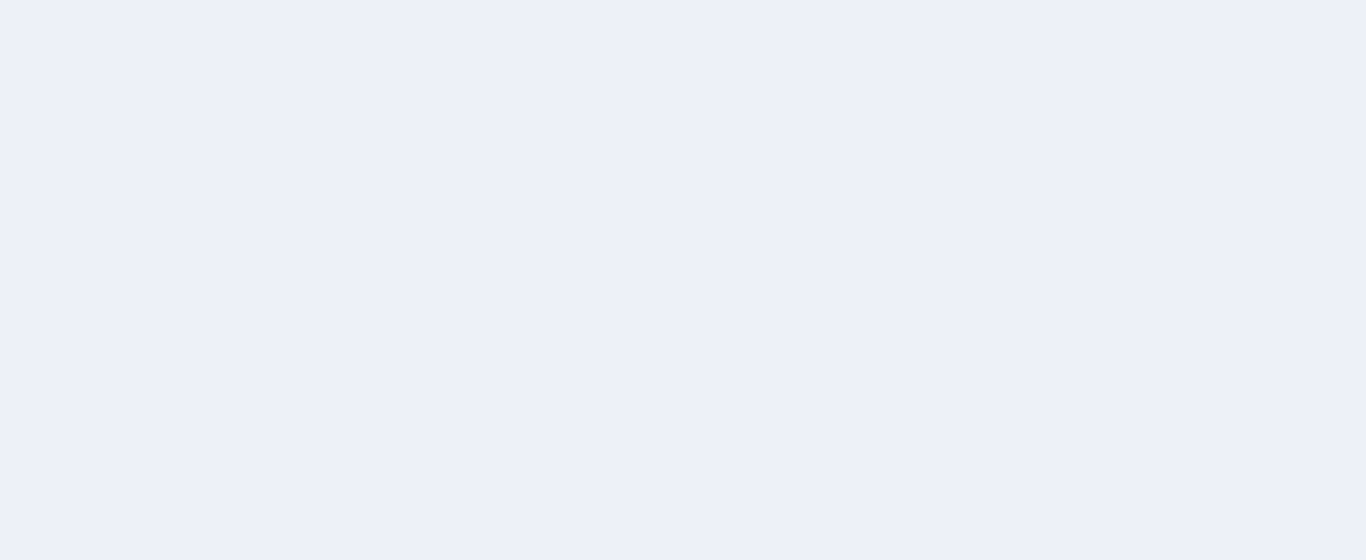 scroll, scrollTop: 0, scrollLeft: 0, axis: both 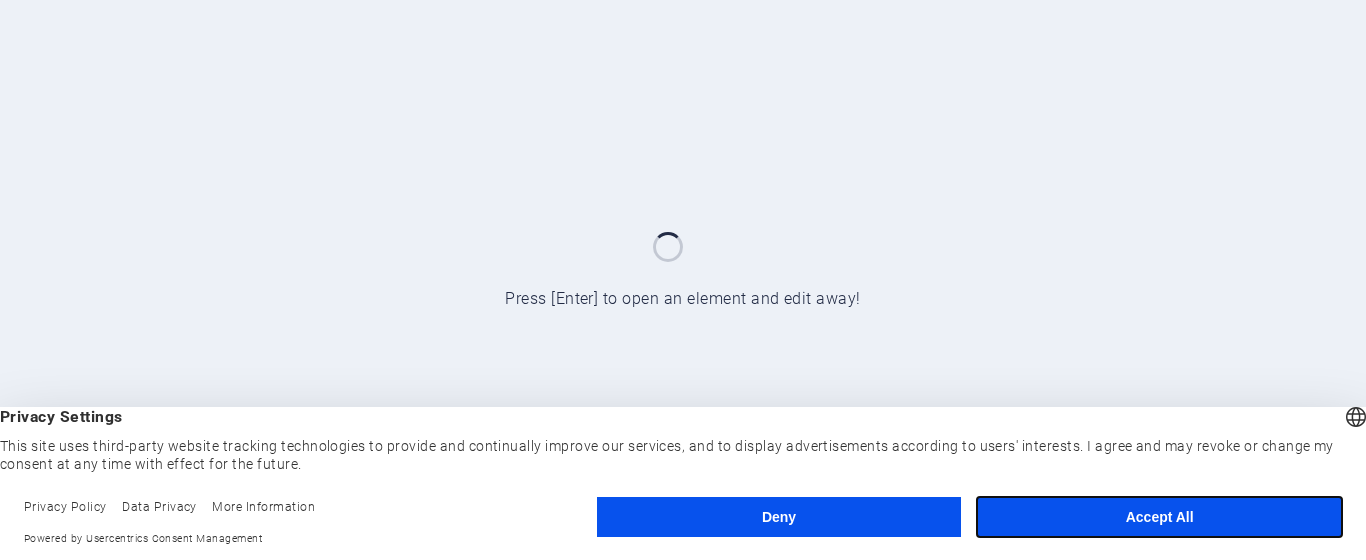 click on "Accept All" at bounding box center [1159, 517] 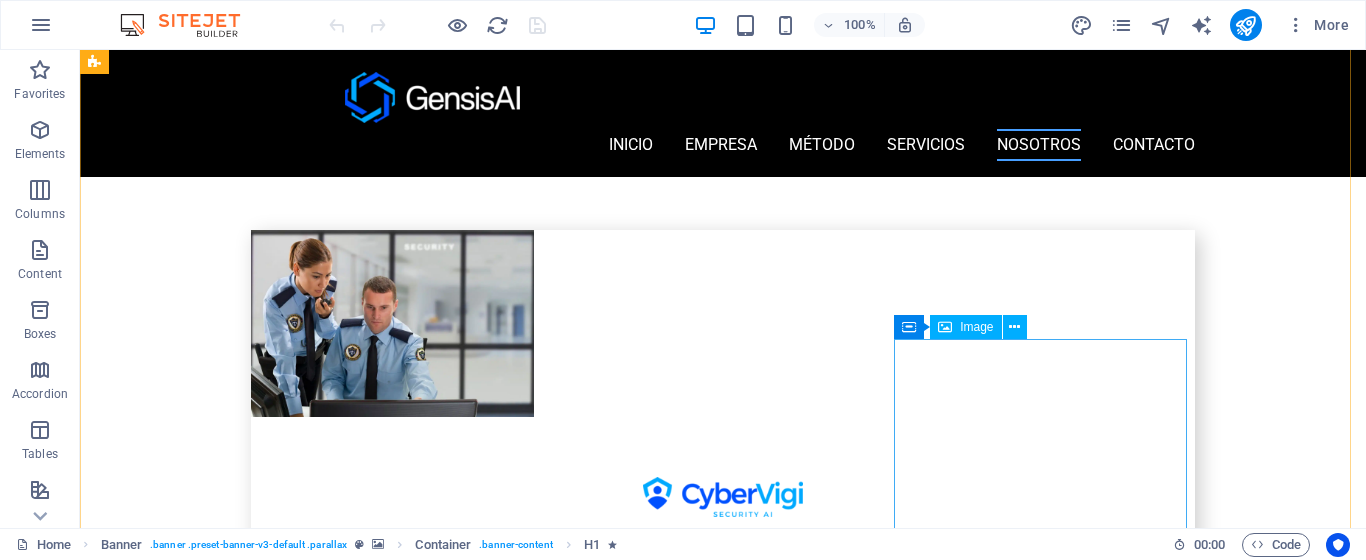 scroll, scrollTop: 4022, scrollLeft: 0, axis: vertical 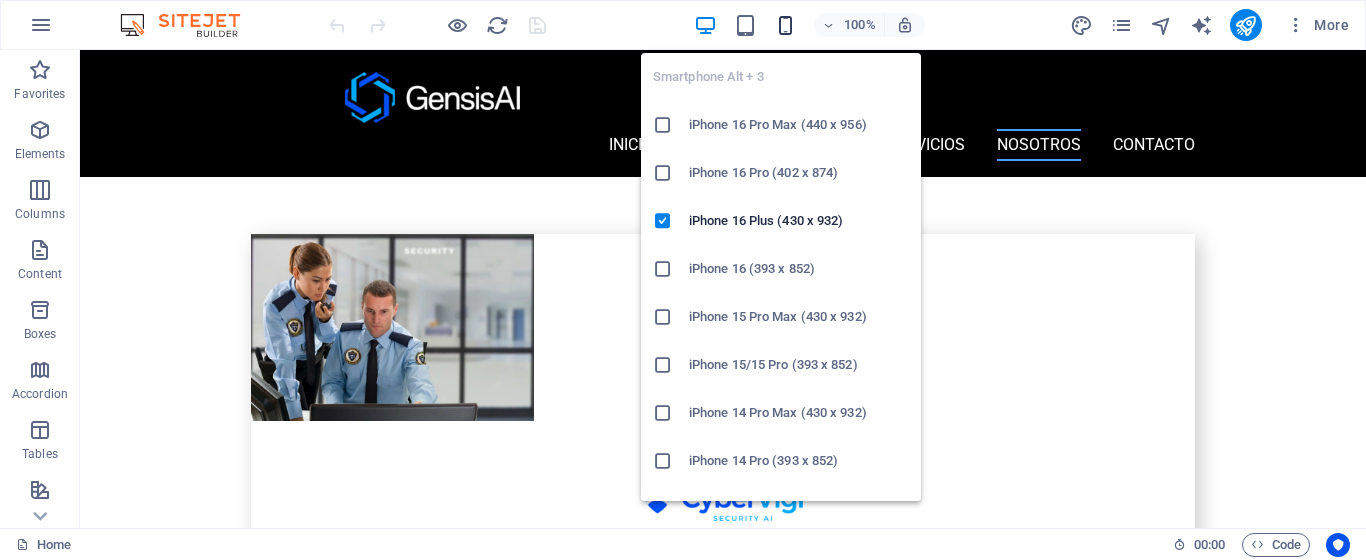 click at bounding box center (785, 25) 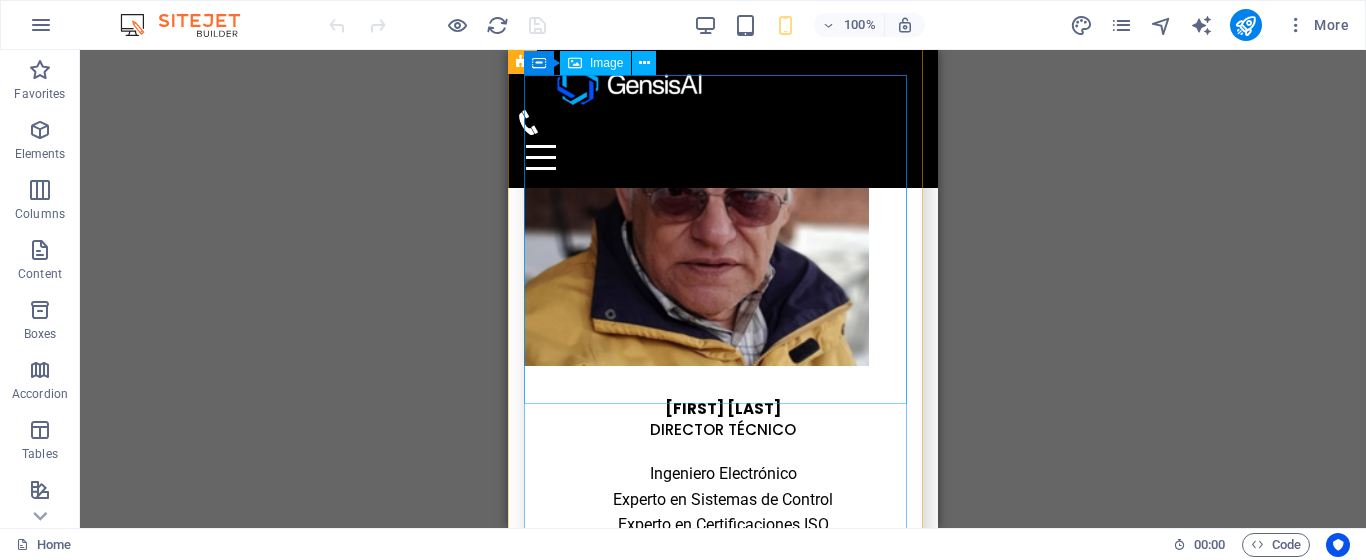 scroll, scrollTop: 5688, scrollLeft: 0, axis: vertical 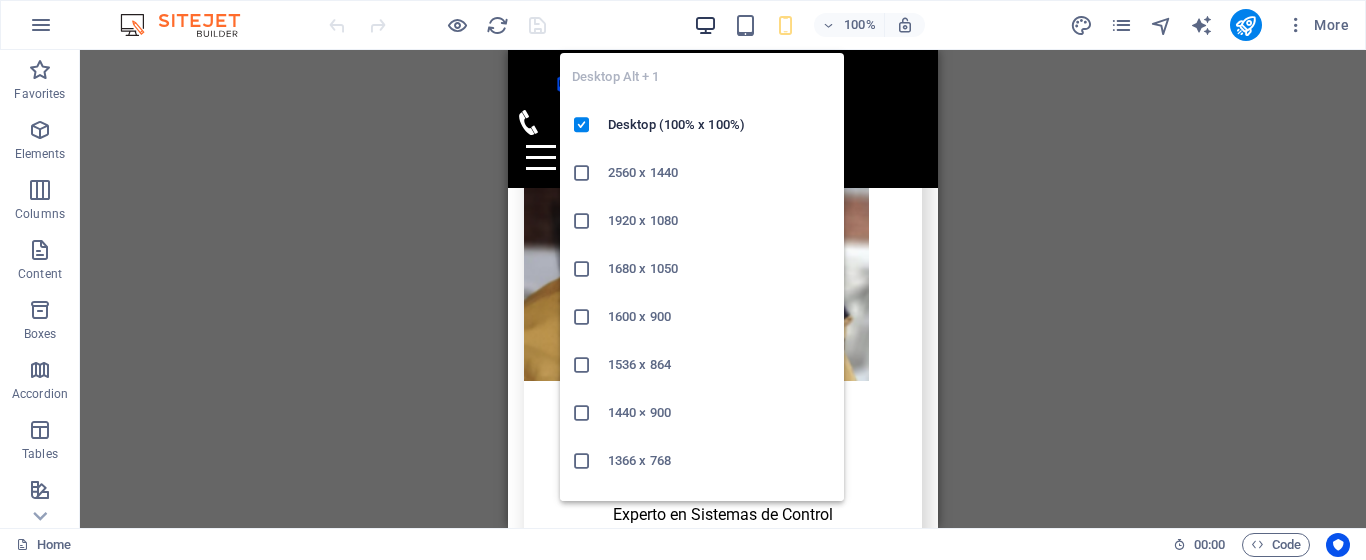 click at bounding box center [705, 25] 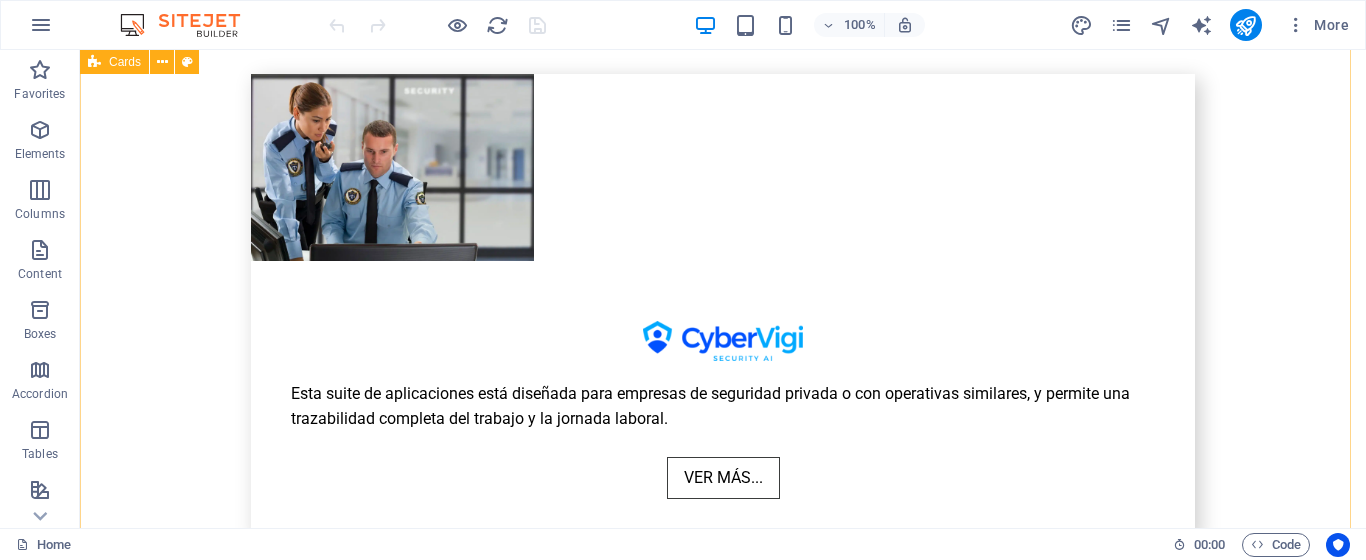 scroll, scrollTop: 4225, scrollLeft: 0, axis: vertical 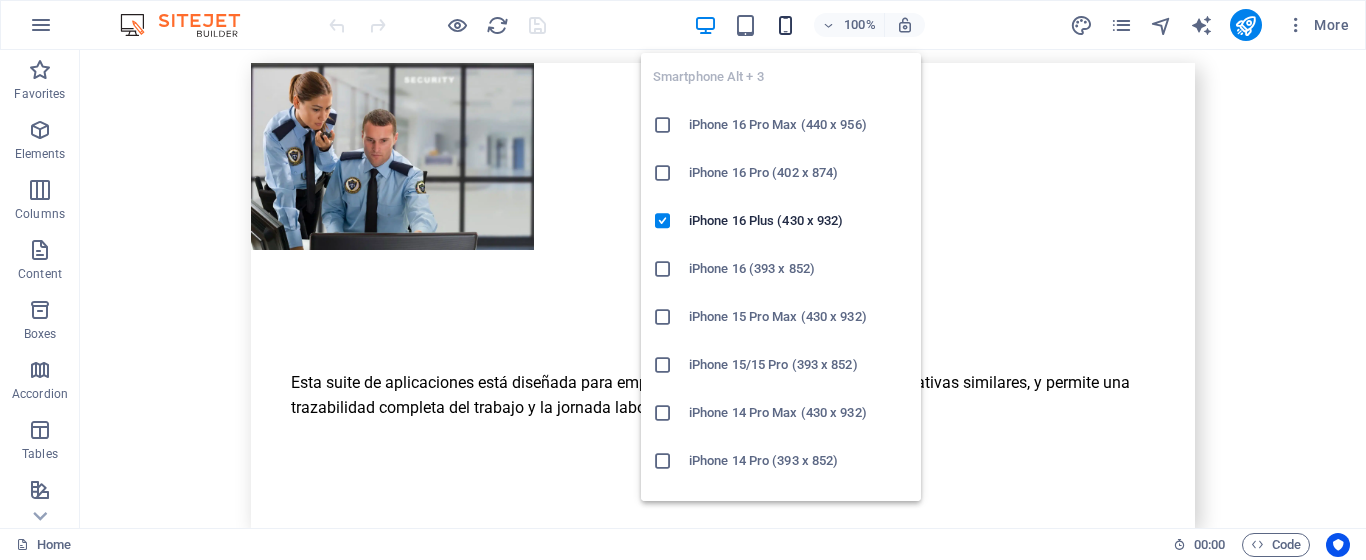 click at bounding box center [785, 25] 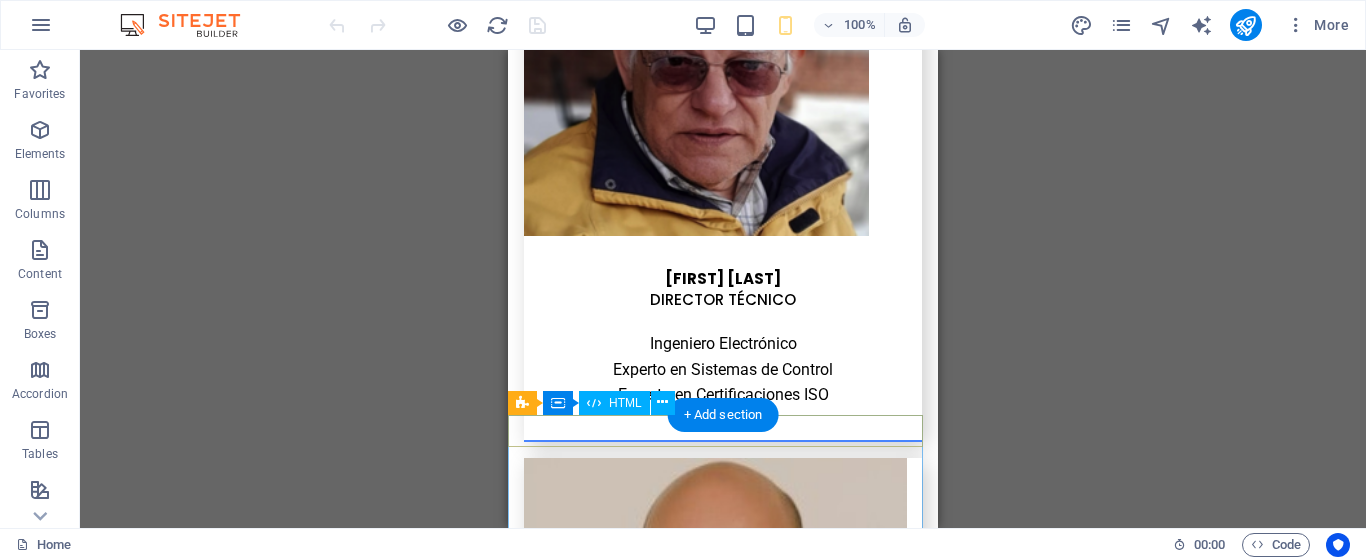 scroll, scrollTop: 5967, scrollLeft: 0, axis: vertical 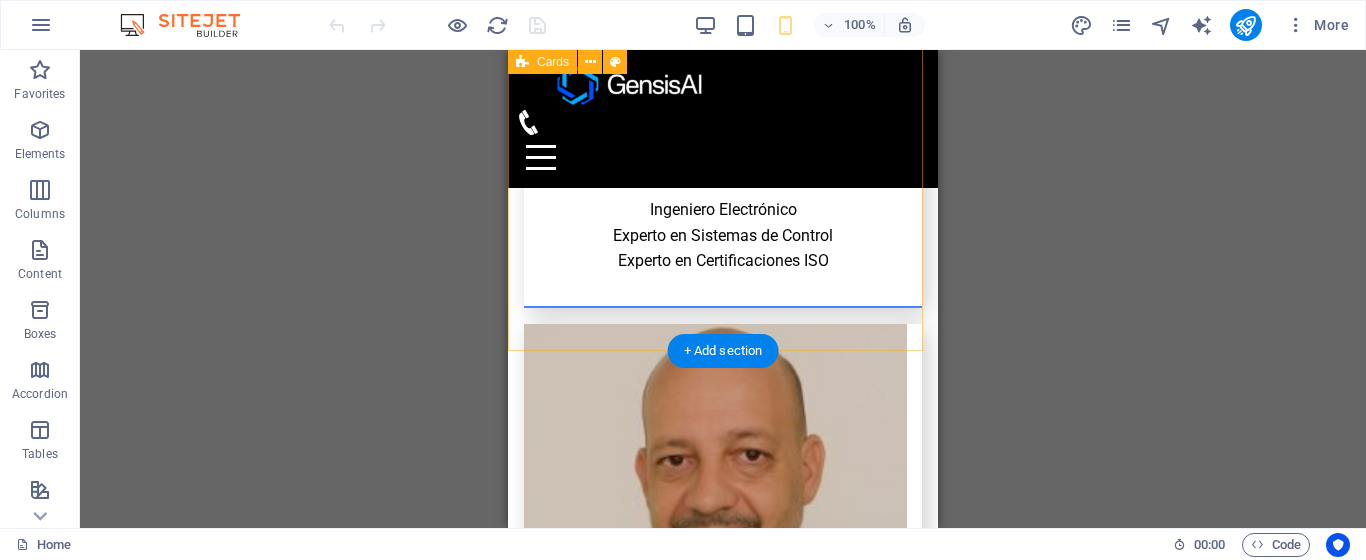click on "[FIRST] [LAST] [TITLE] [DEGREE]
[FIRST] [LAST] [TITLE] [DEGREE]
[FIRST] [LAST] [TITLE] [DEGREE]
[FIRST] [LAST] [TITLE] [DEGREE]
[FIRST] [LAST] [TITLE] [DEGREE]
[FIRST] [LAST] [TITLE] [DEGREE]
[FIRST] [LAST] [TITLE] [DEGREE]
[FIRST] [LAST] [TITLE] [DEGREE]" at bounding box center [723, 16] 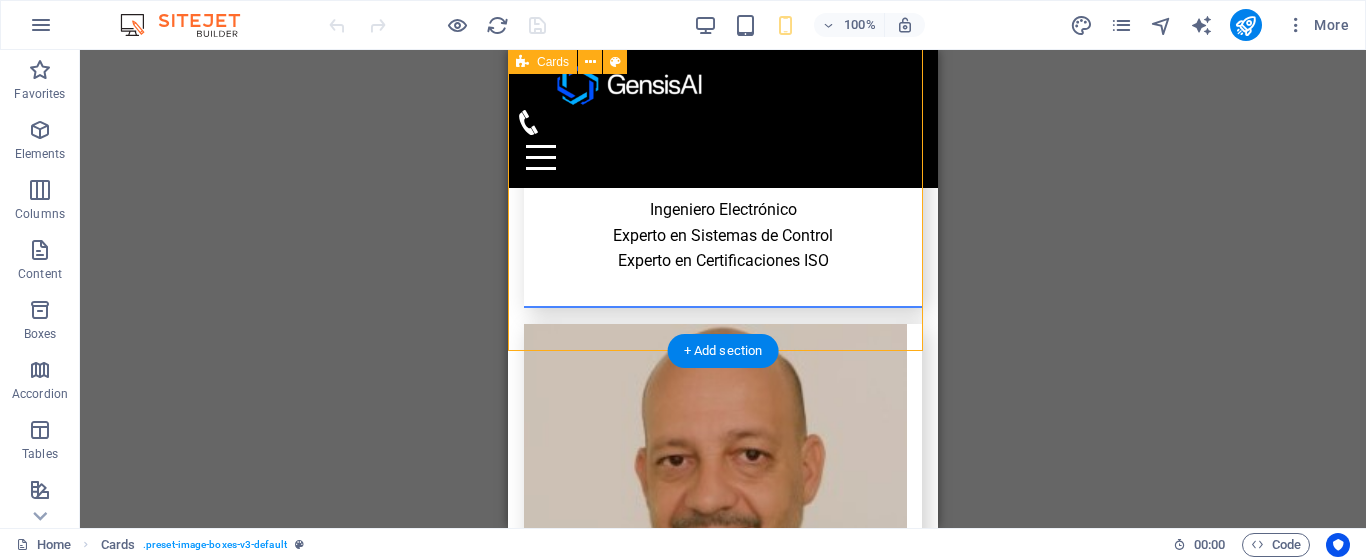 click on "[FIRST] [LAST] [TITLE] [DEGREE]
[FIRST] [LAST] [TITLE] [DEGREE]
[FIRST] [LAST] [TITLE] [DEGREE]
[FIRST] [LAST] [TITLE] [DEGREE]
[FIRST] [LAST] [TITLE] [DEGREE]
[FIRST] [LAST] [TITLE] [DEGREE]
[FIRST] [LAST] [TITLE] [DEGREE]
[FIRST] [LAST] [TITLE] [DEGREE]" at bounding box center (723, 16) 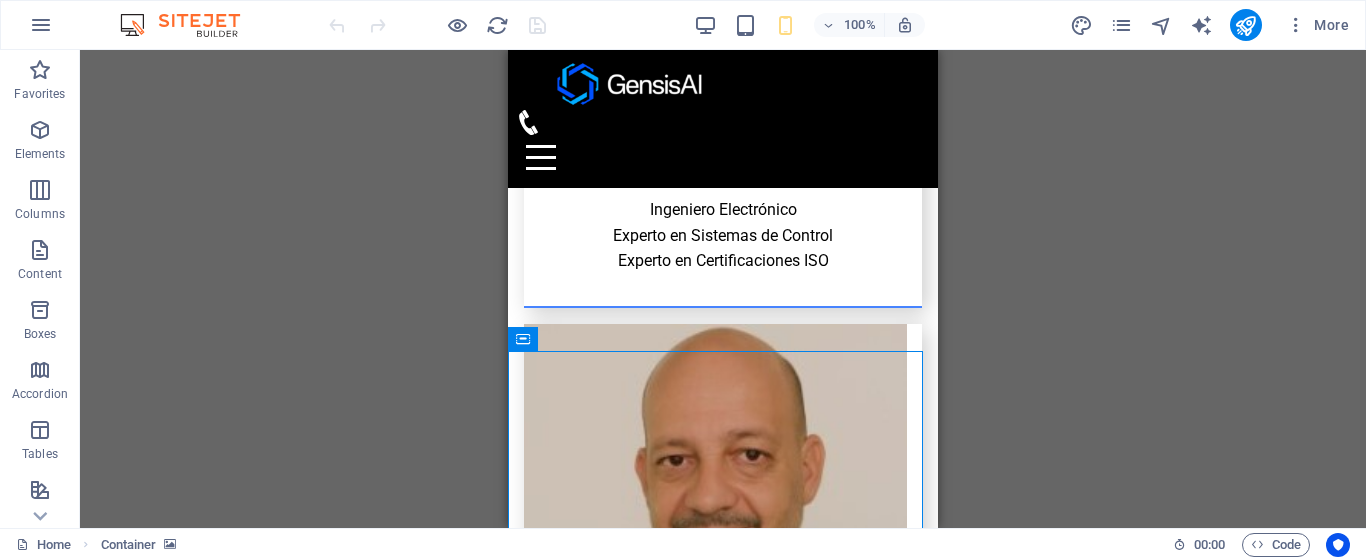 drag, startPoint x: 541, startPoint y: 347, endPoint x: 551, endPoint y: 341, distance: 11.661903 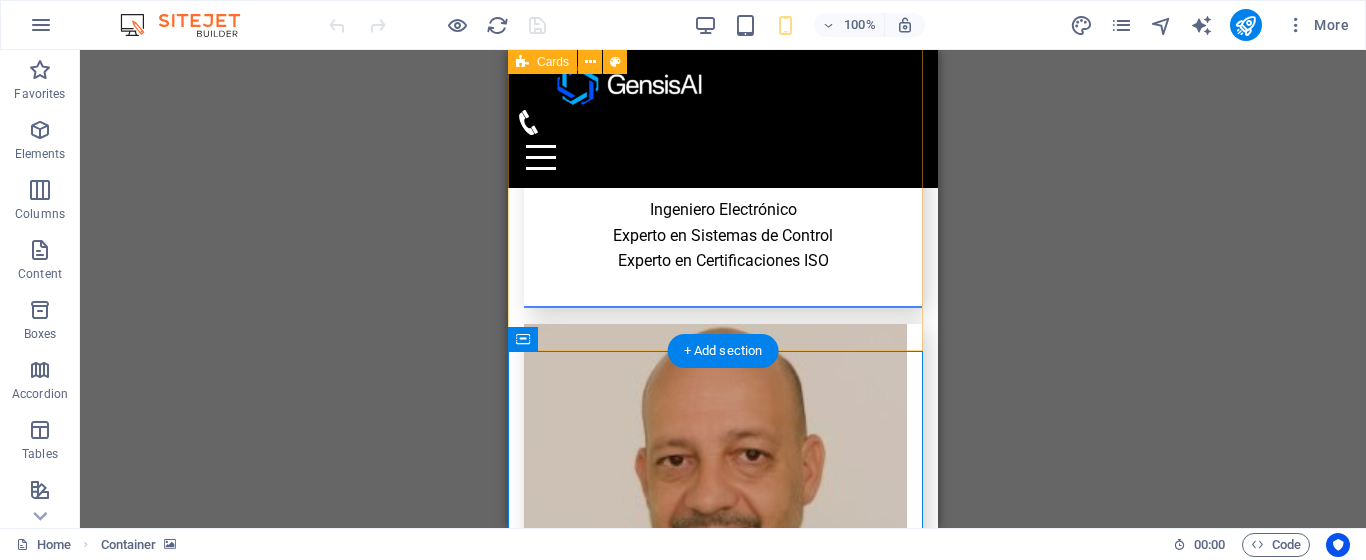 click on "[FIRST] [LAST] [TITLE] [DEGREE]
[FIRST] [LAST] [TITLE] [DEGREE]
[FIRST] [LAST] [TITLE] [DEGREE]
[FIRST] [LAST] [TITLE] [DEGREE]
[FIRST] [LAST] [TITLE] [DEGREE]
[FIRST] [LAST] [TITLE] [DEGREE]
[FIRST] [LAST] [TITLE] [DEGREE]
[FIRST] [LAST] [TITLE] [DEGREE]" at bounding box center [723, 16] 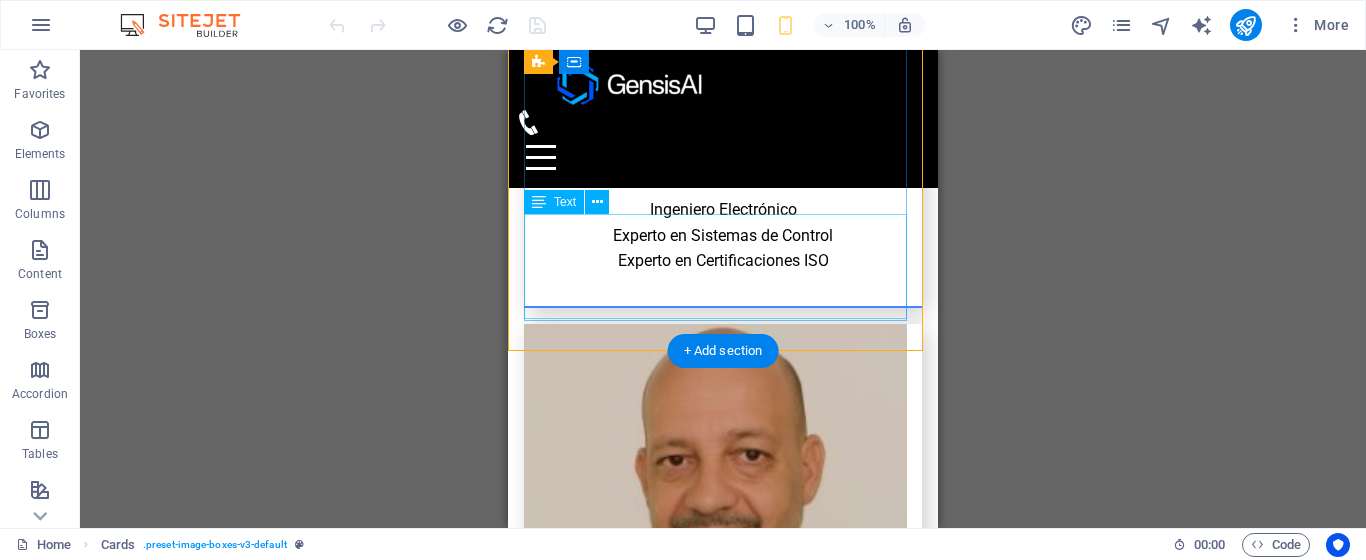 drag, startPoint x: 1209, startPoint y: 398, endPoint x: 687, endPoint y: 280, distance: 535.171 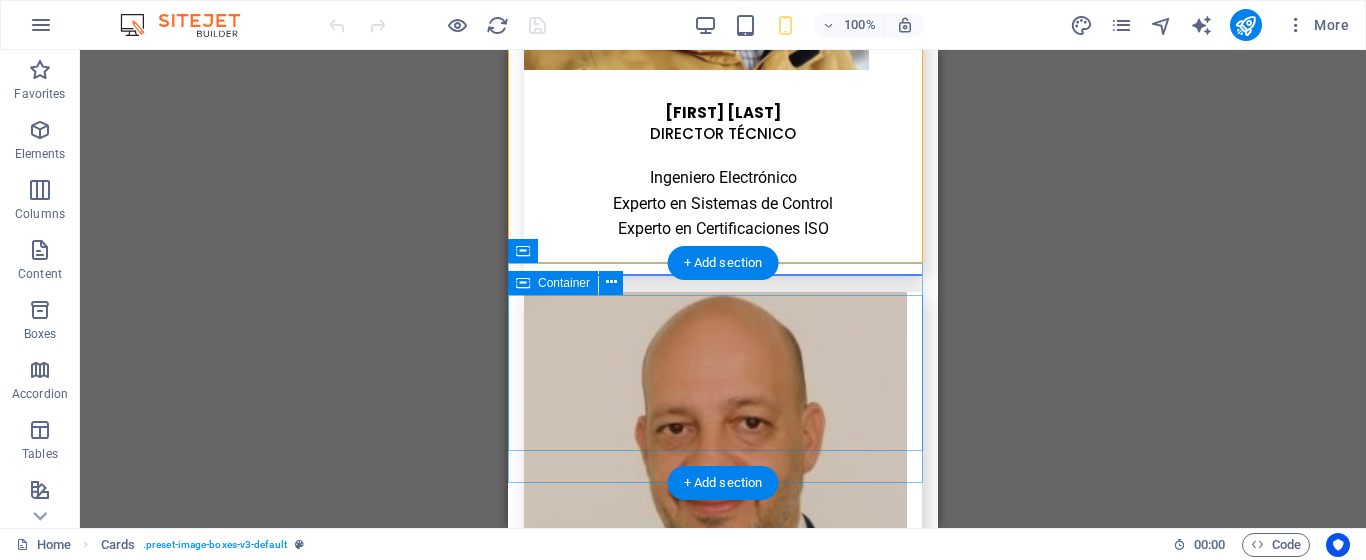 scroll, scrollTop: 6071, scrollLeft: 0, axis: vertical 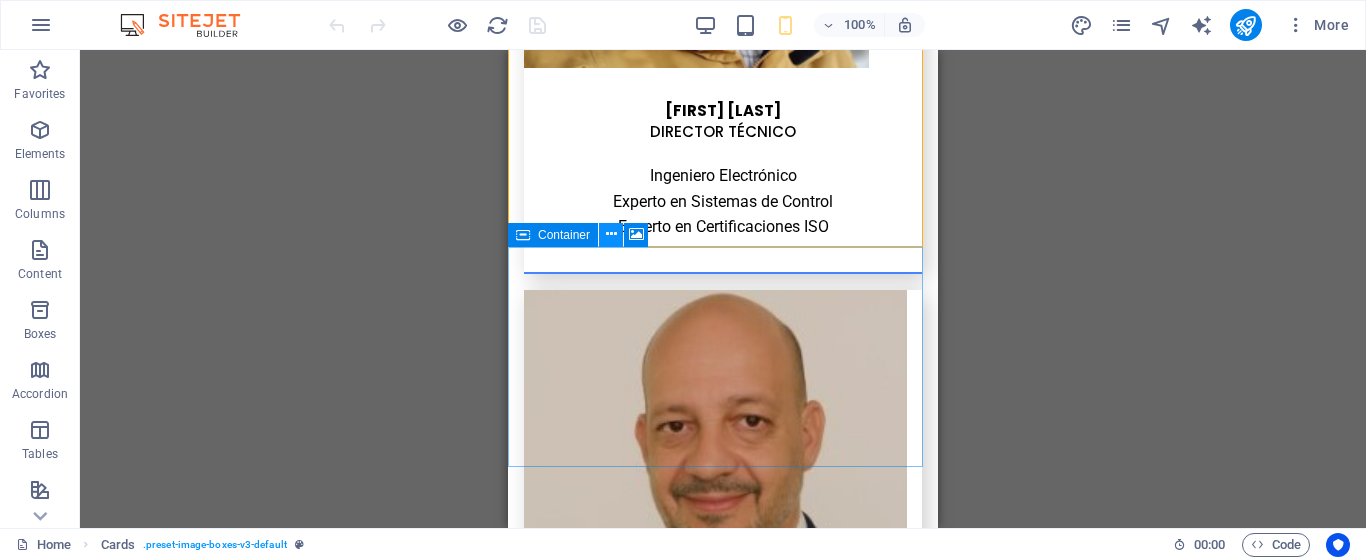 click at bounding box center [611, 234] 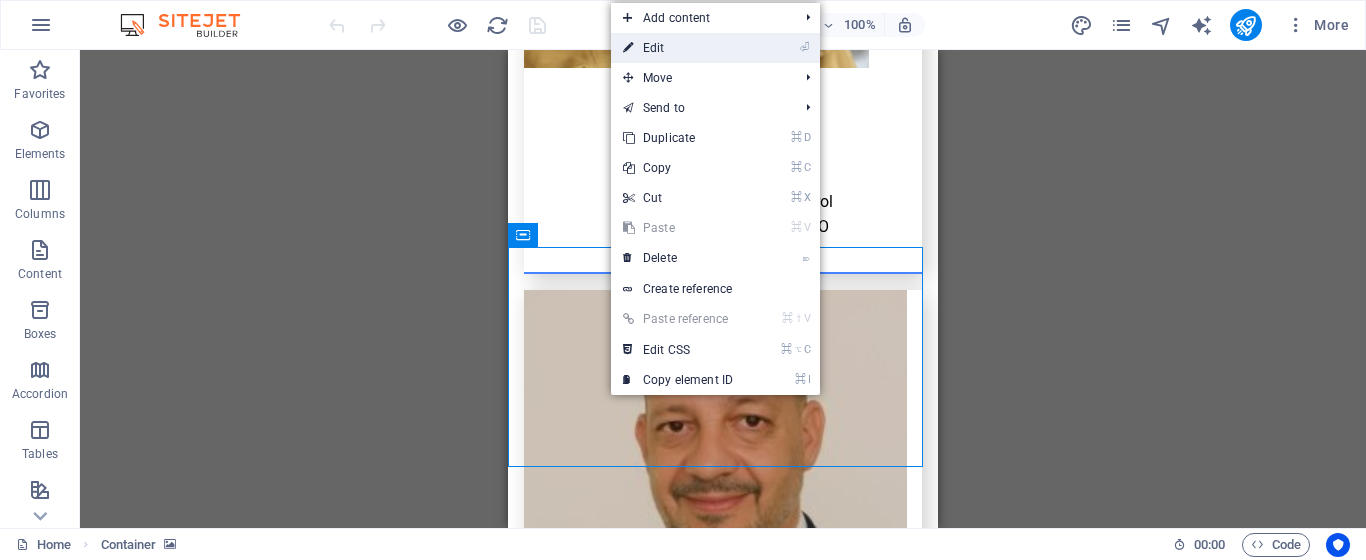 click on "⏎  Edit" at bounding box center (678, 48) 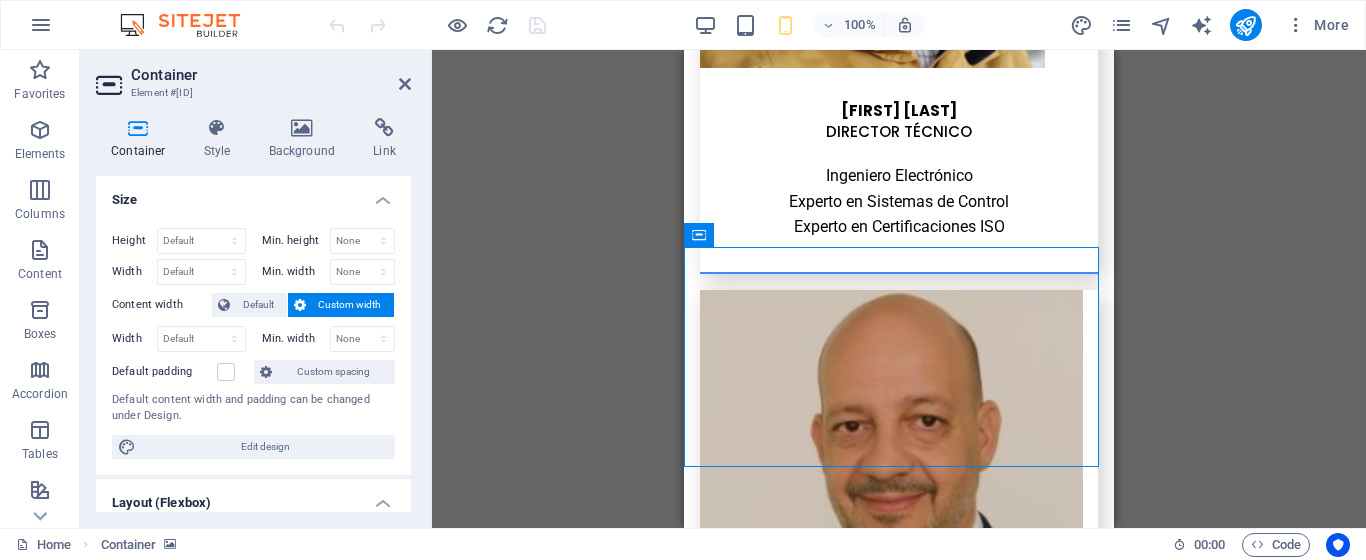 click at bounding box center [699, 235] 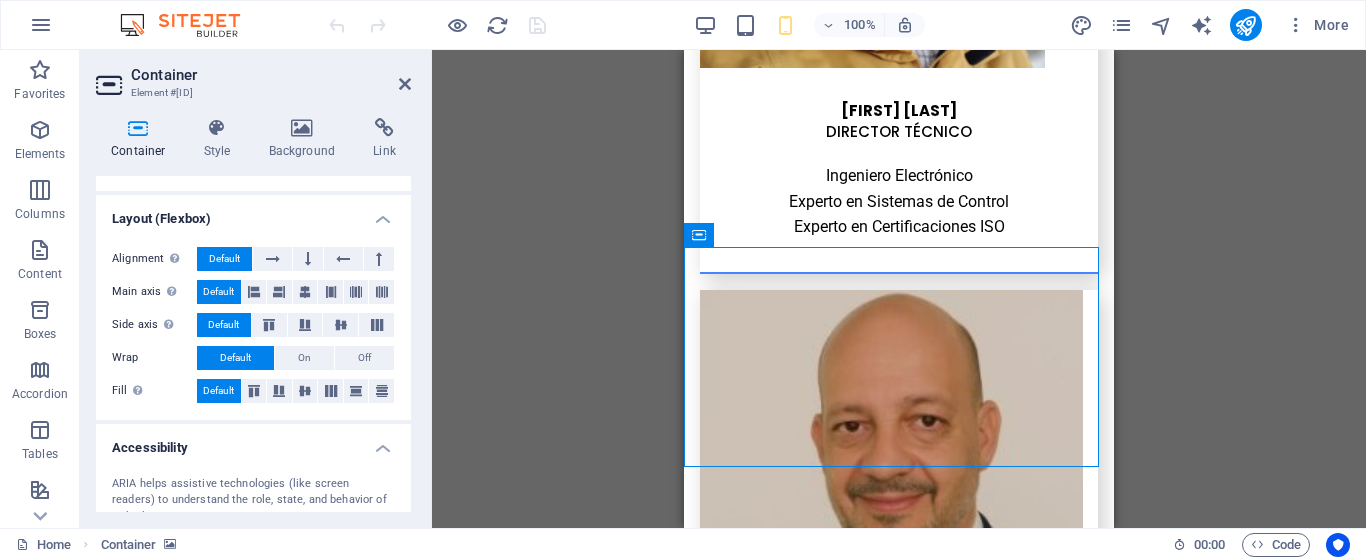 scroll, scrollTop: 311, scrollLeft: 0, axis: vertical 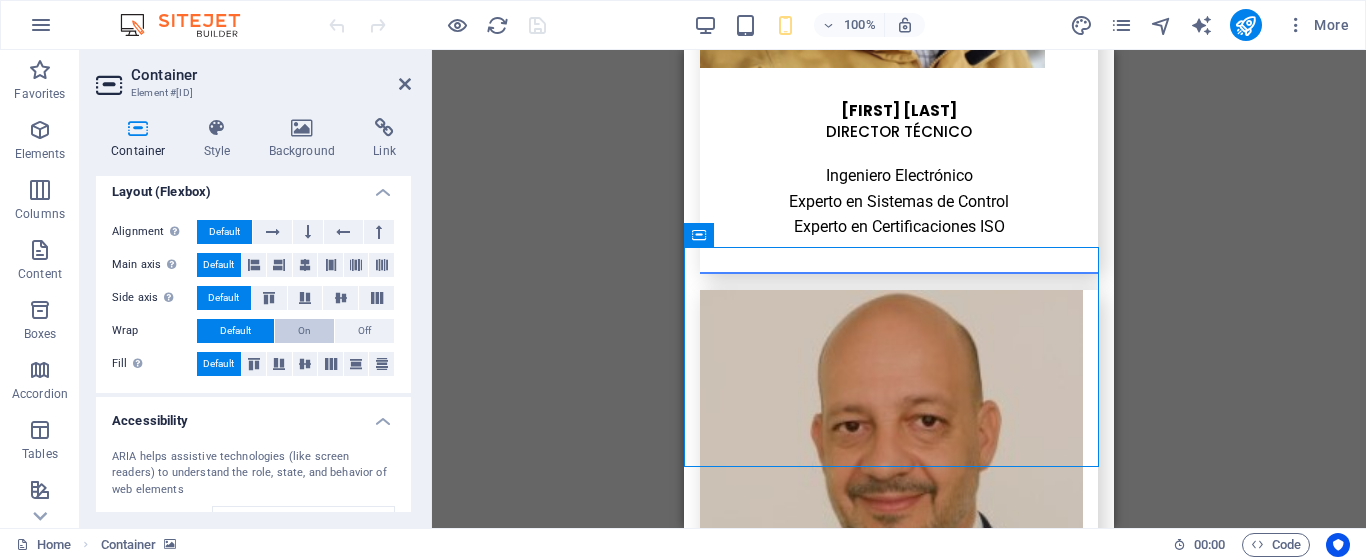 click on "On" at bounding box center (304, 331) 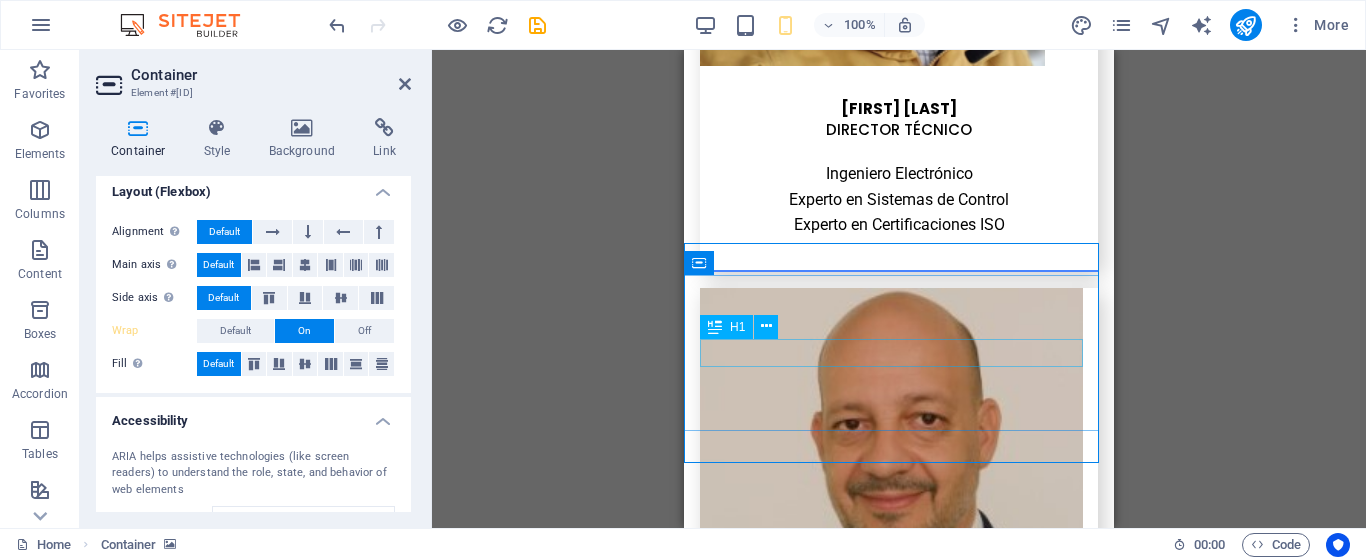 scroll, scrollTop: 6080, scrollLeft: 0, axis: vertical 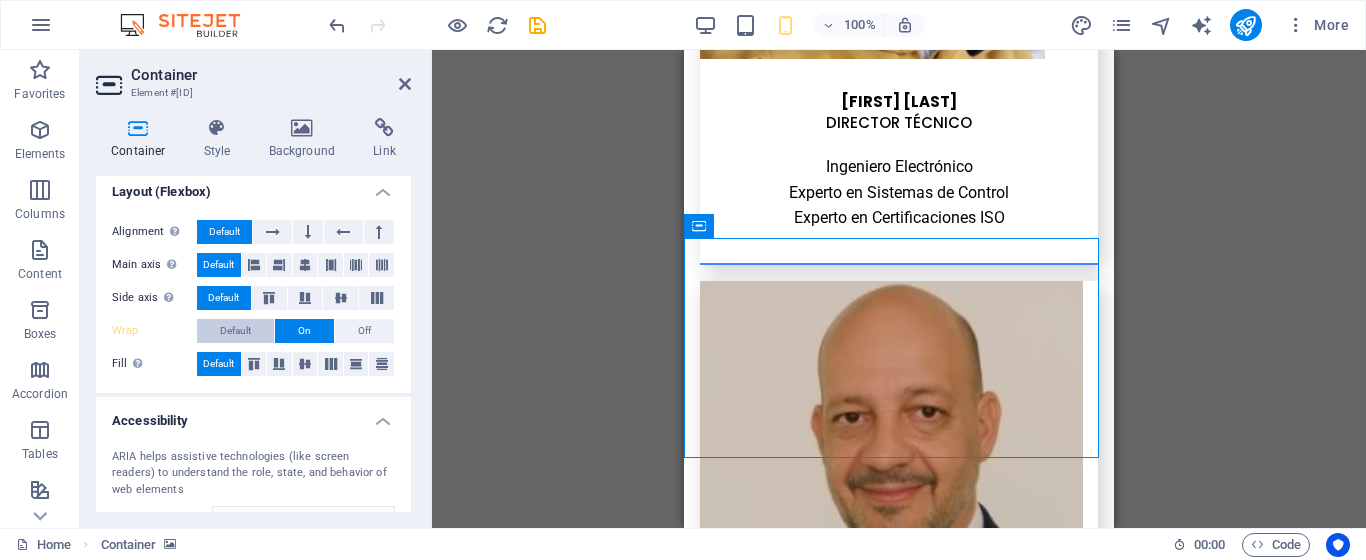 click on "Default" at bounding box center (235, 331) 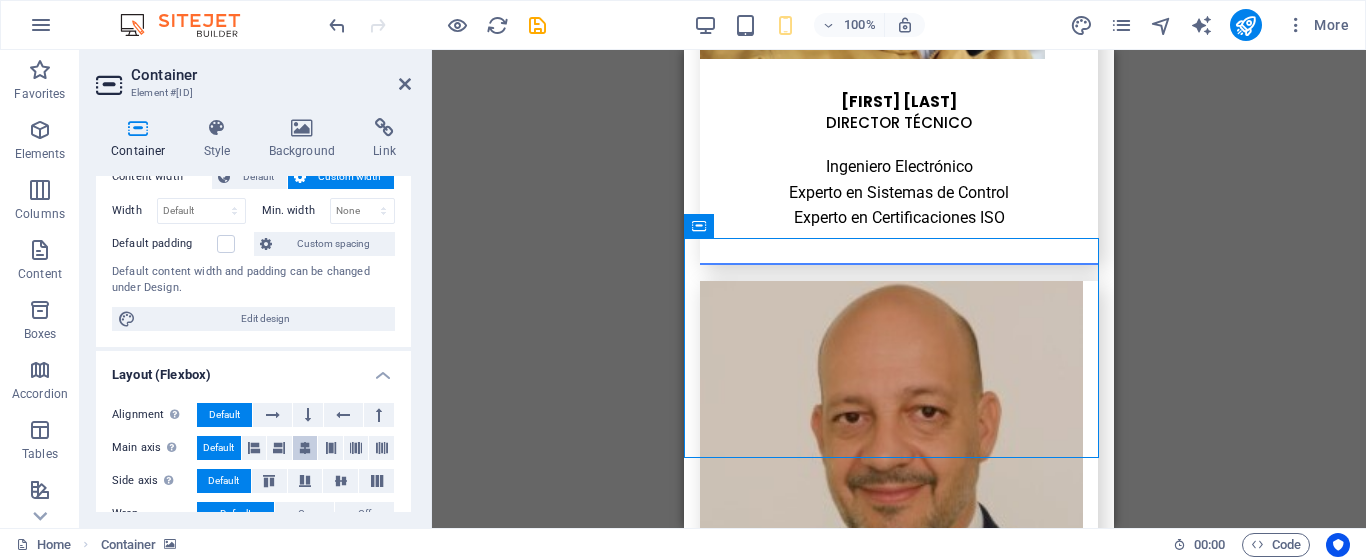 scroll, scrollTop: 0, scrollLeft: 0, axis: both 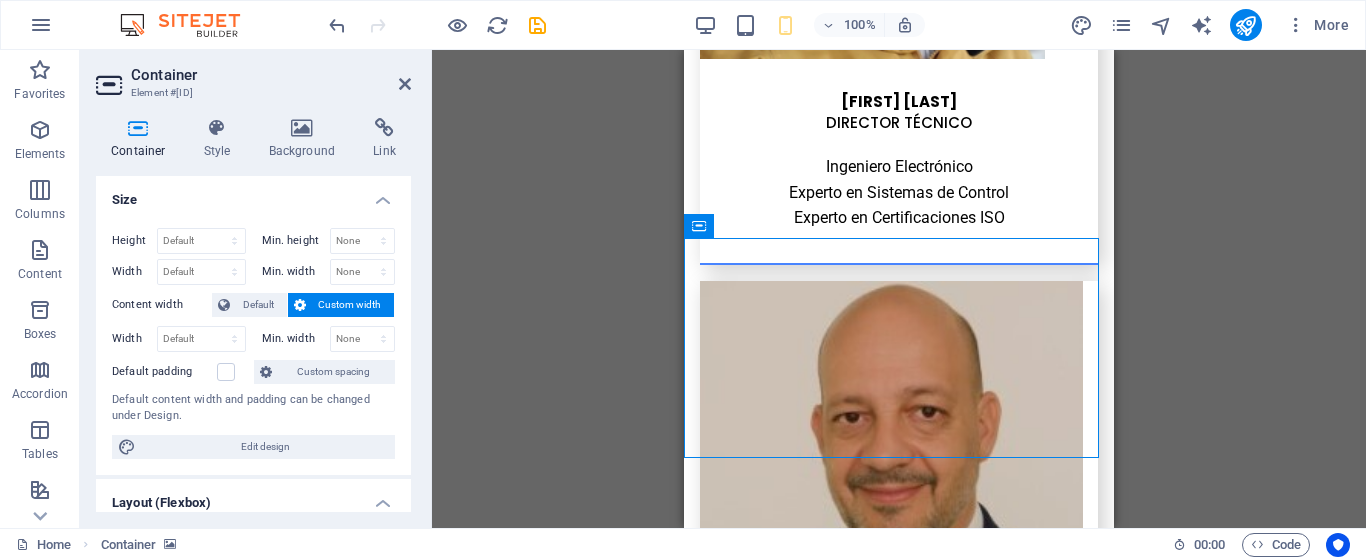 click on "Min. height" at bounding box center [296, 240] 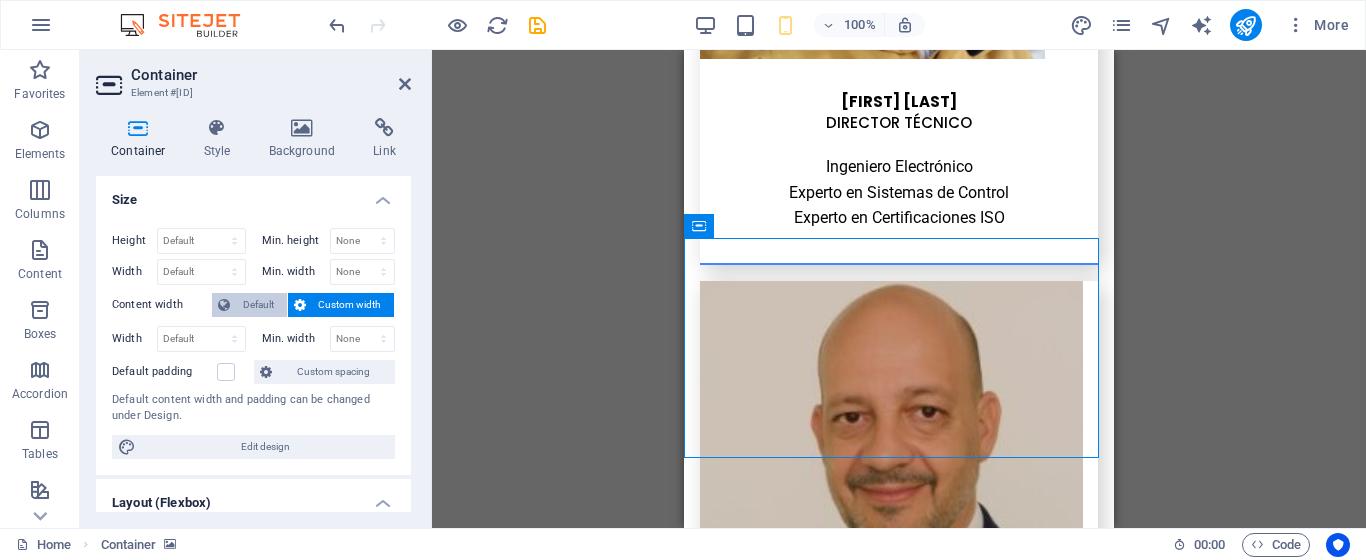 click on "Default" at bounding box center [258, 305] 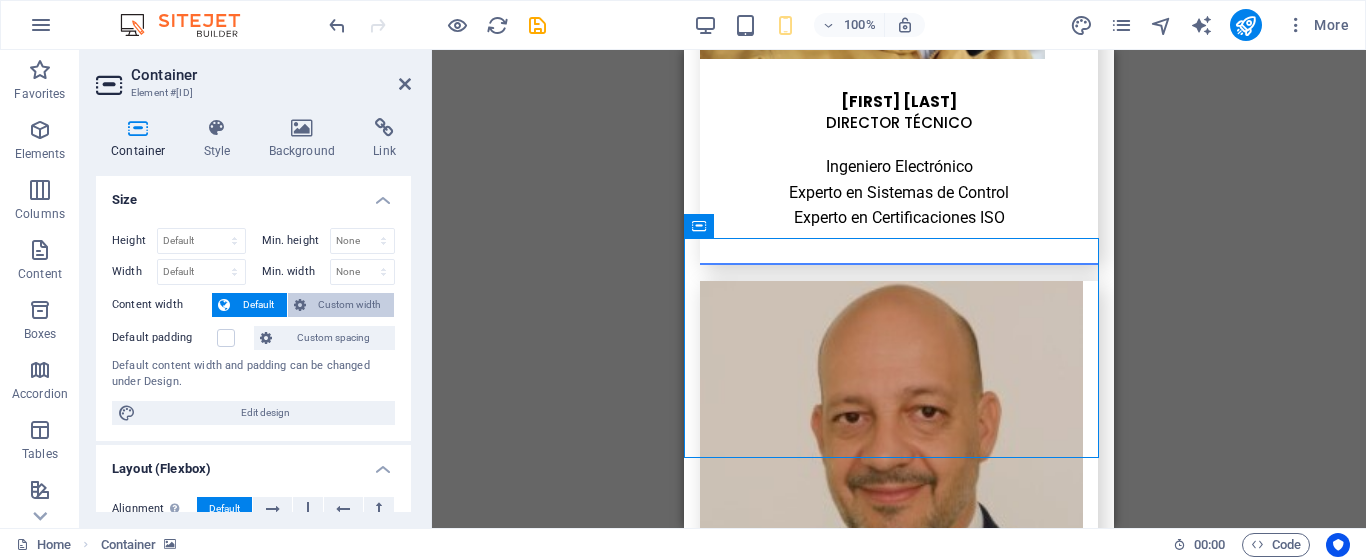 click on "Custom width" at bounding box center [350, 305] 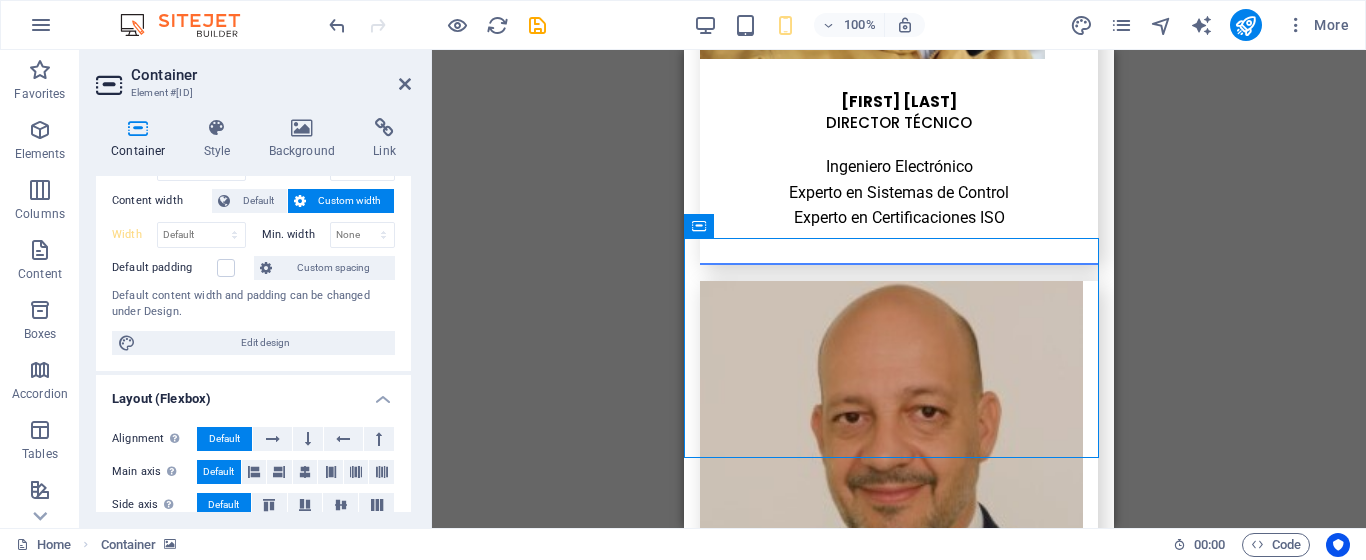 scroll, scrollTop: 0, scrollLeft: 0, axis: both 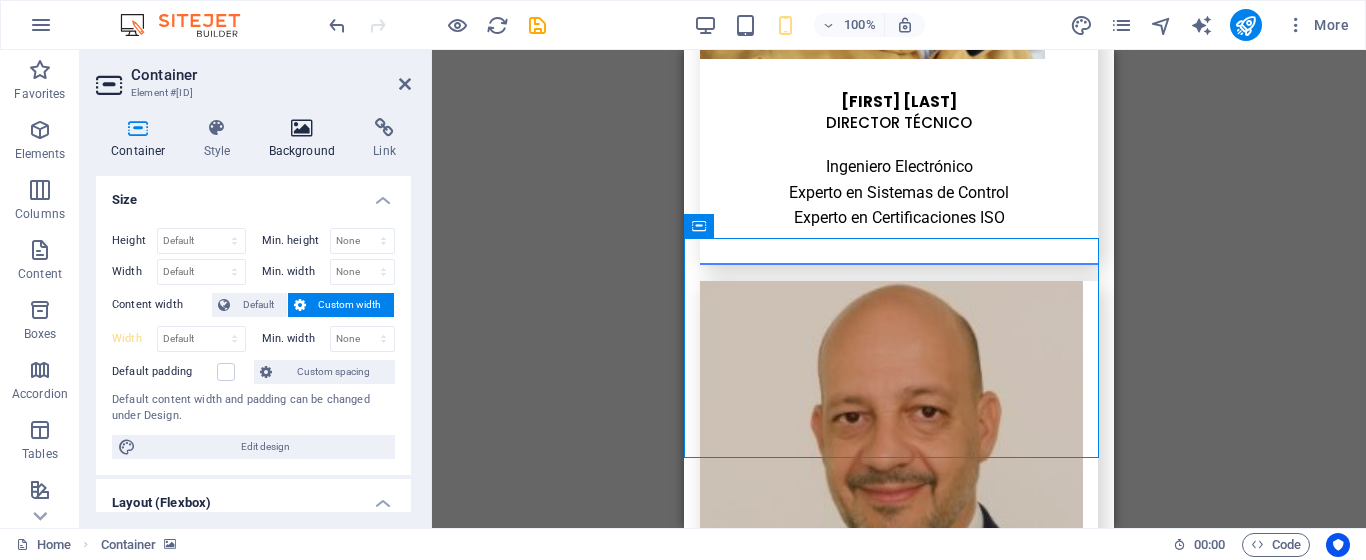 click at bounding box center [302, 128] 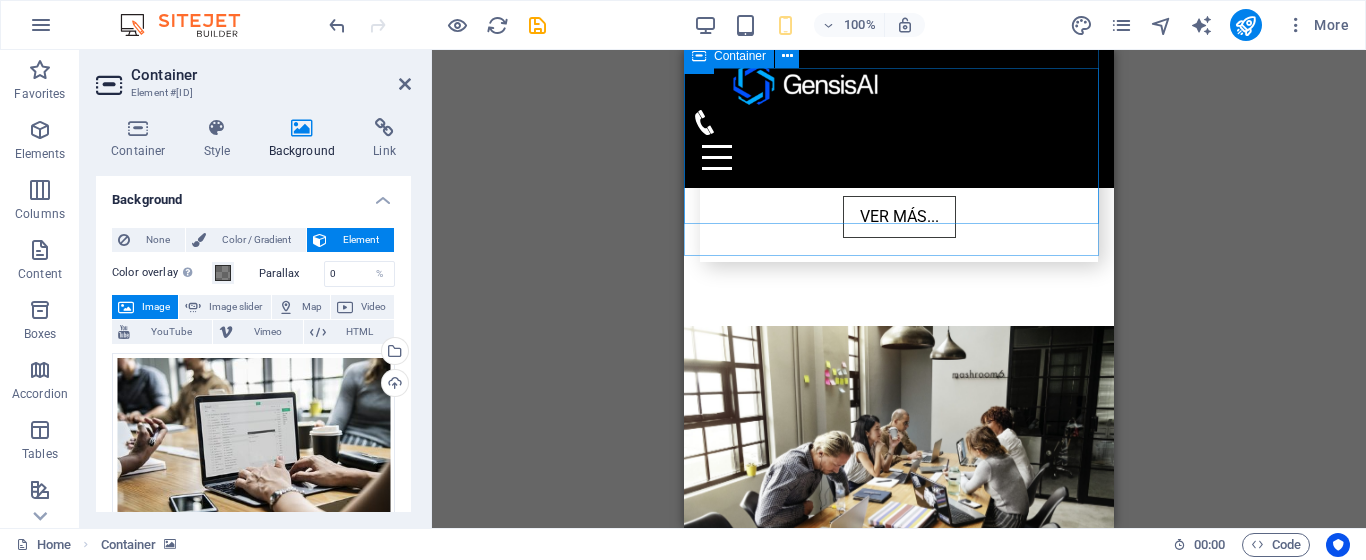scroll, scrollTop: 4371, scrollLeft: 0, axis: vertical 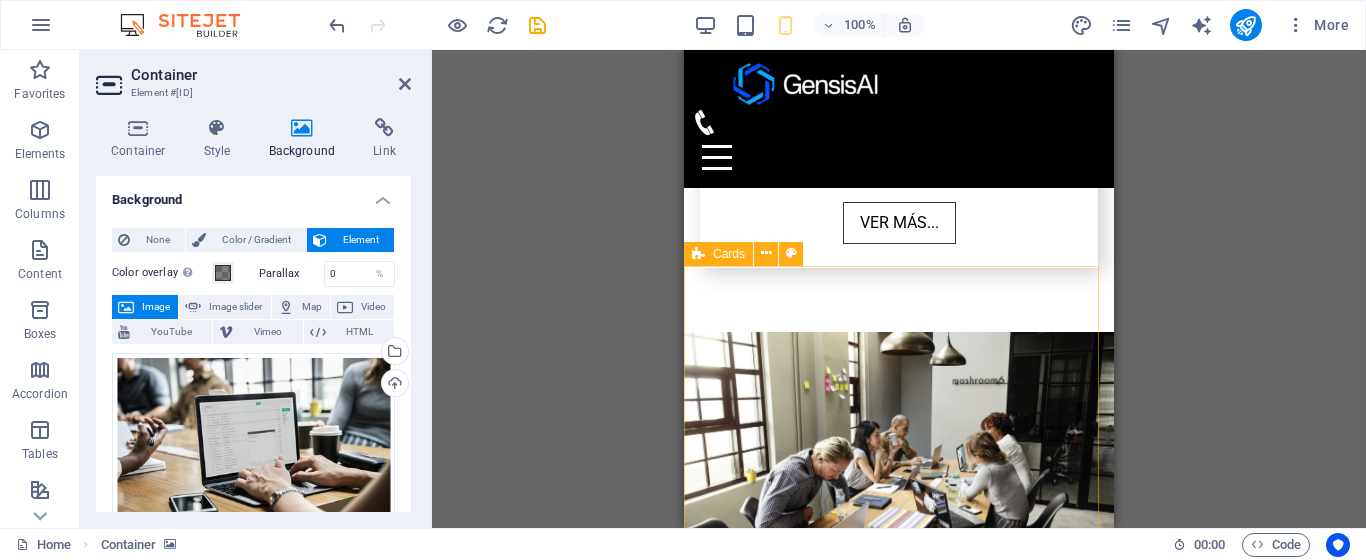 click on "Cards" at bounding box center [729, 254] 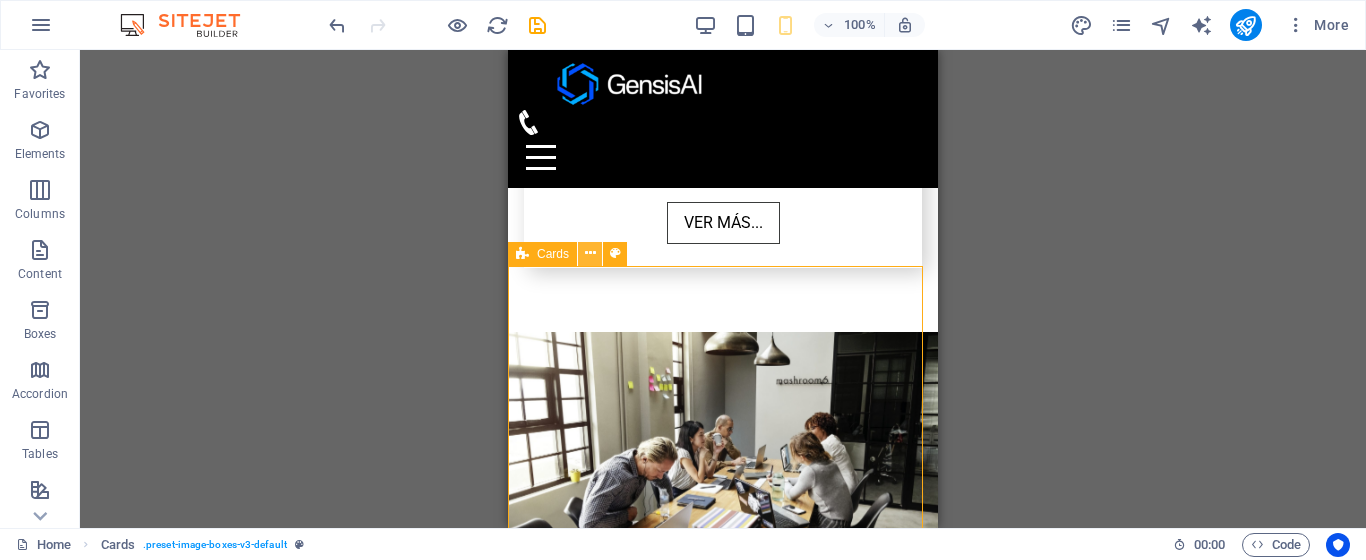 click at bounding box center (590, 253) 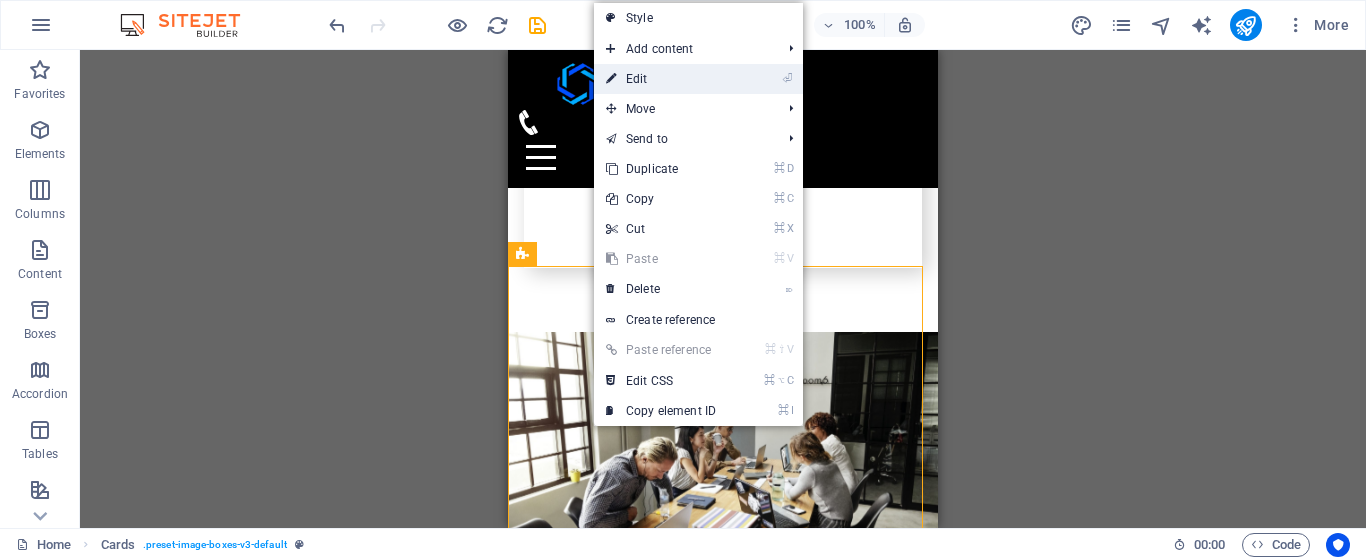 click on "⏎  Edit" at bounding box center (661, 79) 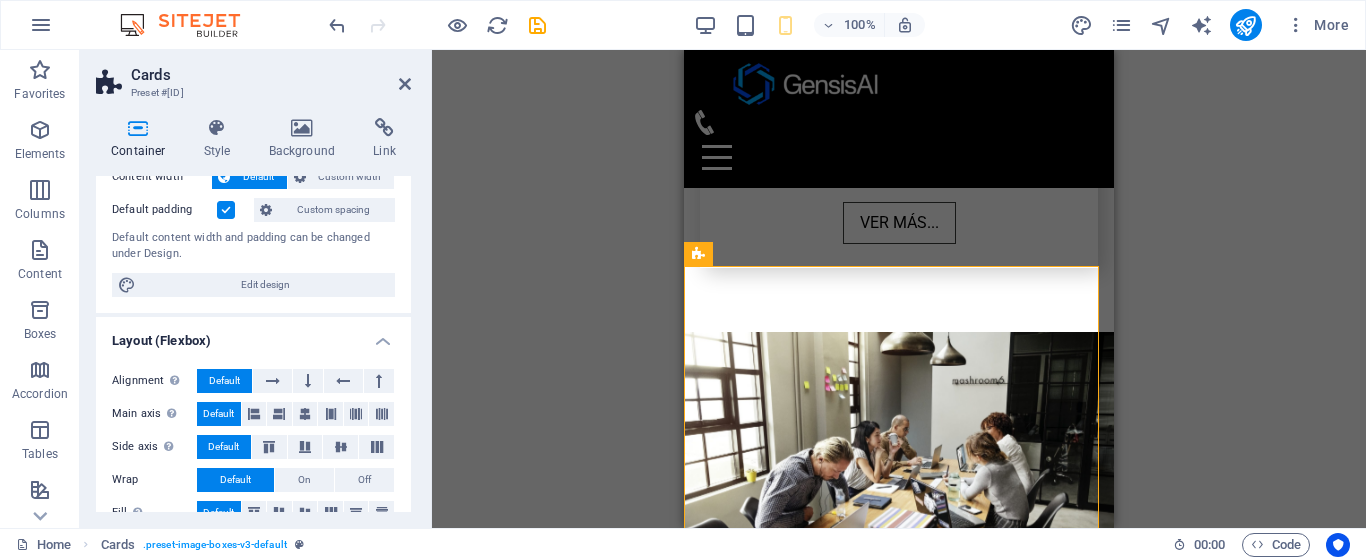 scroll, scrollTop: 130, scrollLeft: 0, axis: vertical 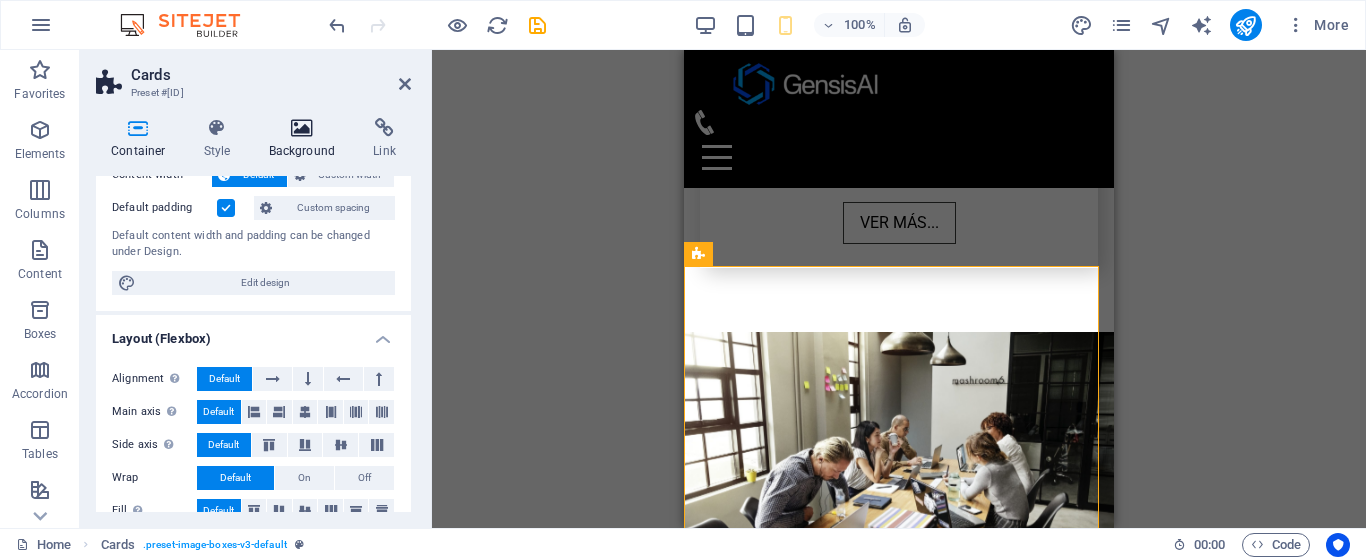 click at bounding box center (302, 128) 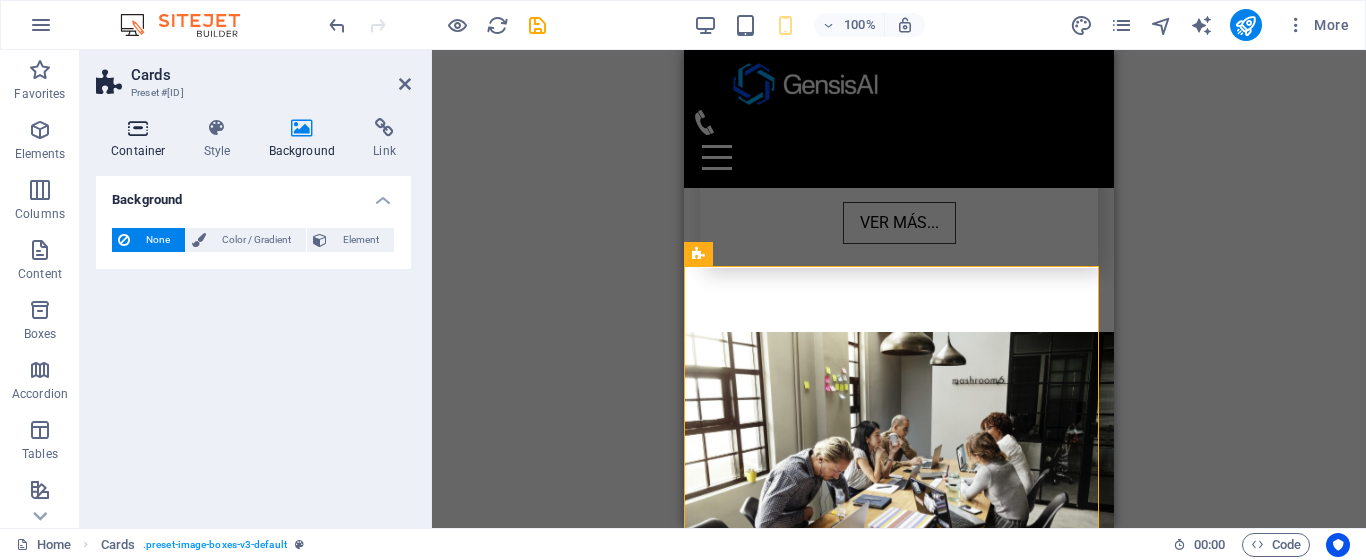 click at bounding box center [138, 128] 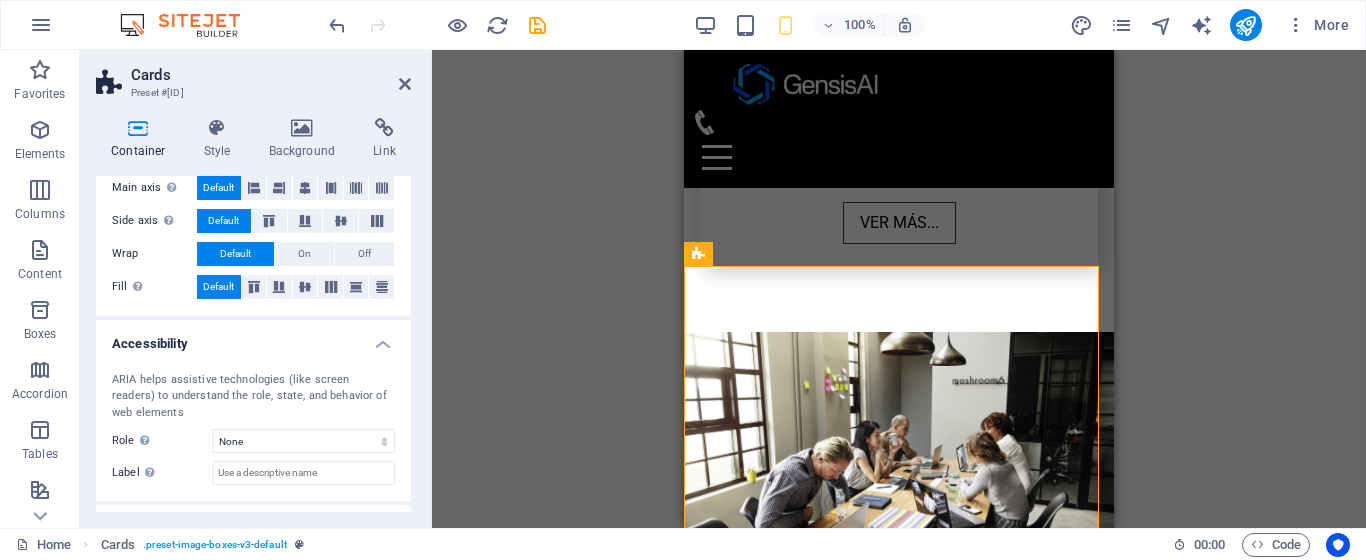 scroll, scrollTop: 359, scrollLeft: 0, axis: vertical 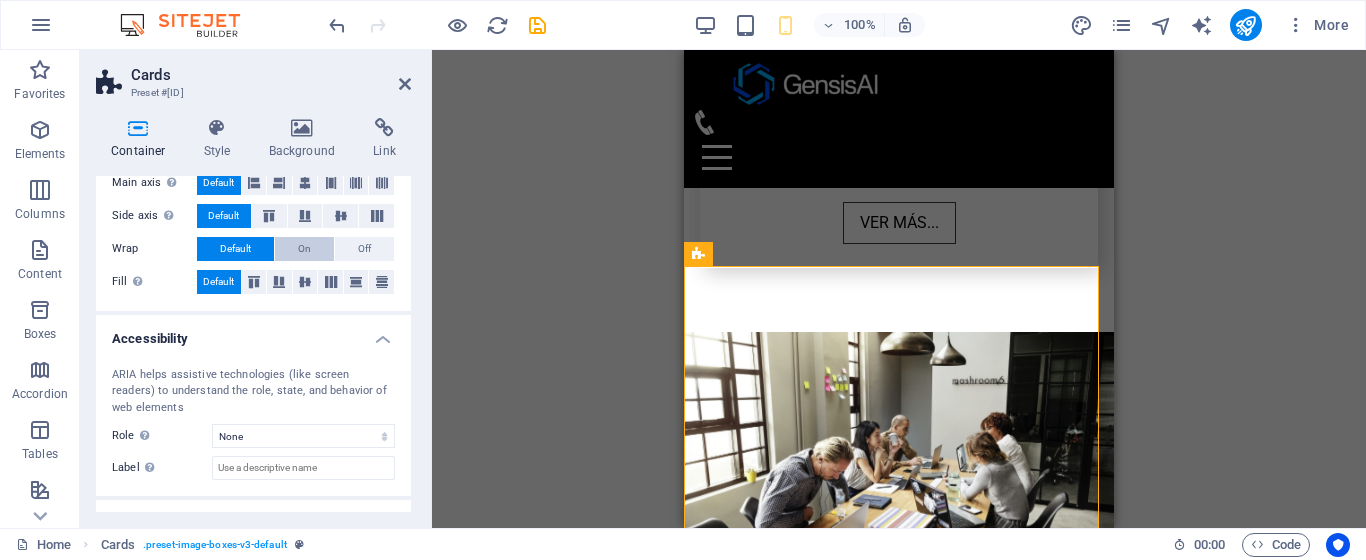 click on "On" at bounding box center [304, 249] 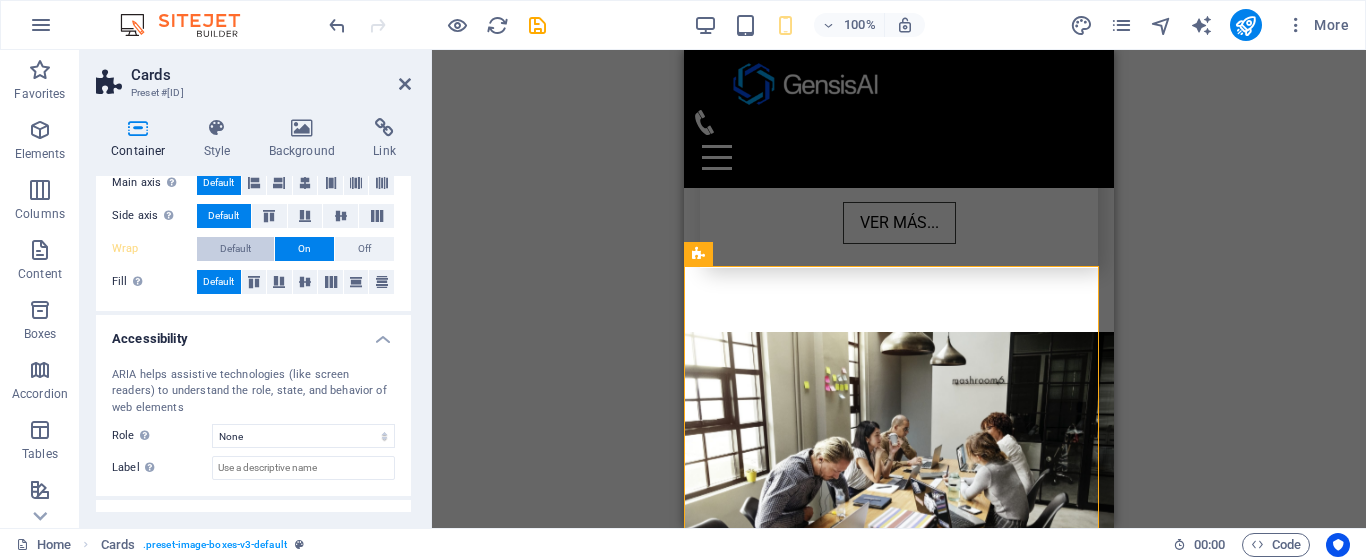 click on "Default" at bounding box center (235, 249) 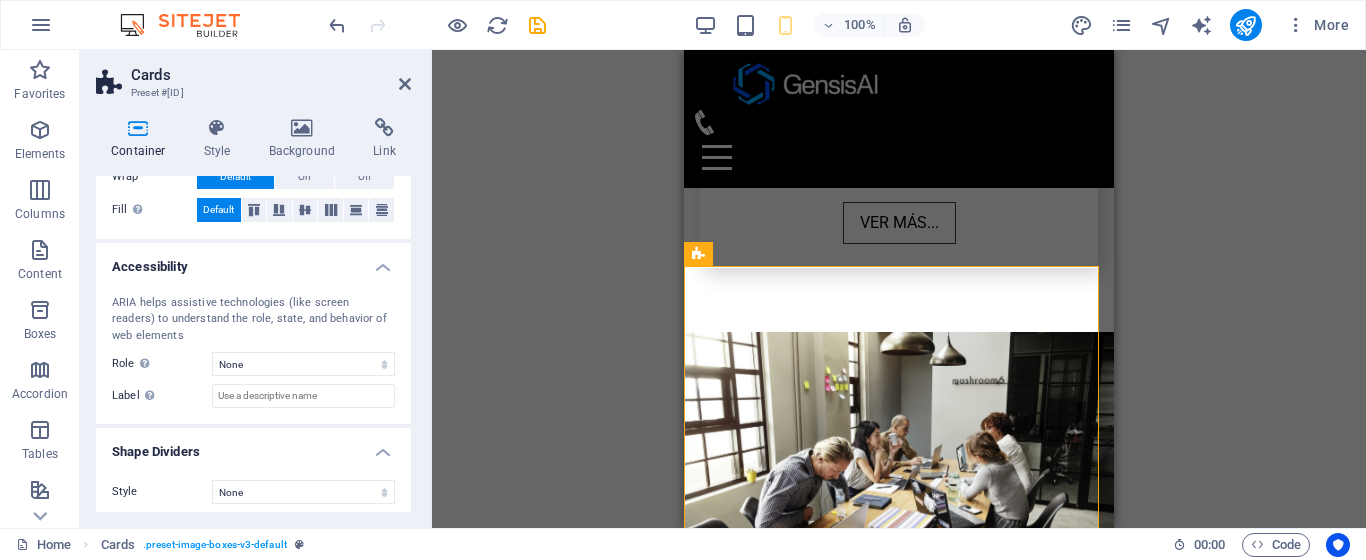scroll, scrollTop: 439, scrollLeft: 0, axis: vertical 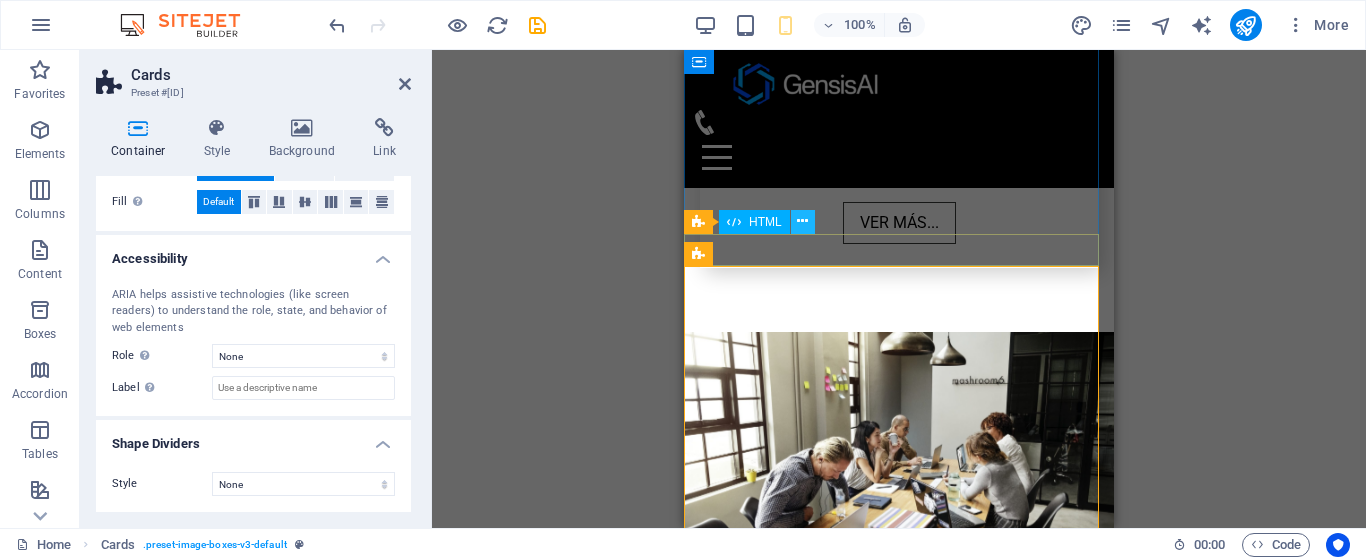 click at bounding box center (802, 221) 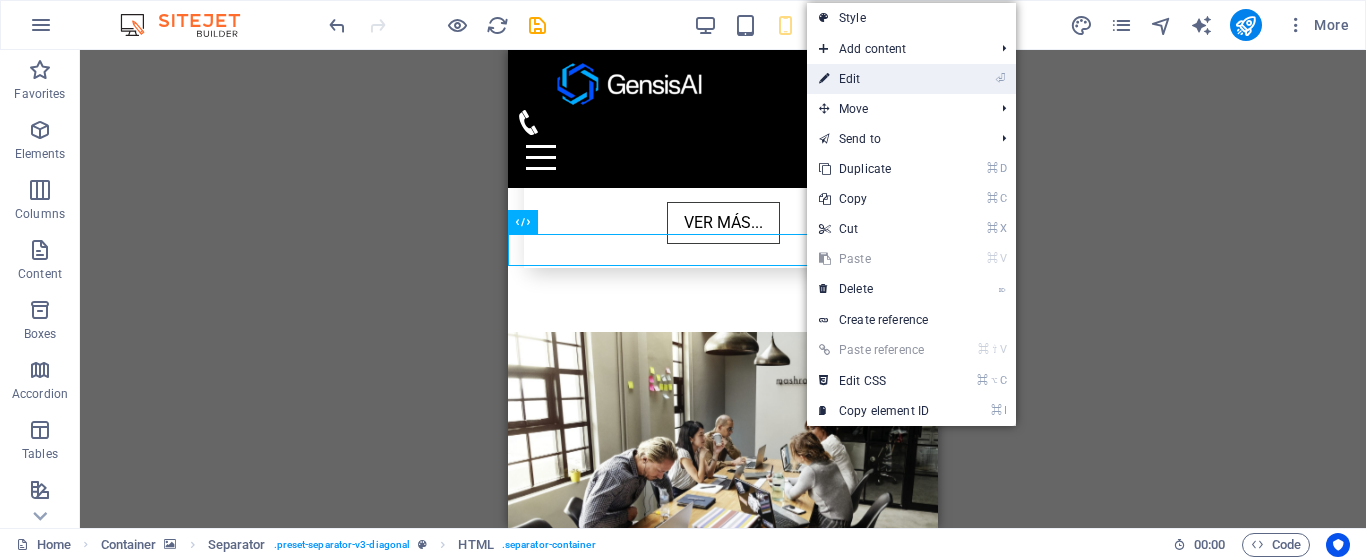click on "⏎  Edit" at bounding box center (874, 79) 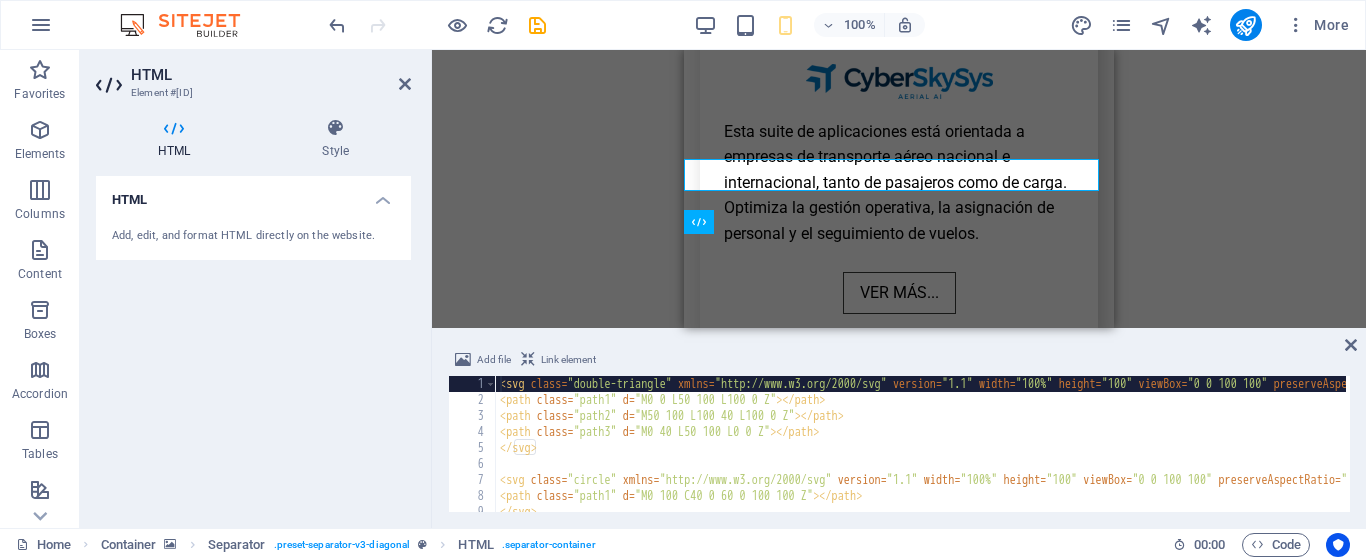 click on "HTML" at bounding box center [253, 194] 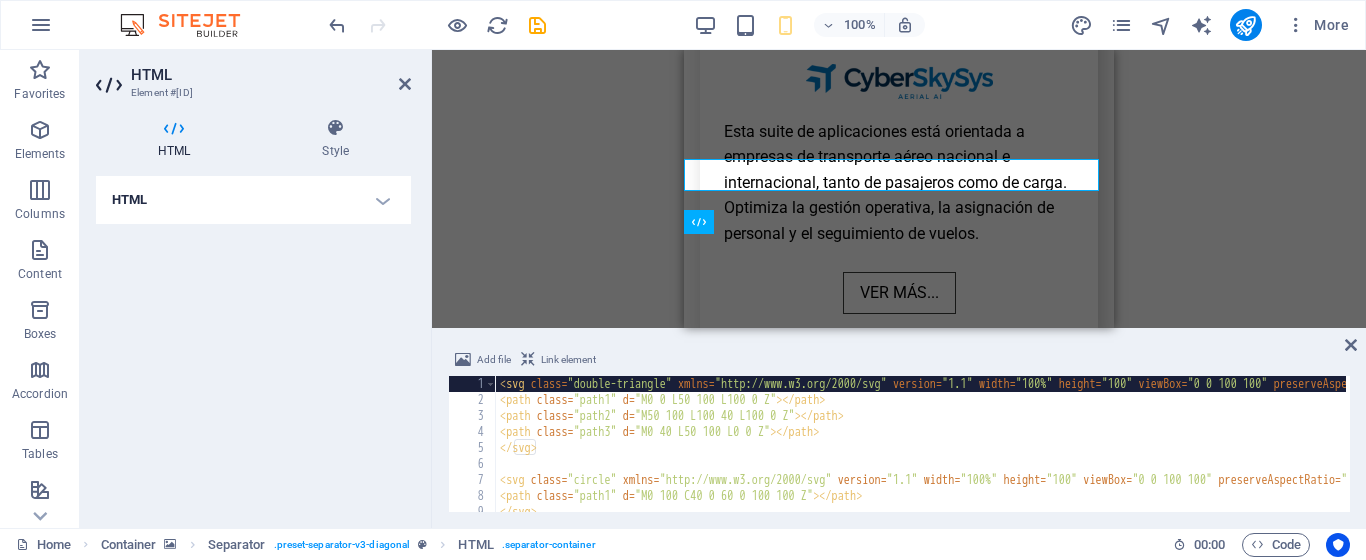 click on "HTML" at bounding box center [253, 200] 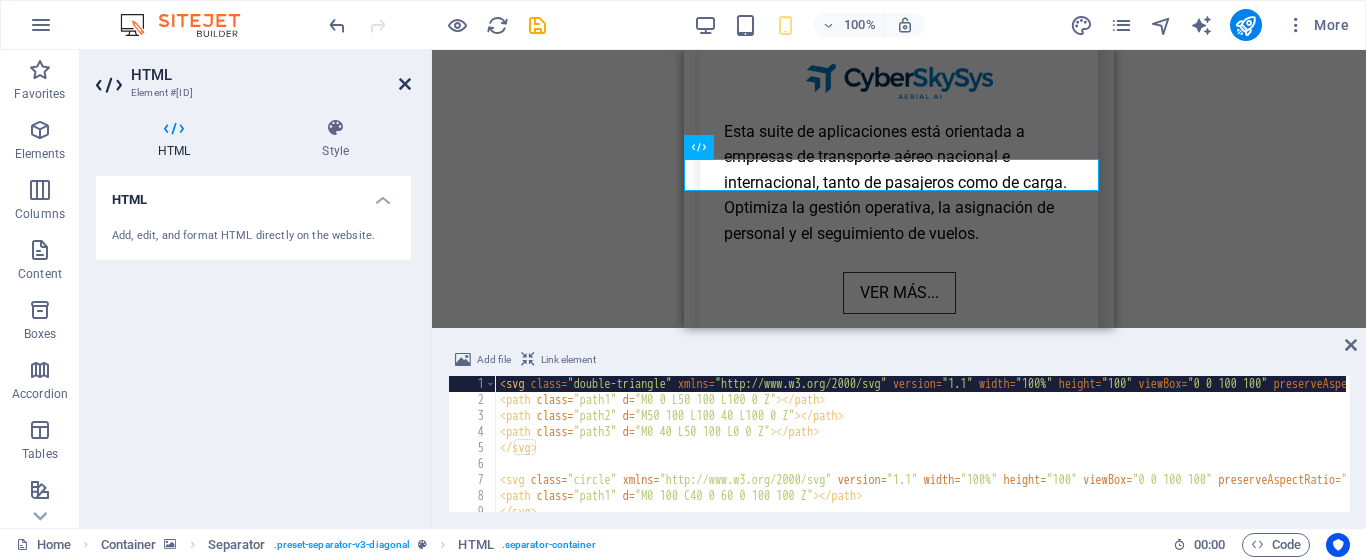 click at bounding box center (405, 84) 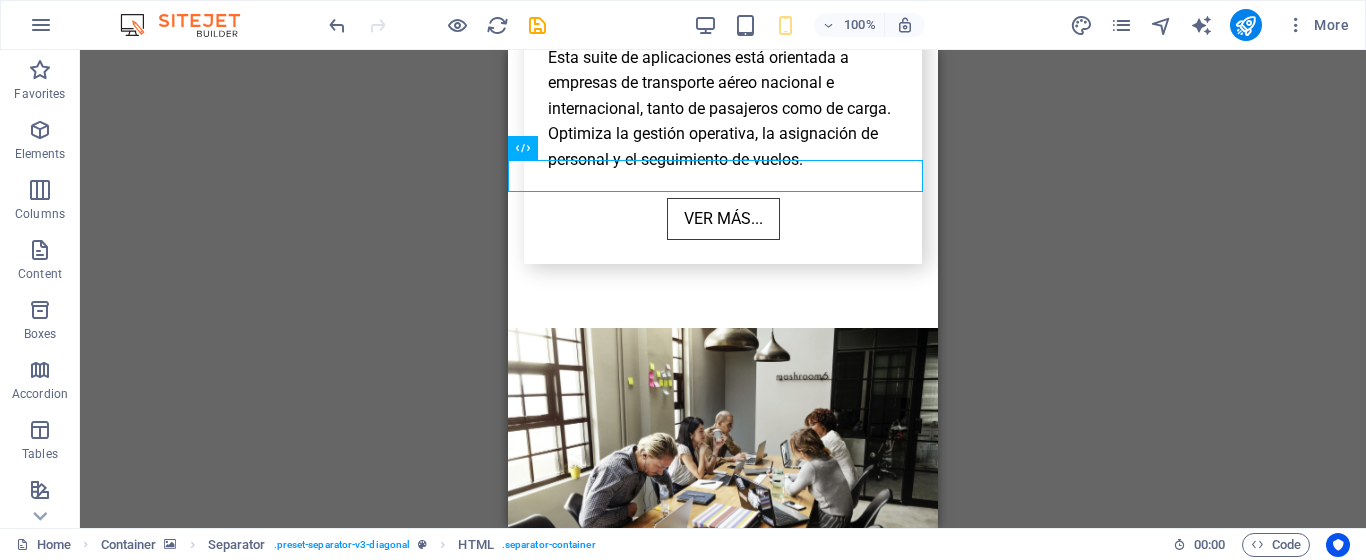 click on "H1   Banner   Container   Separator   HTML   Separator   Spacer   H1   2 columns   Container   Text   Container   Separator   Container   HTML   Container   Separator   Container   H1   Separator   HTML   Separator   Boxes   Container   Container   H3   Container   Text   Separator   Container   HTML   Container   Separator   Container   H1   Separator   HTML   Separator   Container   Container   Image with text   Text   Button   Image   Image with text   Container   Image with text   Container   Container   Image with text   Image with text   Text   Cards   Container   Cards   Image   Container   H4   Text   Container   Image   Container   H4   Text   Banner   Menu Bar   Menu   Button   Separator   Container   HTML   Container   Separator   Container   Container   H1   HTML   Separator   Container   Image   Container   H4   Text   Container   Image   Container   Cards   H4   Text   Container   Container   2 columns   Container   Contact Form   Form   Input   Container   Container" at bounding box center [723, 289] 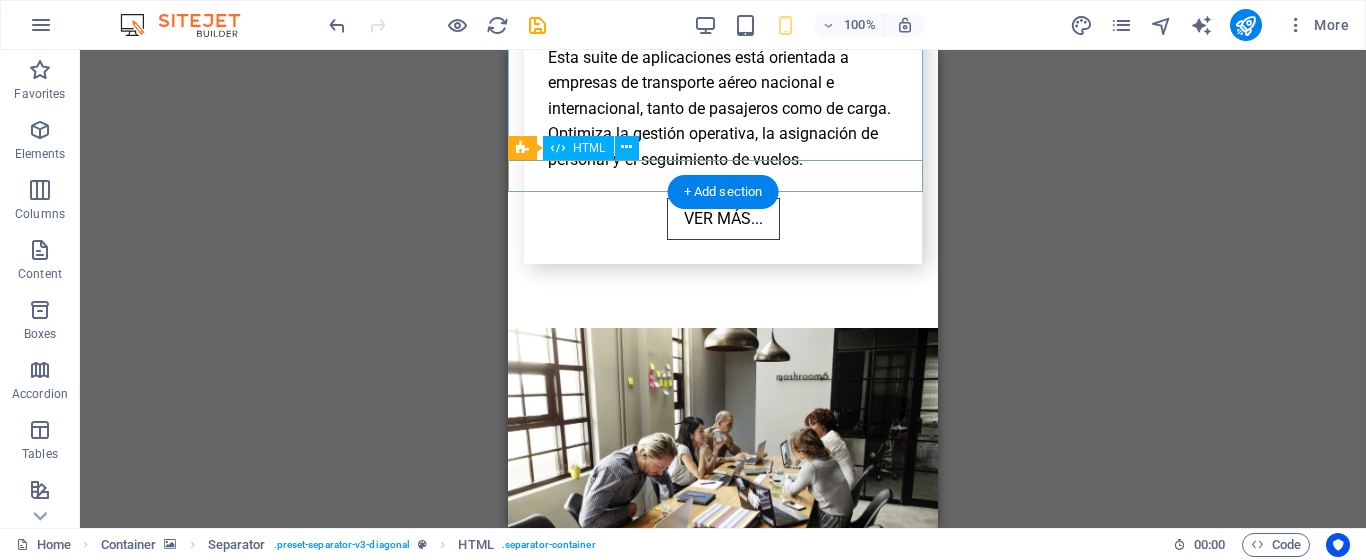 click at bounding box center (723, 752) 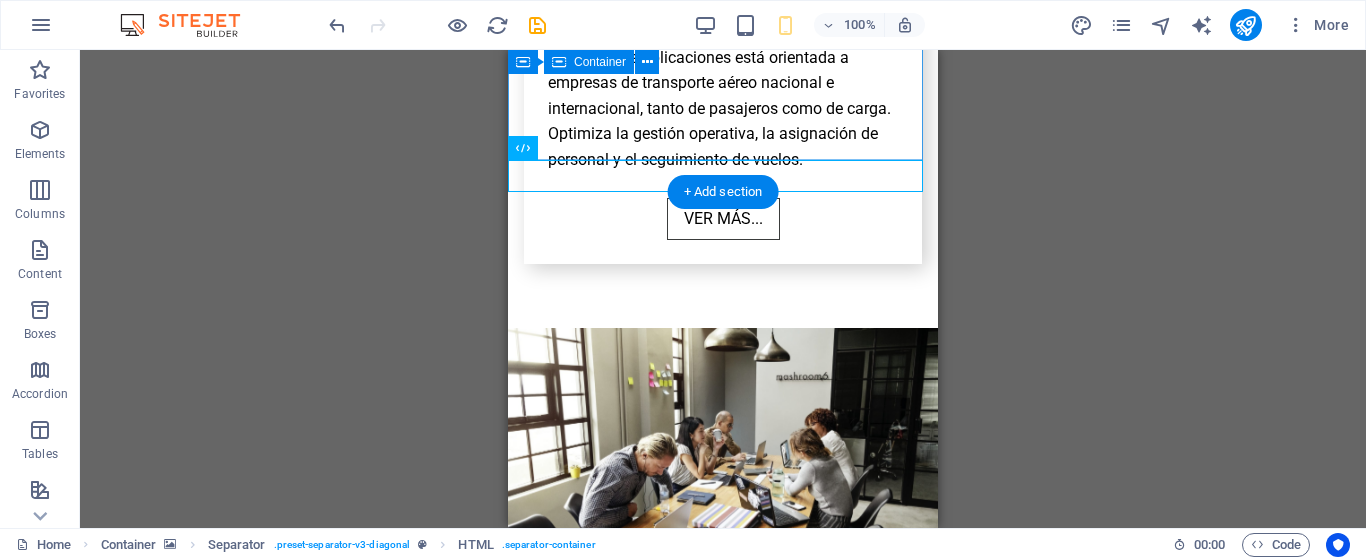 click on "NUESTRO EQUIPO" at bounding box center [723, 658] 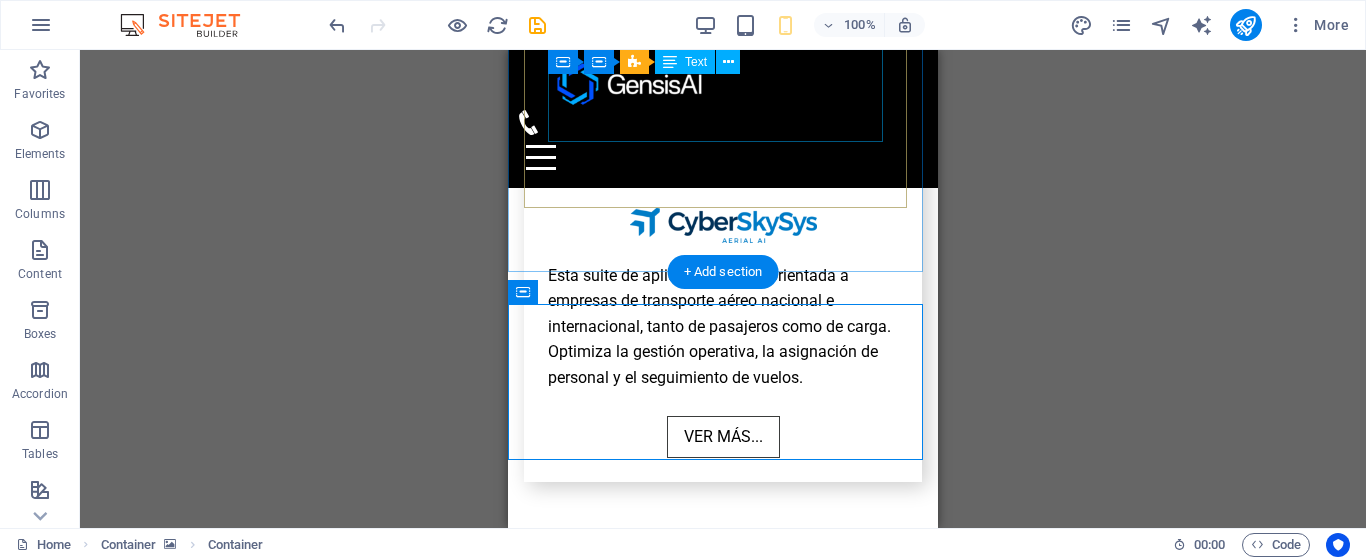 scroll, scrollTop: 4149, scrollLeft: 0, axis: vertical 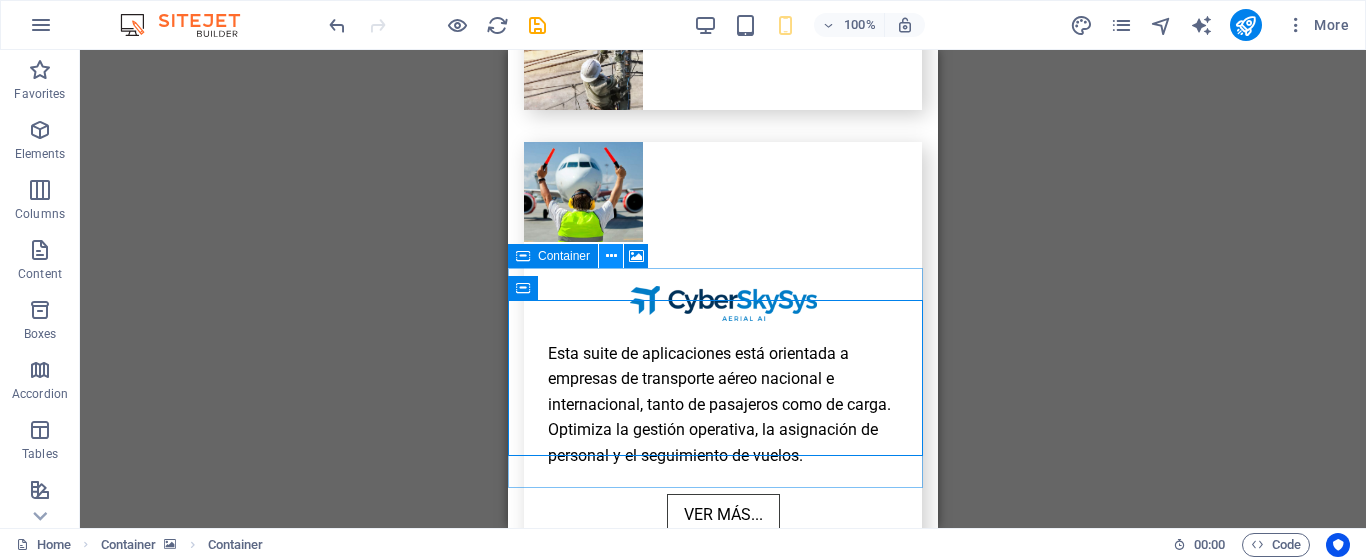 click at bounding box center (611, 256) 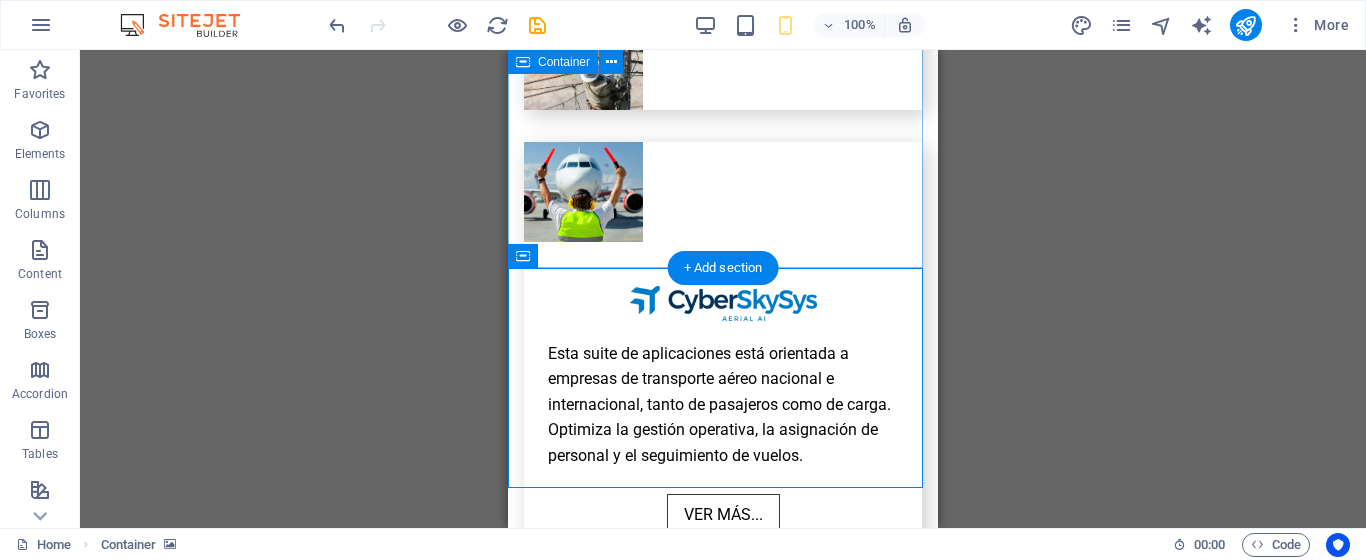 click on "Esta suite de aplicaciones está diseñada para empresas de seguridad privada o con operativas similares, y permite una trazabilidad completa del trabajo y la jornada laboral. Ver más... Esta suite de aplicaciones está diseñada para empresas de servicio técnico o similares, donde el control de horarios, reemplazos, ausencias, materiales, desplazamientos y facturación es parte del trabajo diario. Ver más... Esta suite de aplicaciones está orientada a empresas de transporte aéreo nacional e internacional, tanto de pasajeros como de carga. Optimiza la gestión operativa, la asignación de personal y el seguimiento de vuelos. Ver más..." at bounding box center (723, -86) 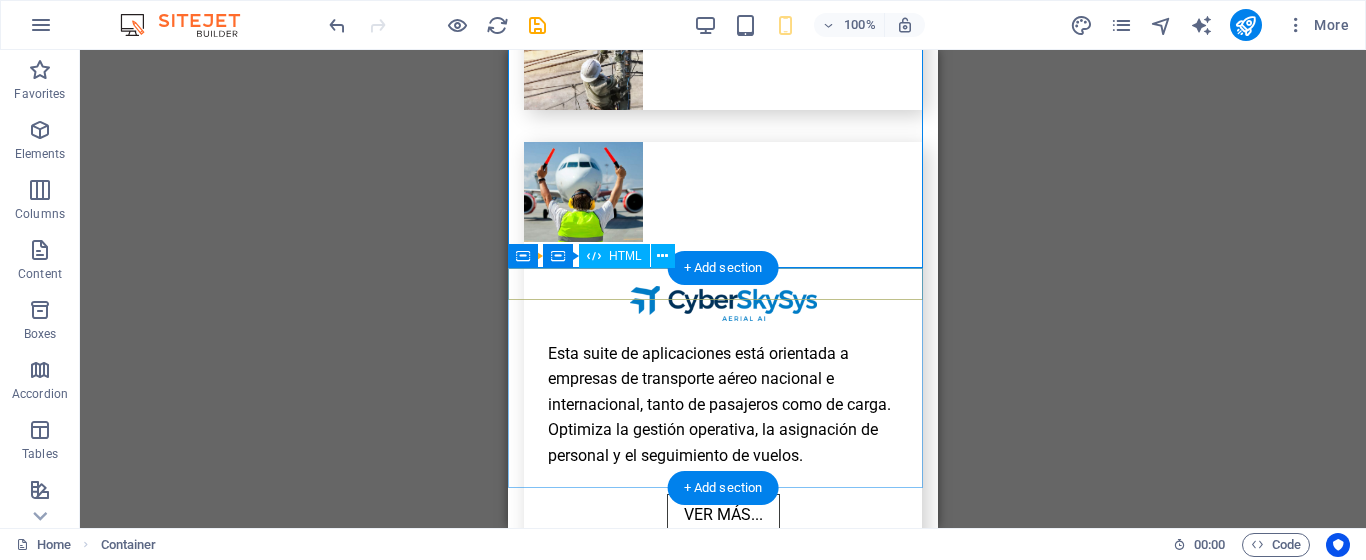 click at bounding box center (723, 860) 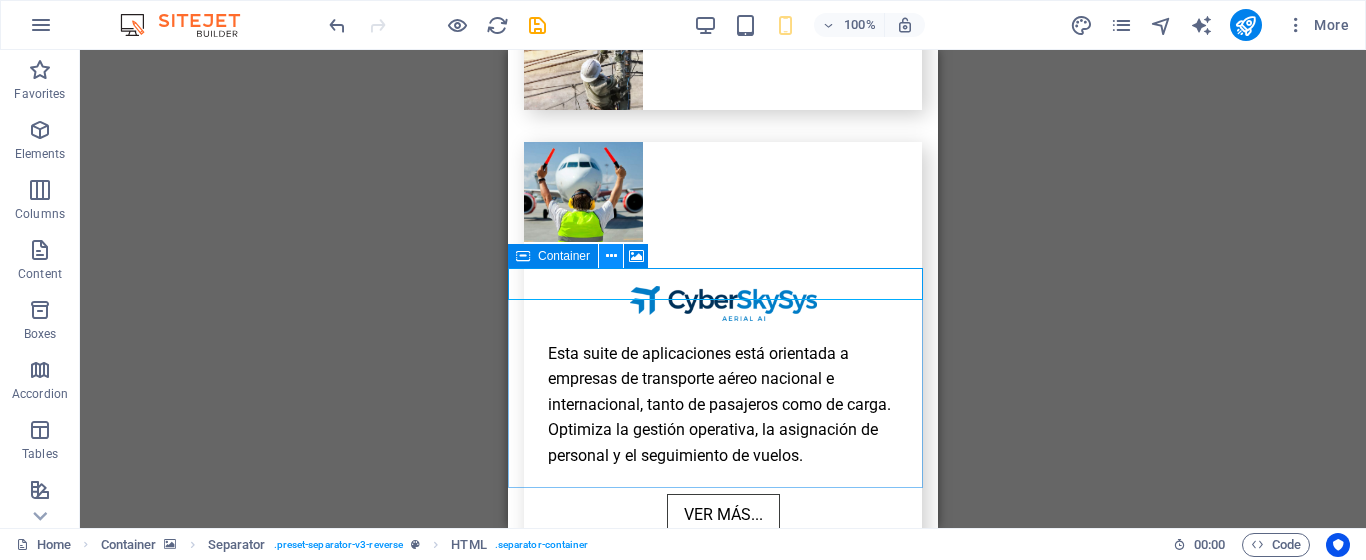 click at bounding box center [611, 256] 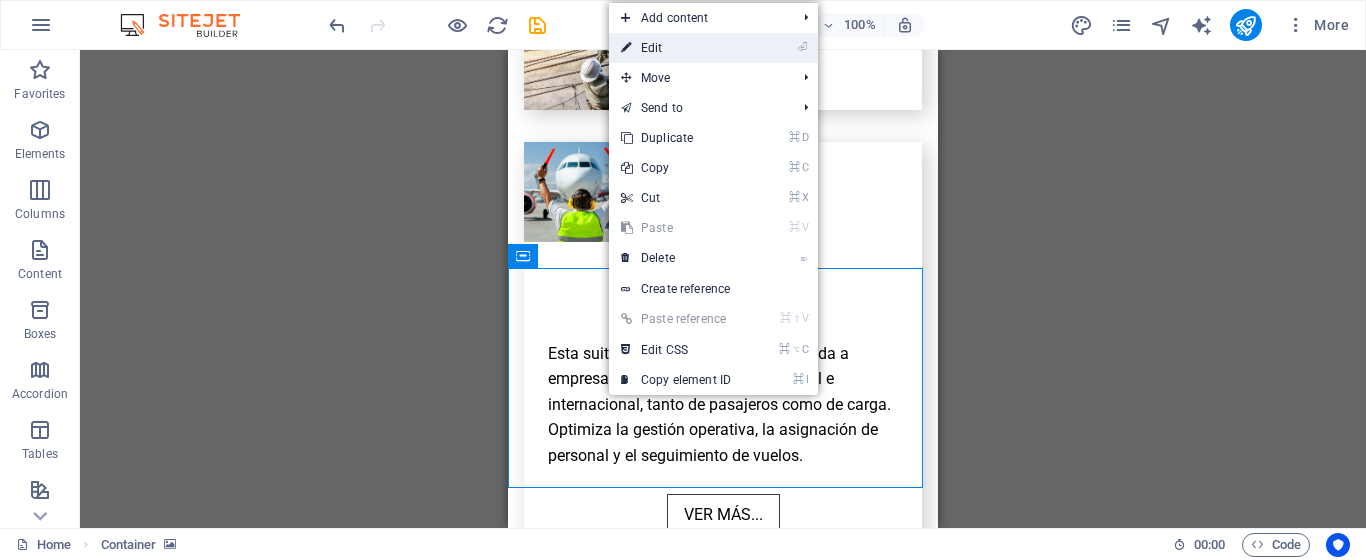 click on "⏎  Edit" at bounding box center [676, 48] 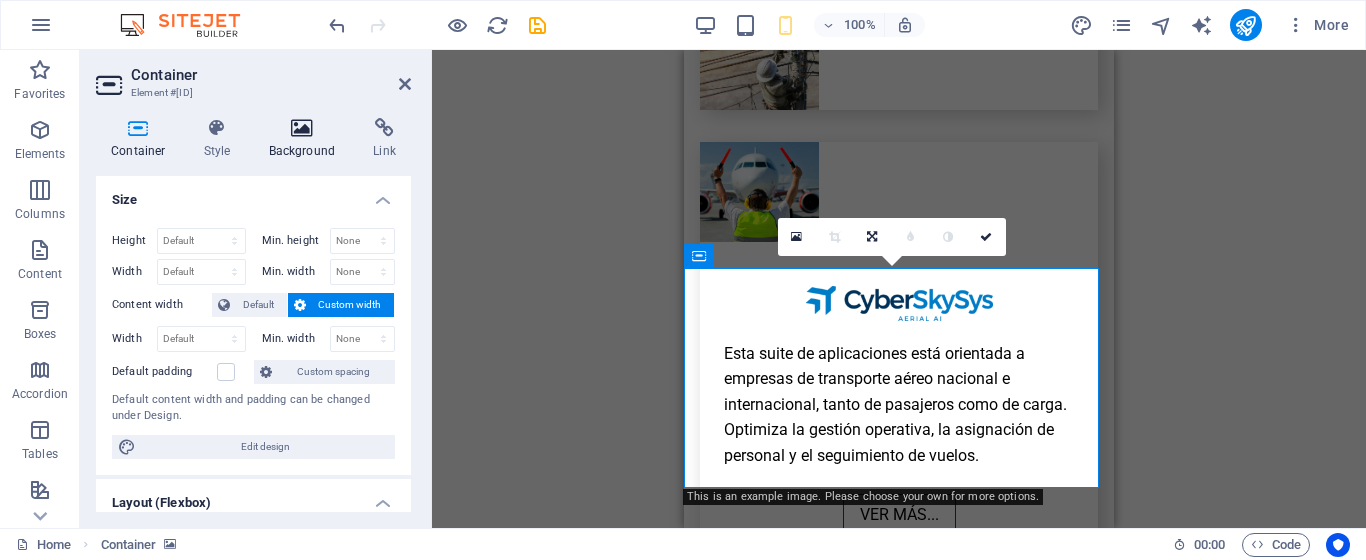 click at bounding box center [302, 128] 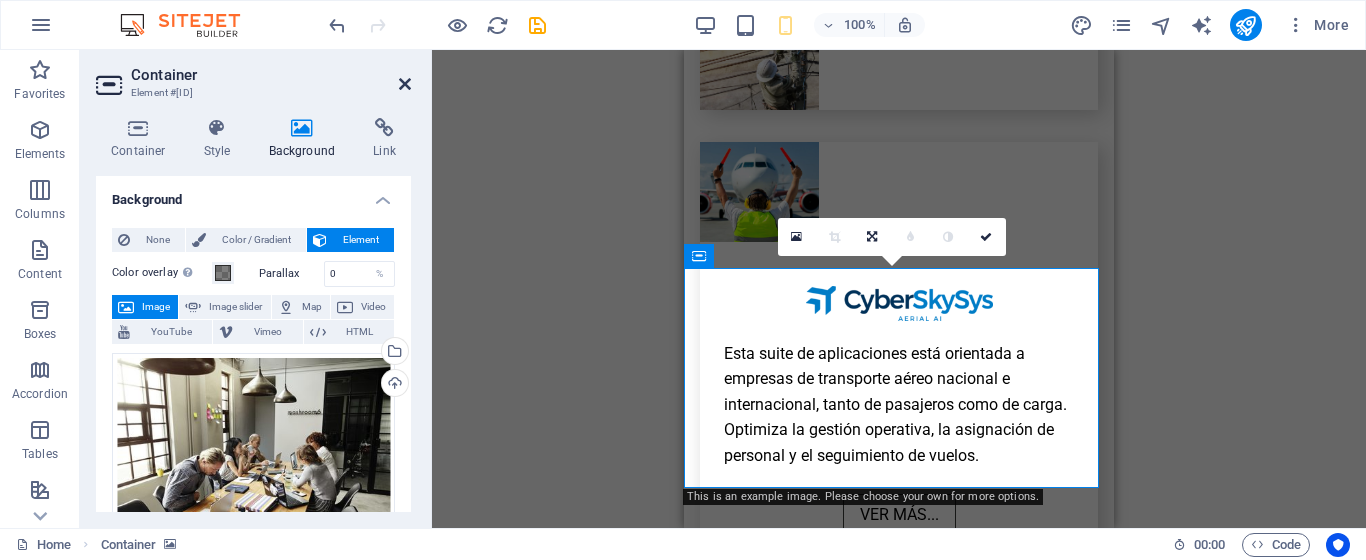 click at bounding box center (405, 84) 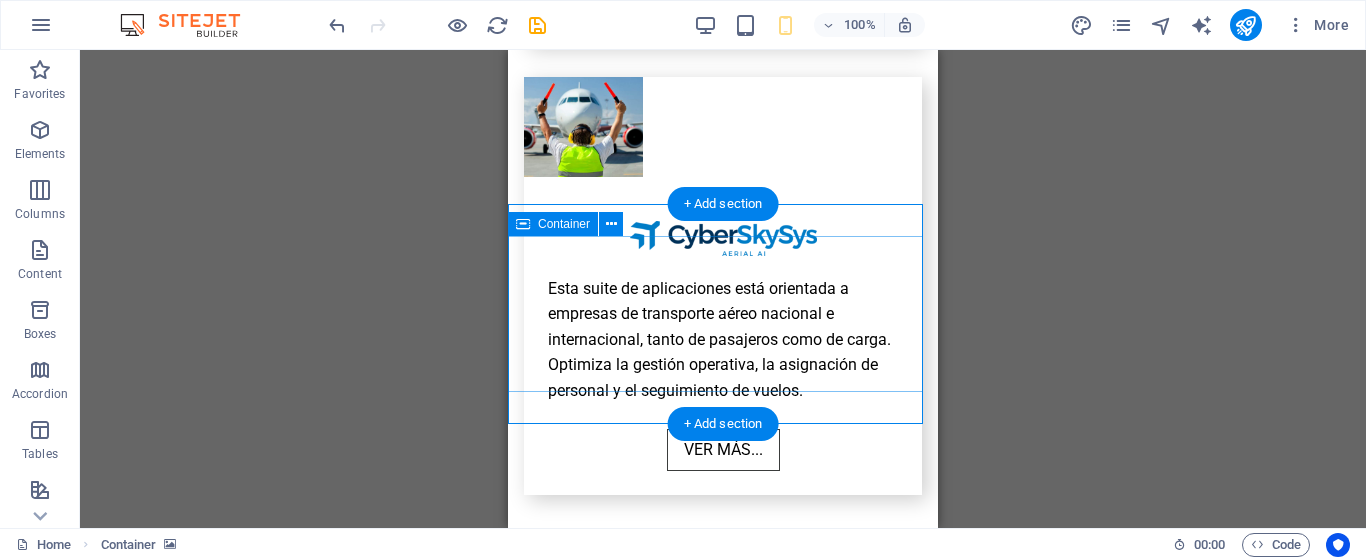 scroll, scrollTop: 4213, scrollLeft: 0, axis: vertical 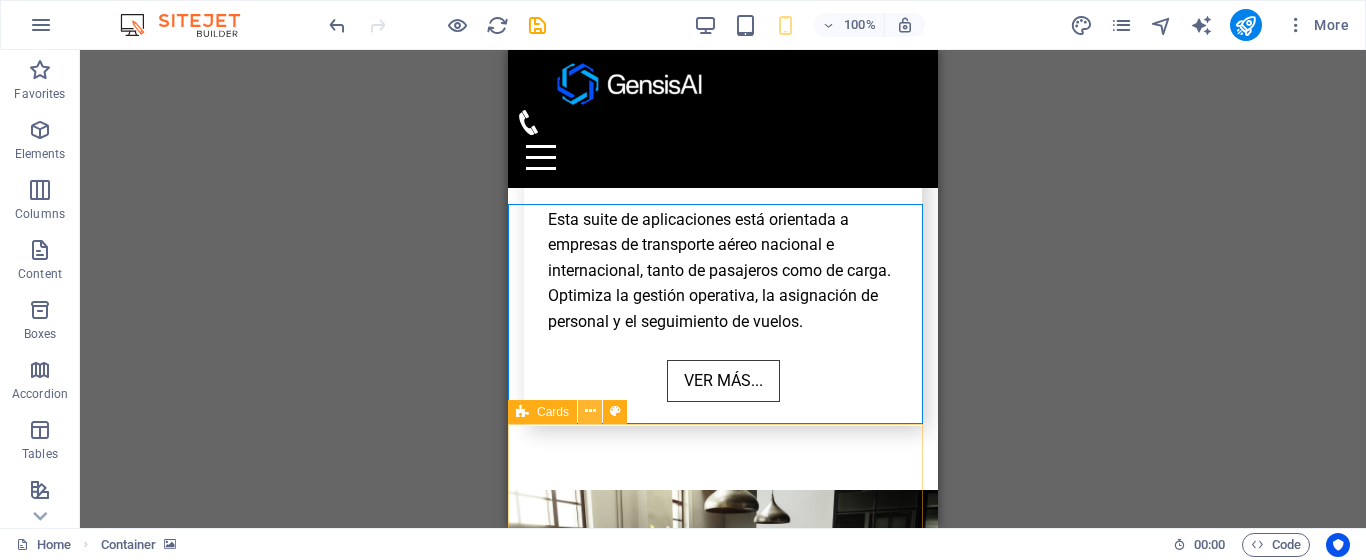 click at bounding box center [590, 411] 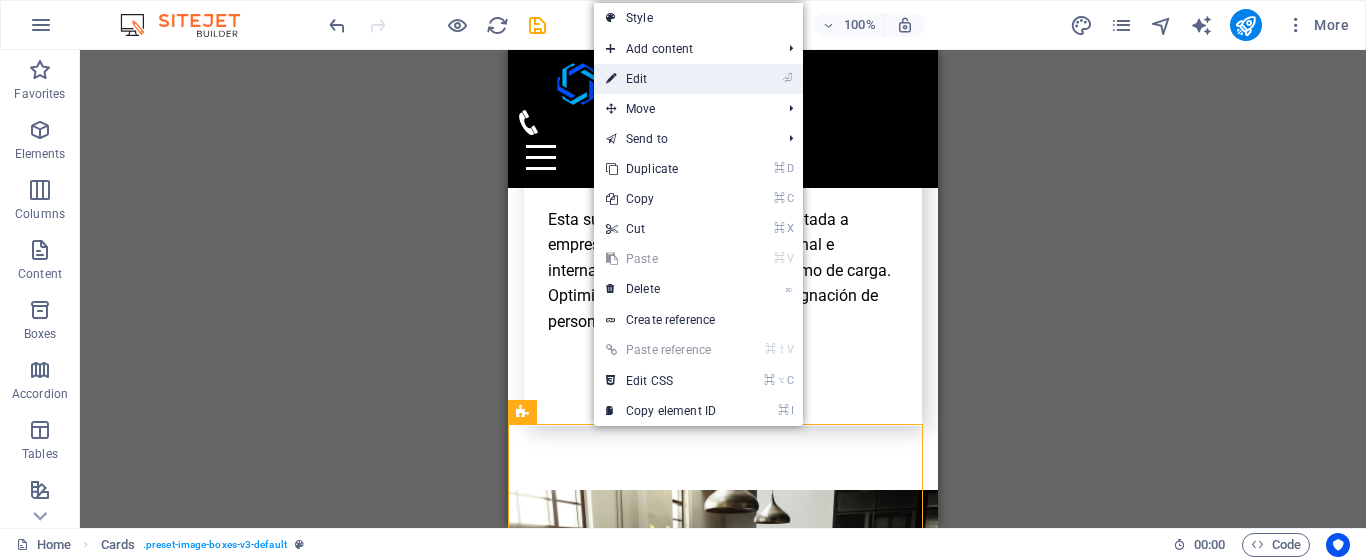 click on "⏎  Edit" at bounding box center [661, 79] 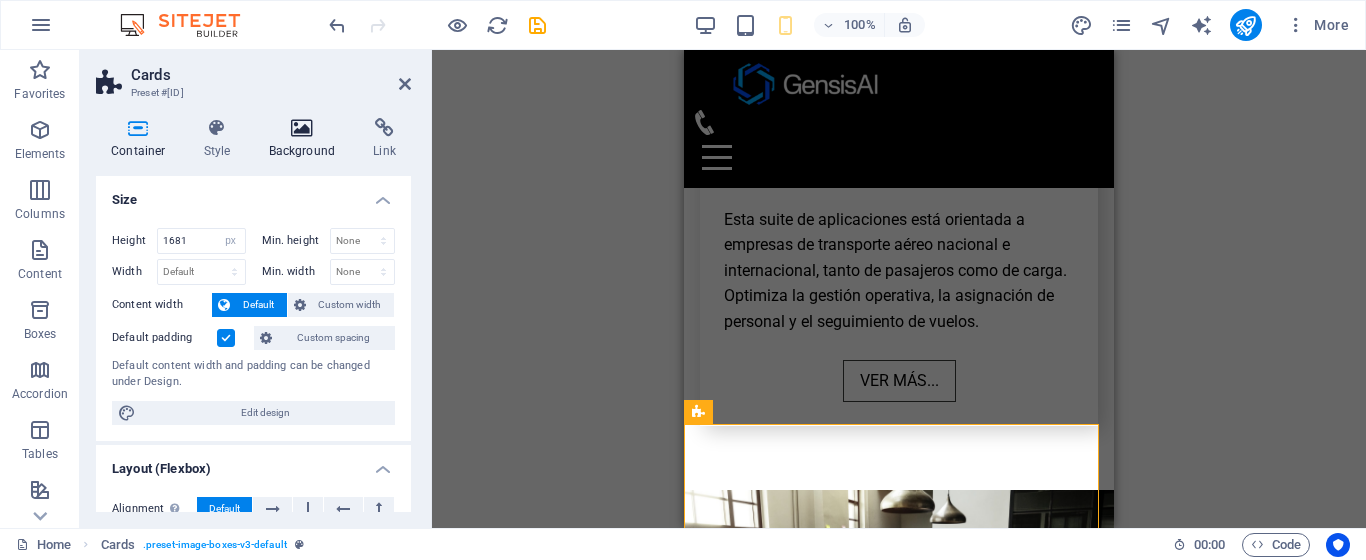click at bounding box center [302, 128] 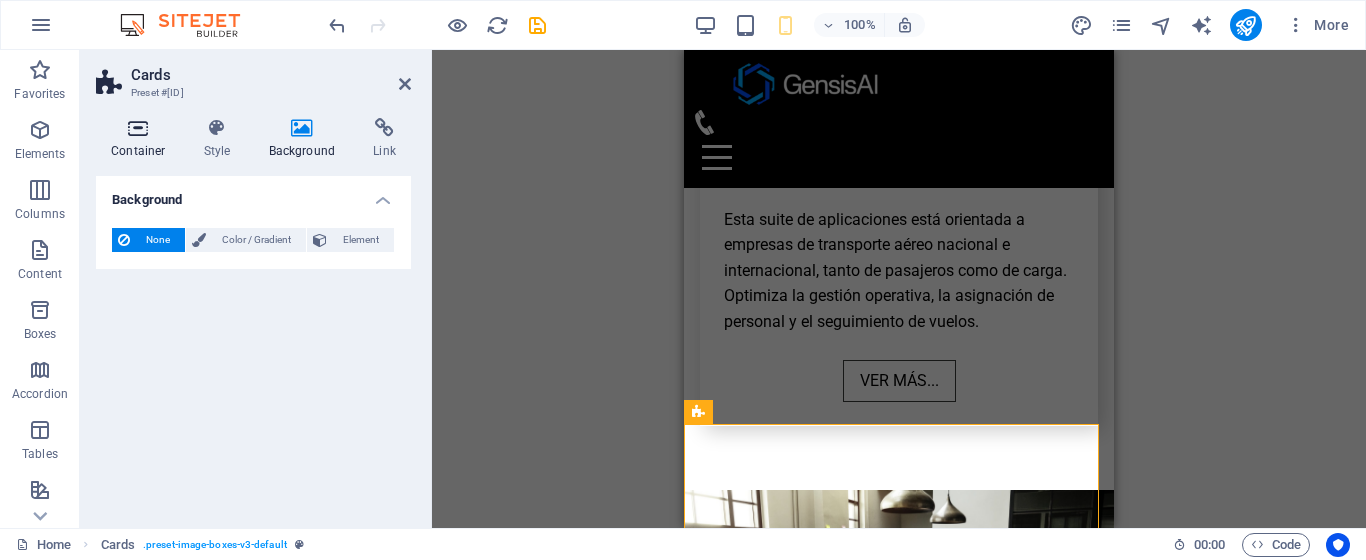 click at bounding box center (138, 128) 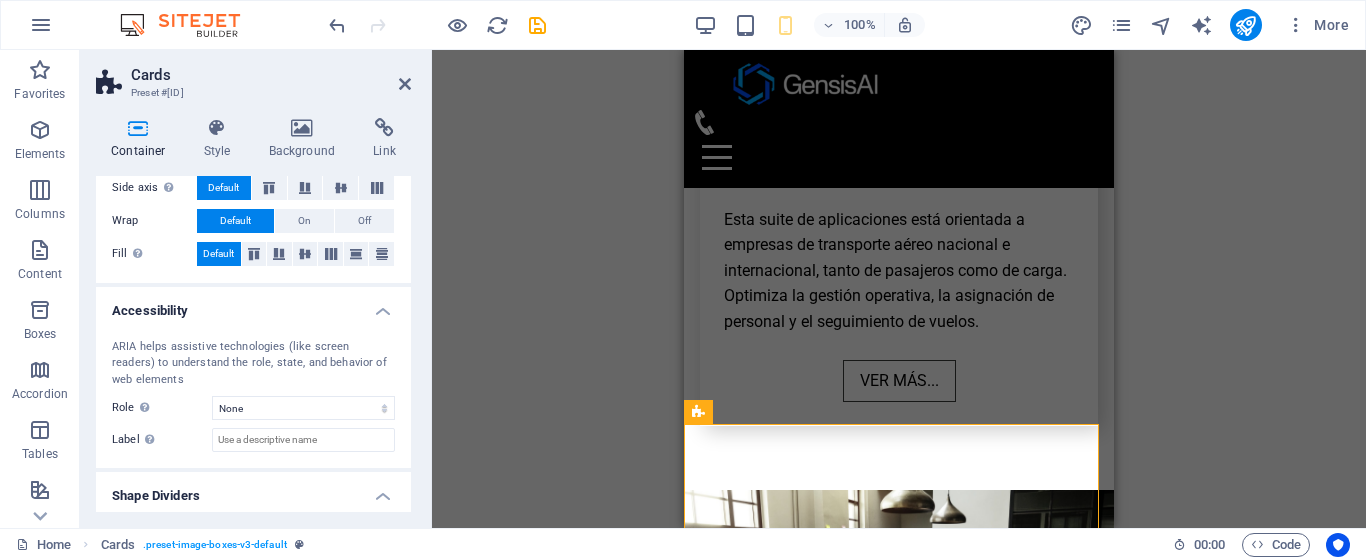 scroll, scrollTop: 439, scrollLeft: 0, axis: vertical 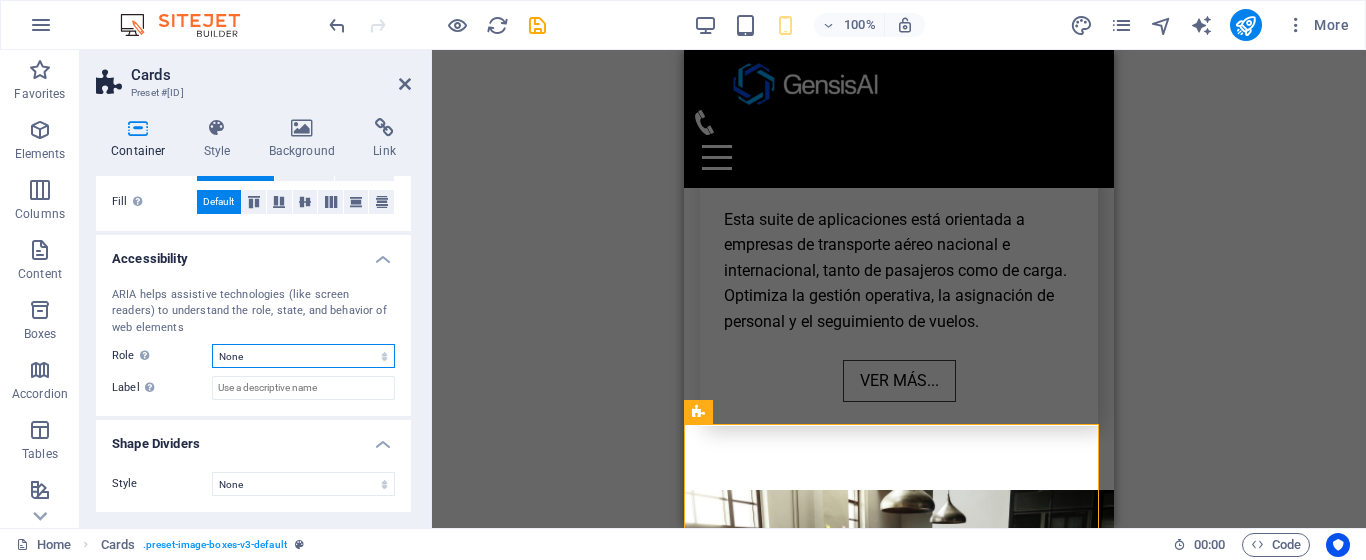 click on "None Alert Article Banner Comment Complementary Dialog Footer Header Marquee Presentation Region Section Separator Status Timer" at bounding box center [303, 356] 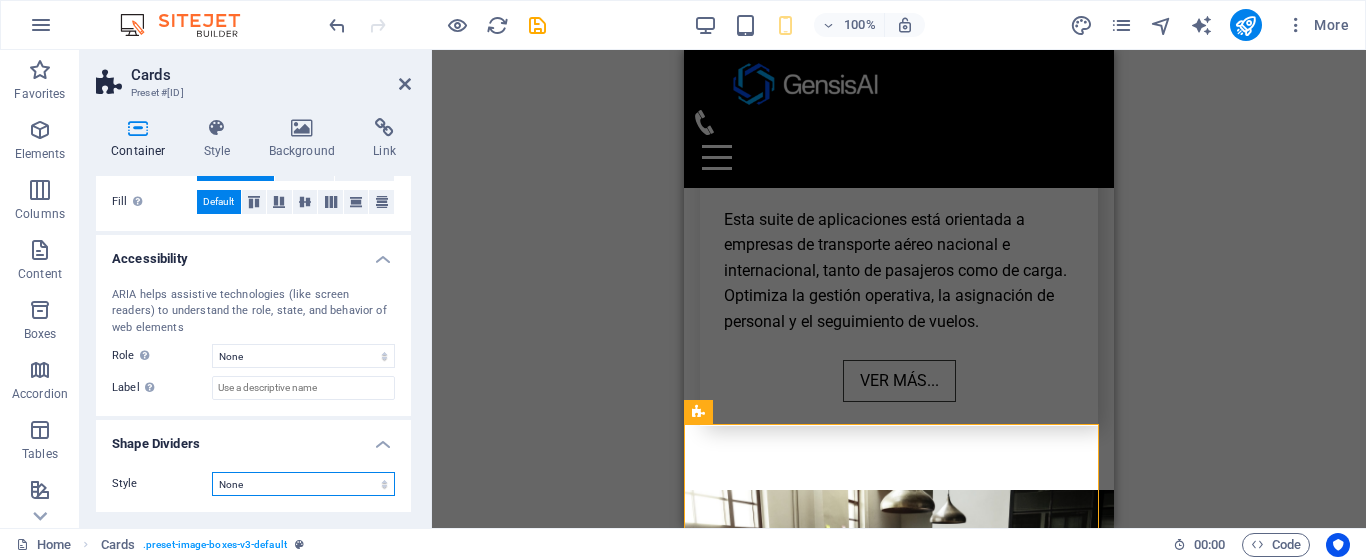 click on "None Triangle Square Diagonal Polygon 1 Polygon 2 Zigzag Multiple Zigzags Waves Multiple Waves Half Circle Circle Circle Shadow Blocks Hexagons Clouds Multiple Clouds Fan Pyramids Book Paint Drip Fire Shredded Paper Arrow" at bounding box center [303, 484] 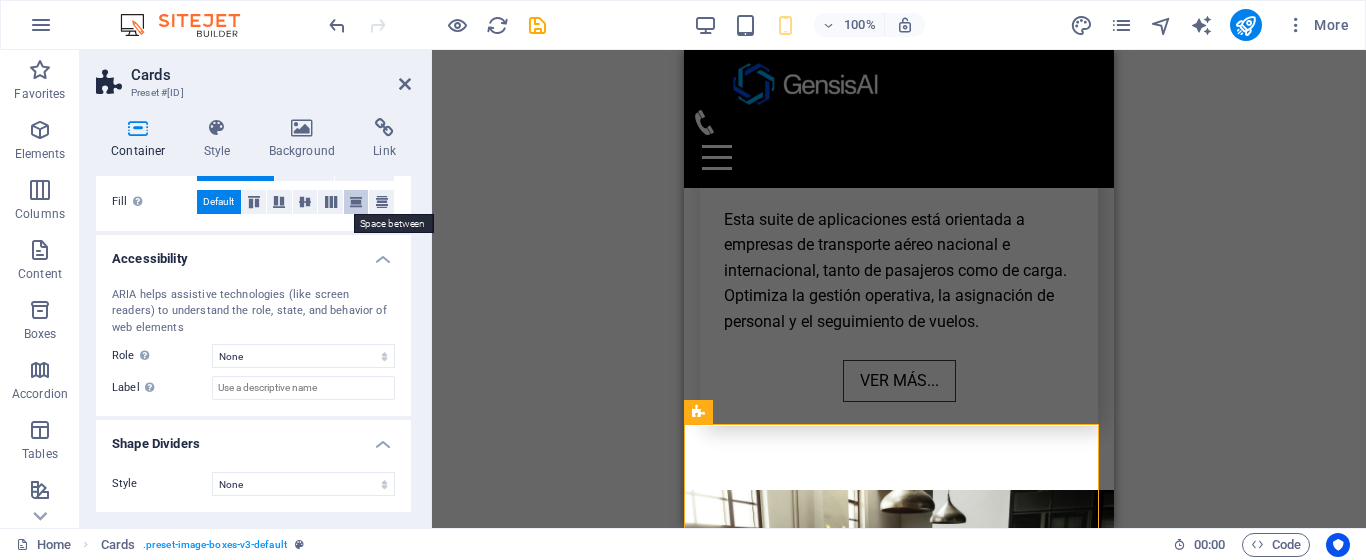 click at bounding box center [356, 202] 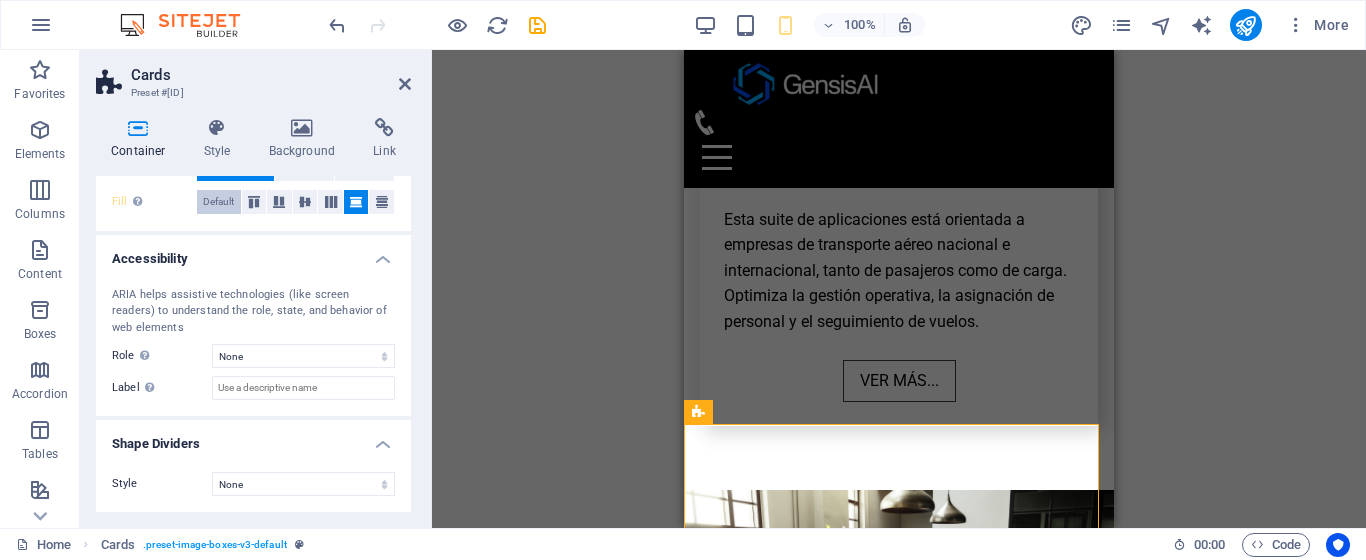 click on "Default" at bounding box center (218, 202) 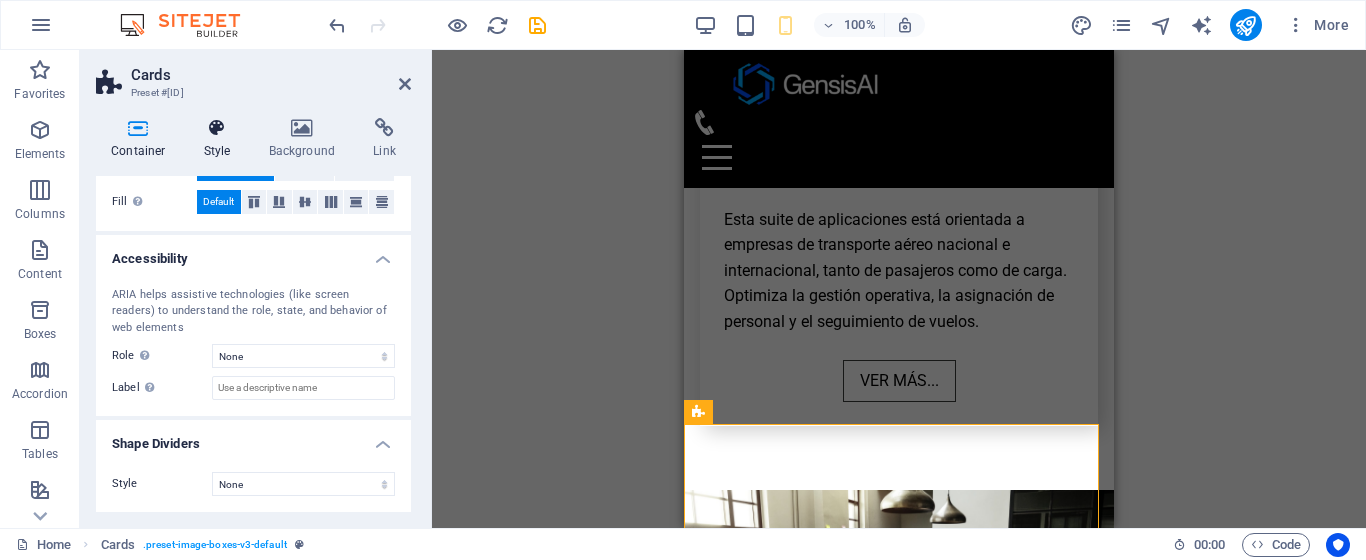 click at bounding box center [217, 128] 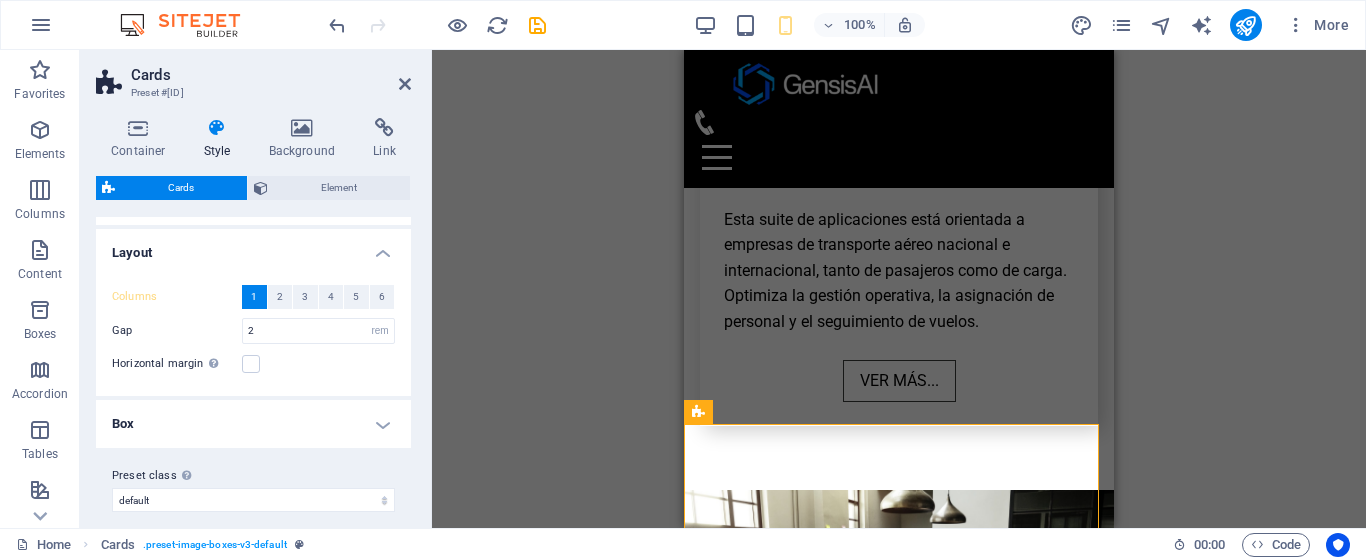 scroll, scrollTop: 208, scrollLeft: 0, axis: vertical 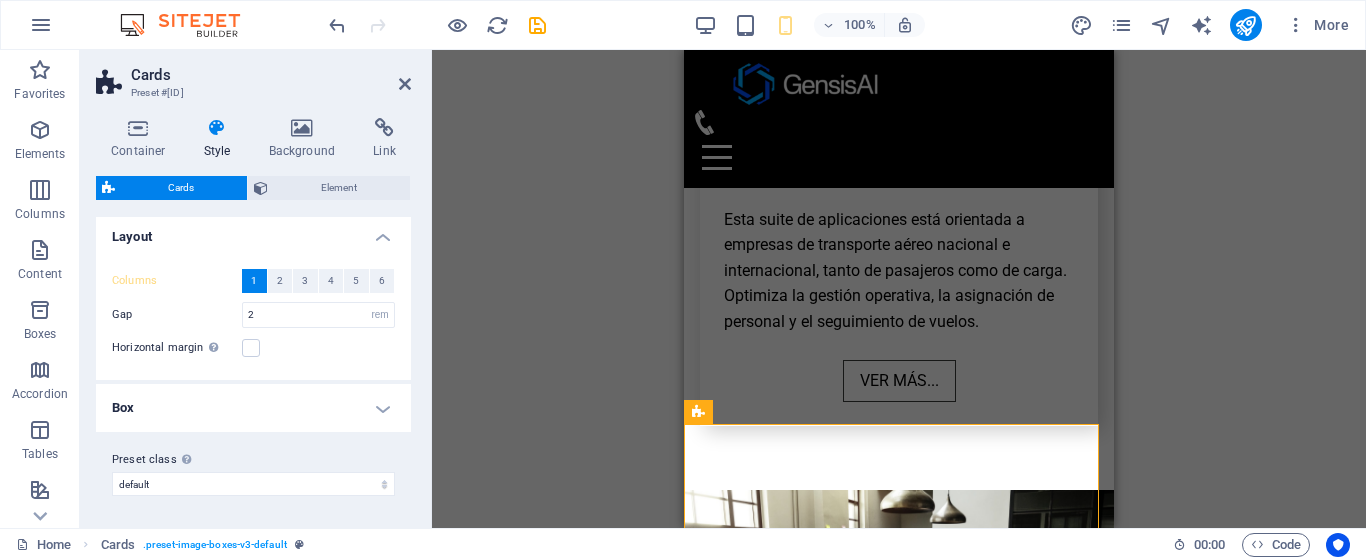 click on "Box" at bounding box center (253, 408) 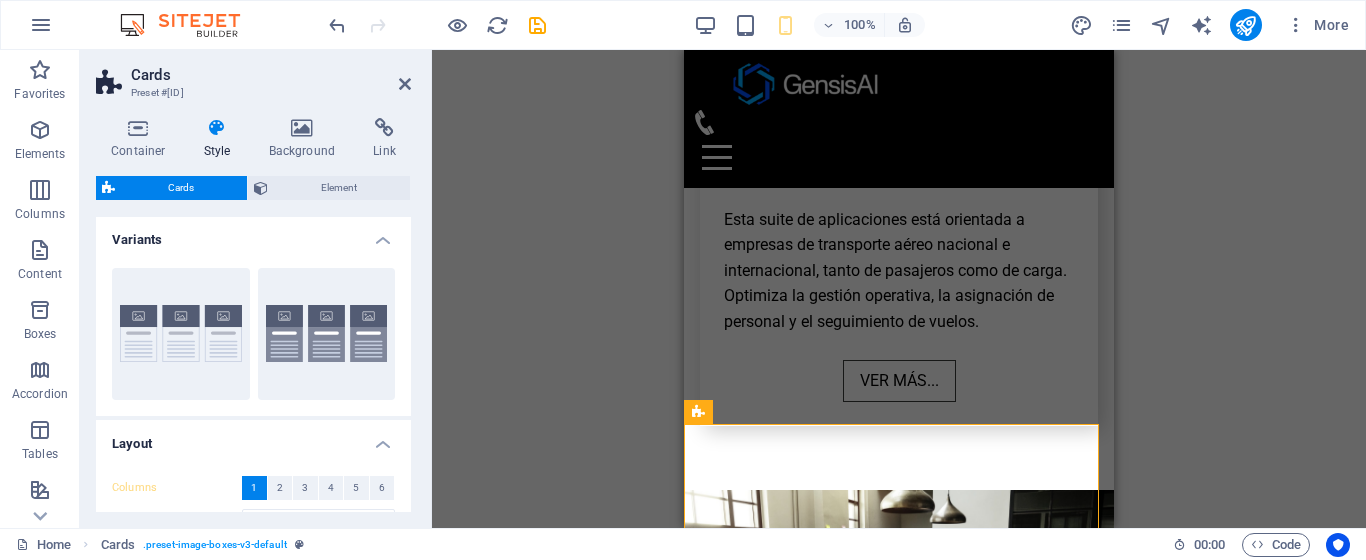 scroll, scrollTop: 0, scrollLeft: 0, axis: both 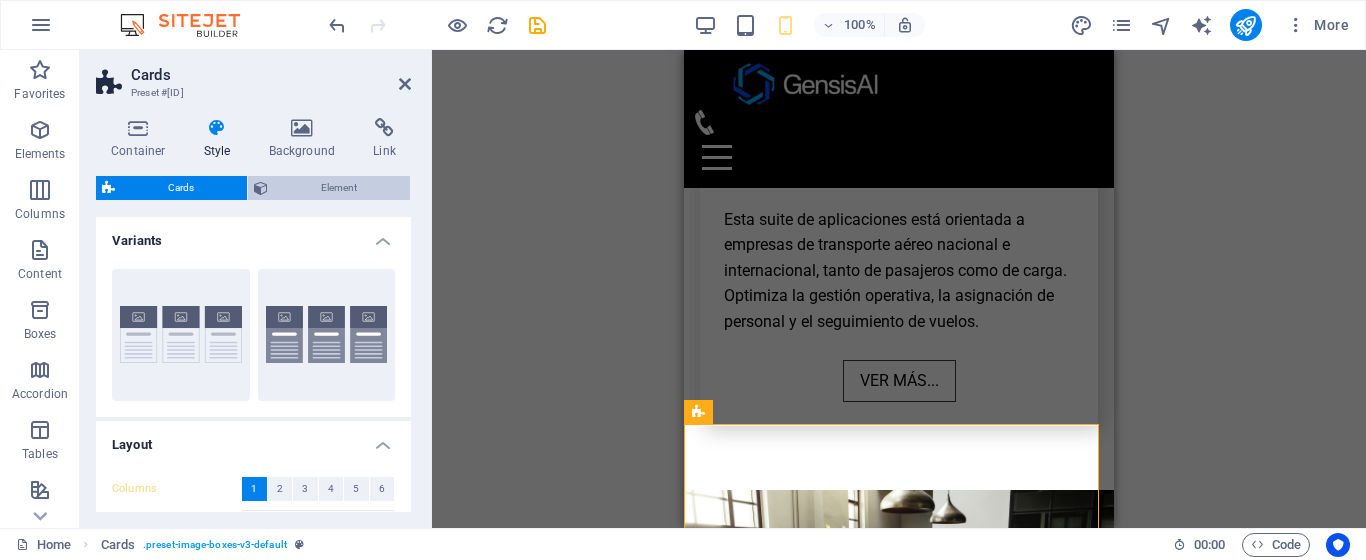 click on "Element" at bounding box center (339, 188) 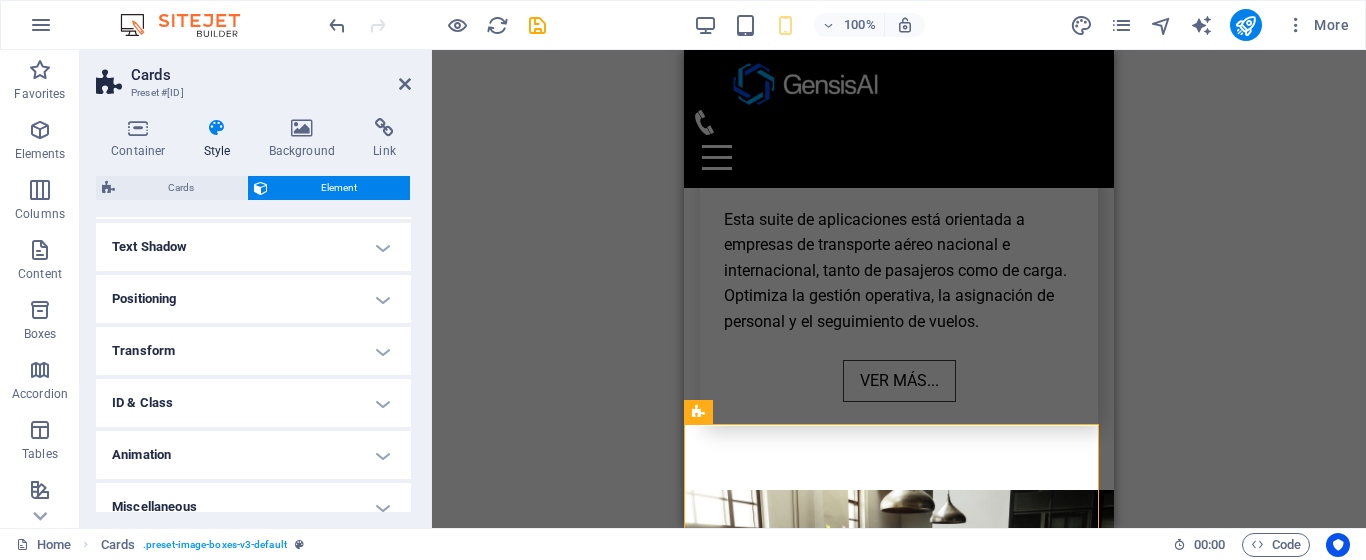 scroll, scrollTop: 318, scrollLeft: 0, axis: vertical 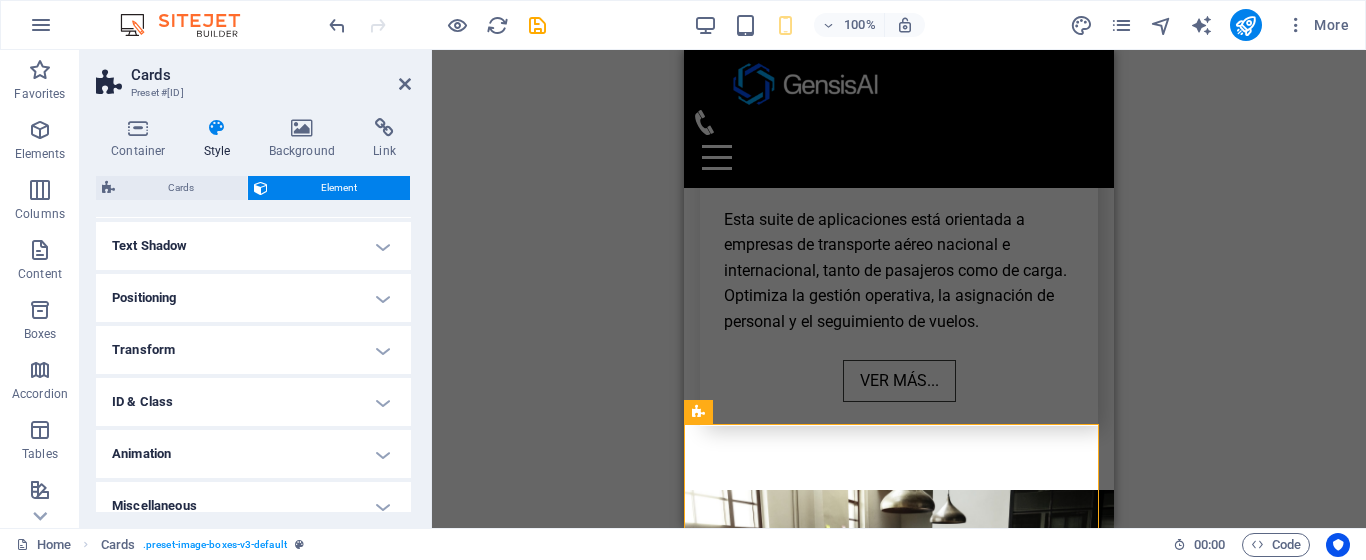 click on "Positioning" at bounding box center (253, 298) 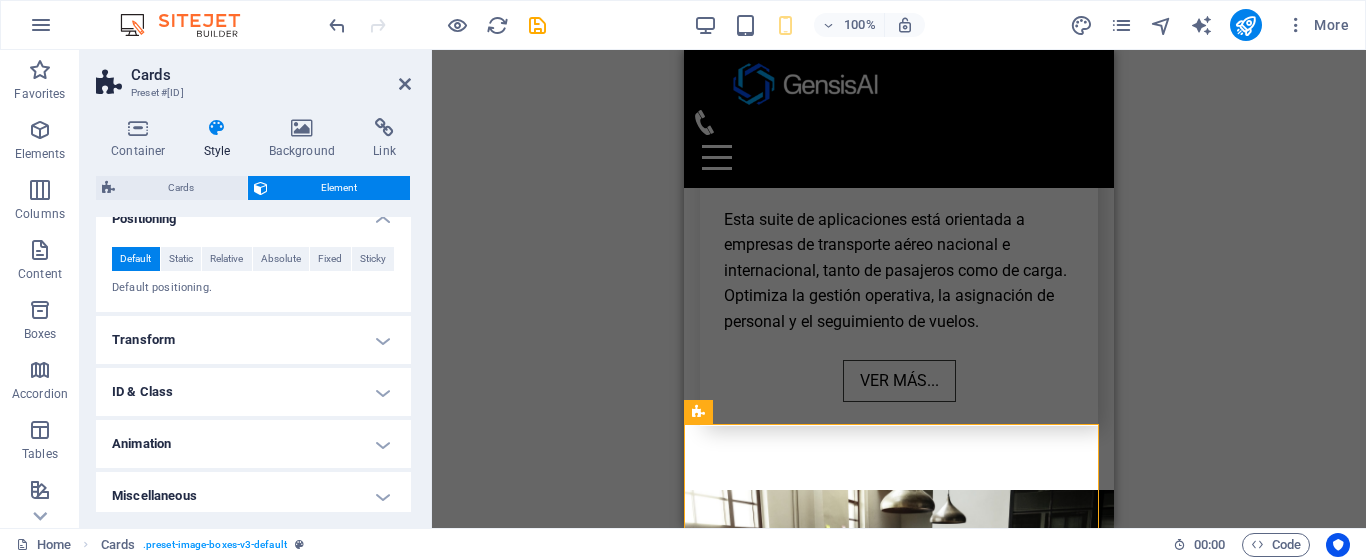 scroll, scrollTop: 400, scrollLeft: 0, axis: vertical 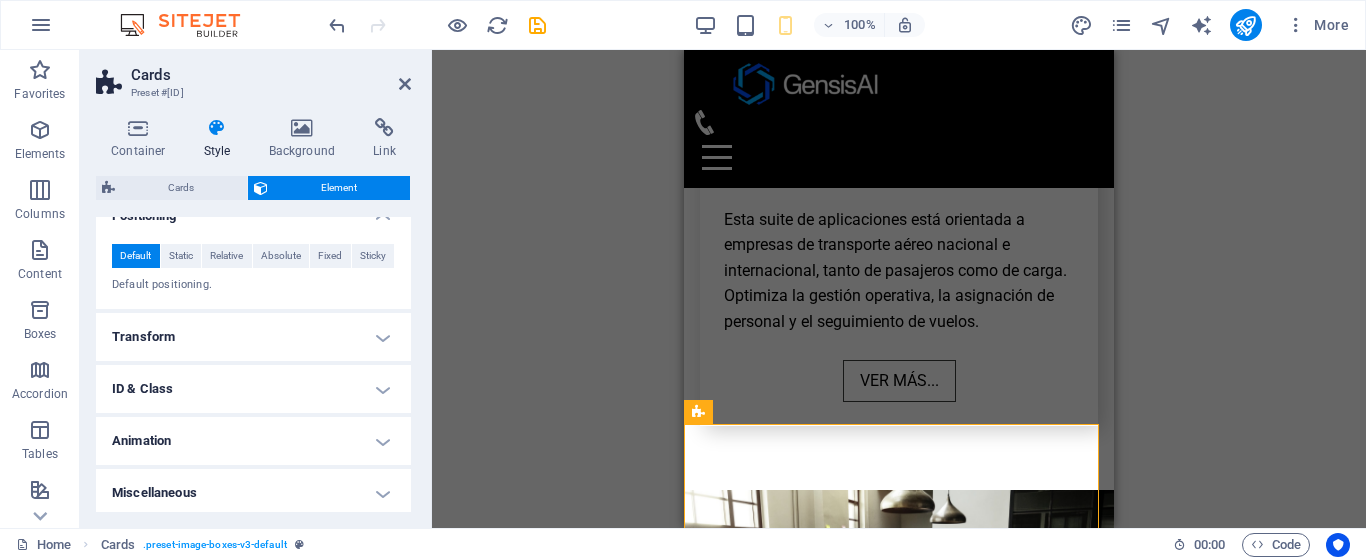 click on "Transform" at bounding box center [253, 337] 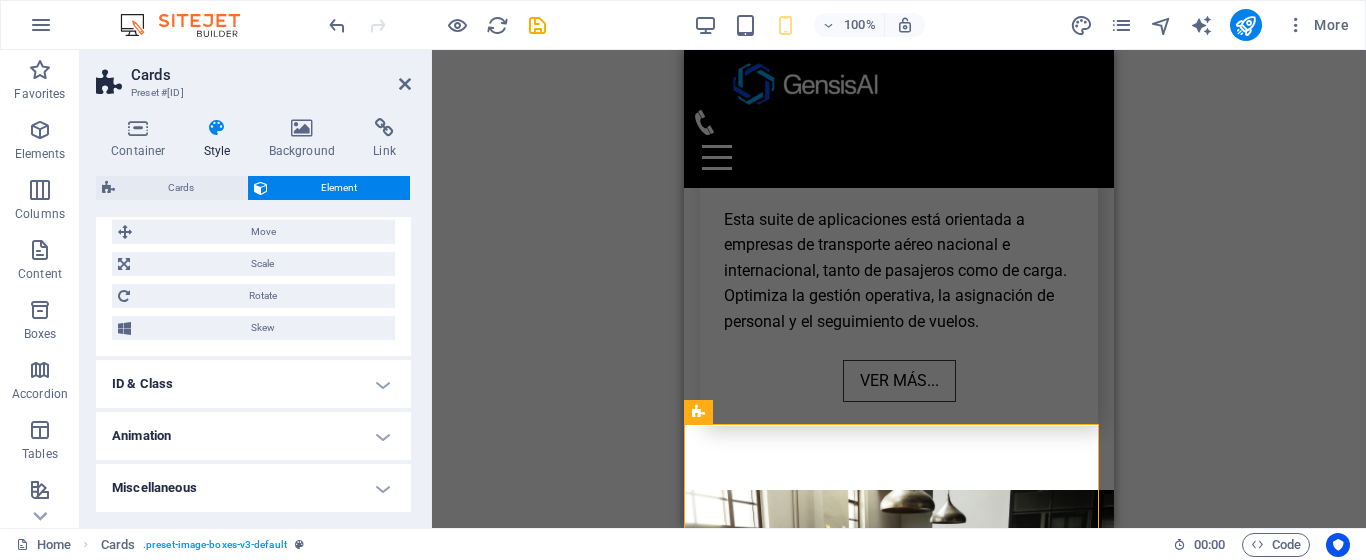 scroll, scrollTop: 543, scrollLeft: 0, axis: vertical 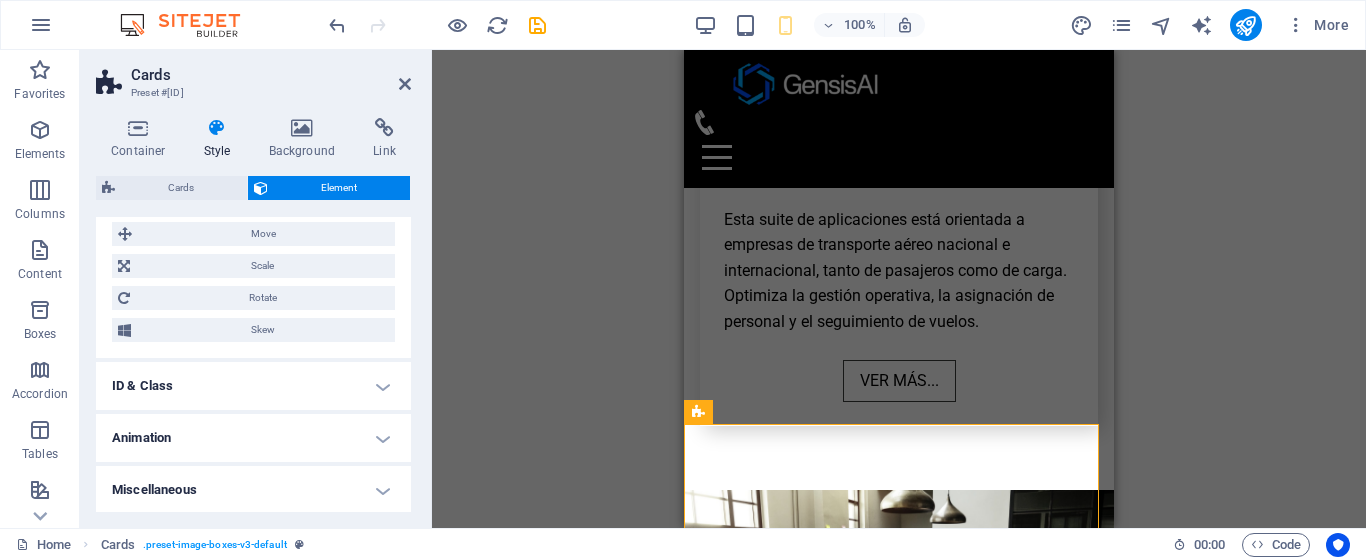 click on "Miscellaneous" at bounding box center [253, 490] 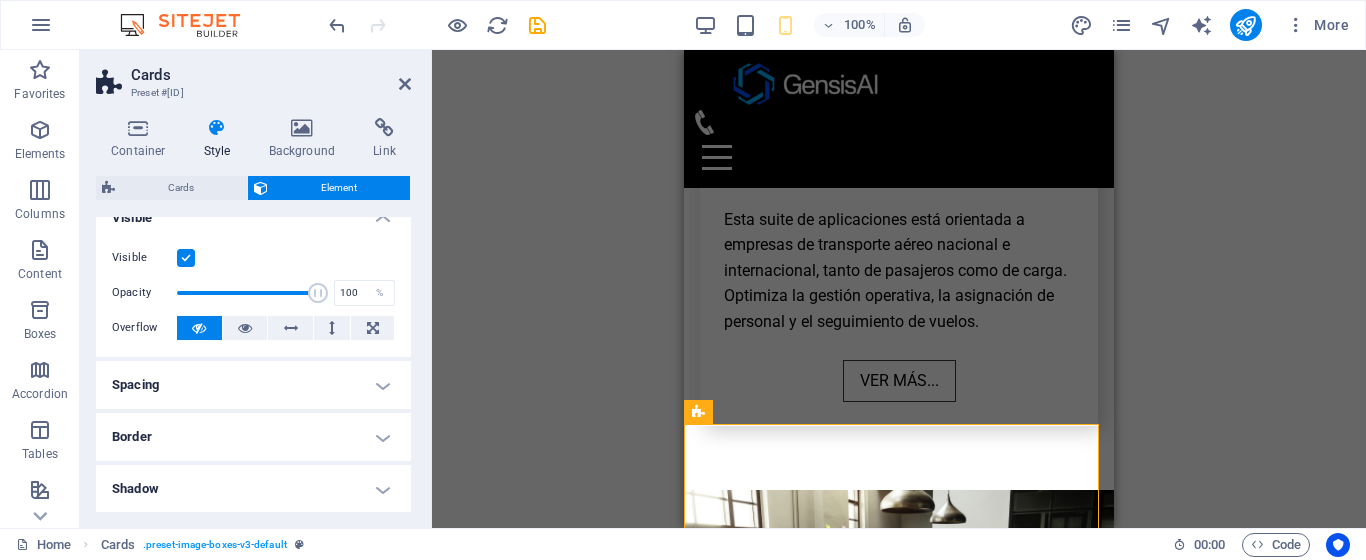 scroll, scrollTop: 0, scrollLeft: 0, axis: both 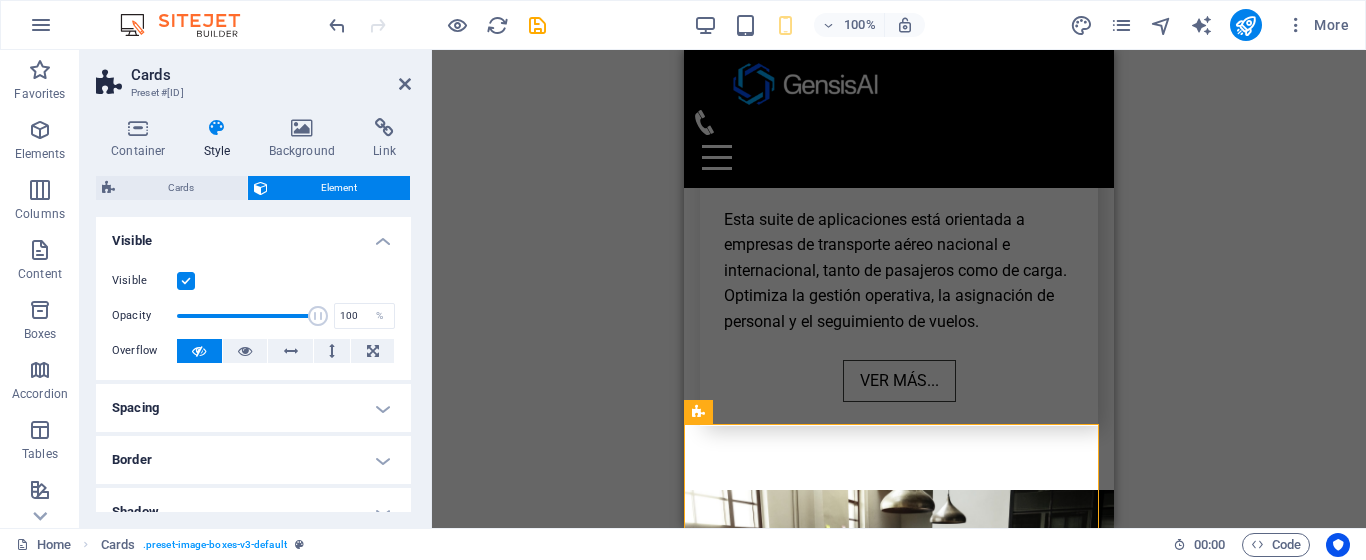 click on "Visible" at bounding box center [253, 235] 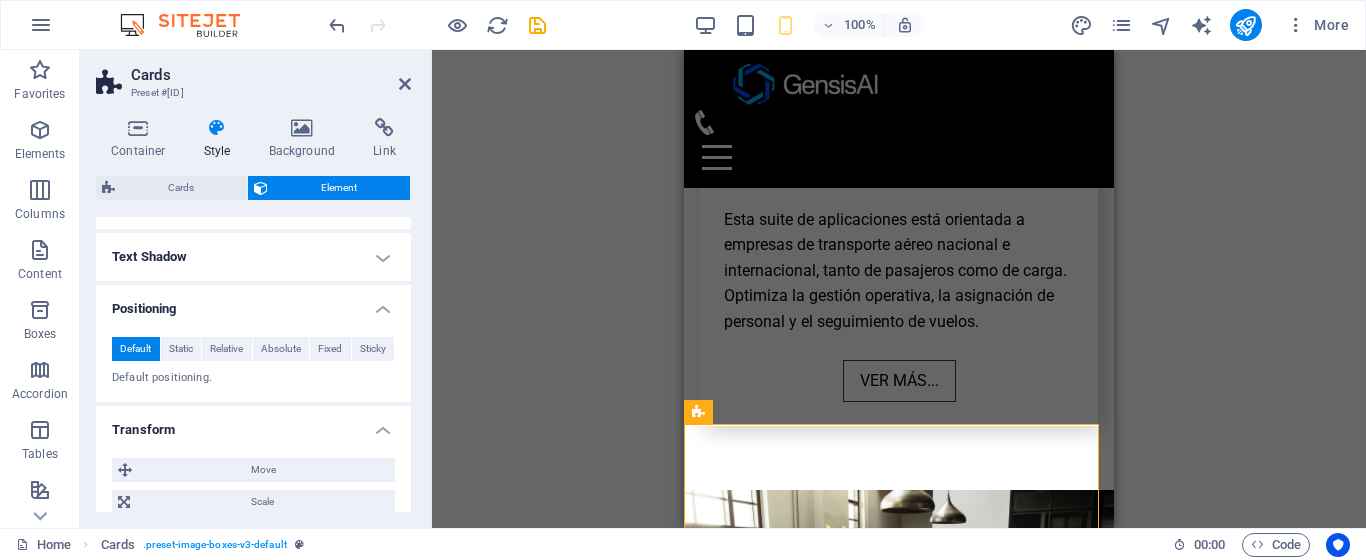 scroll, scrollTop: 198, scrollLeft: 0, axis: vertical 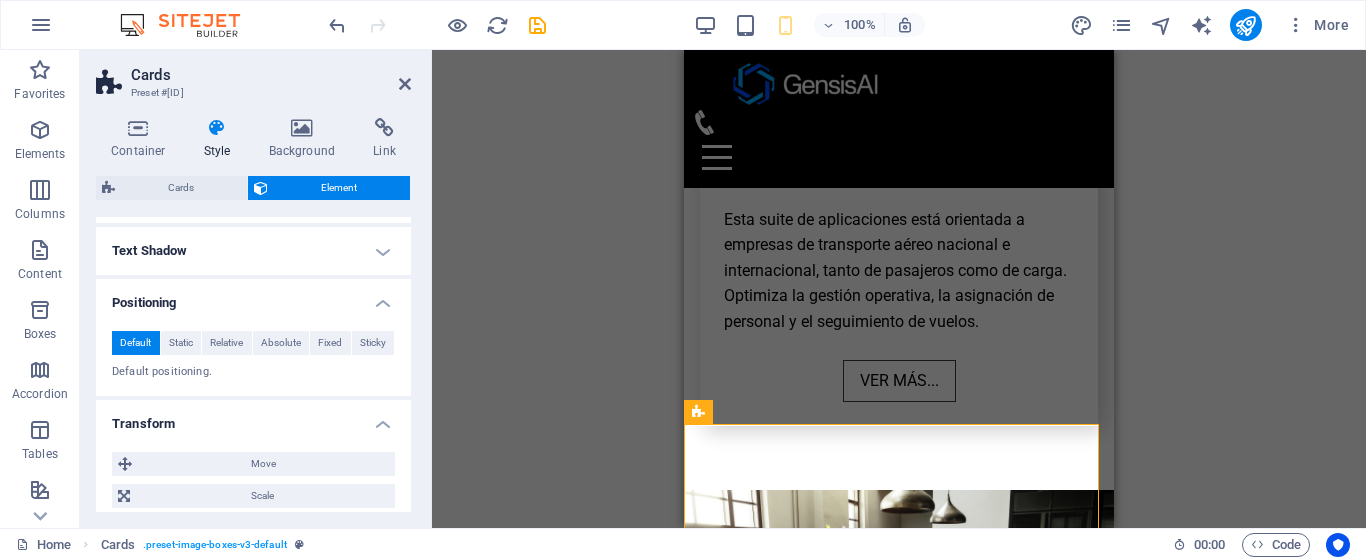 click on "Positioning" at bounding box center [253, 297] 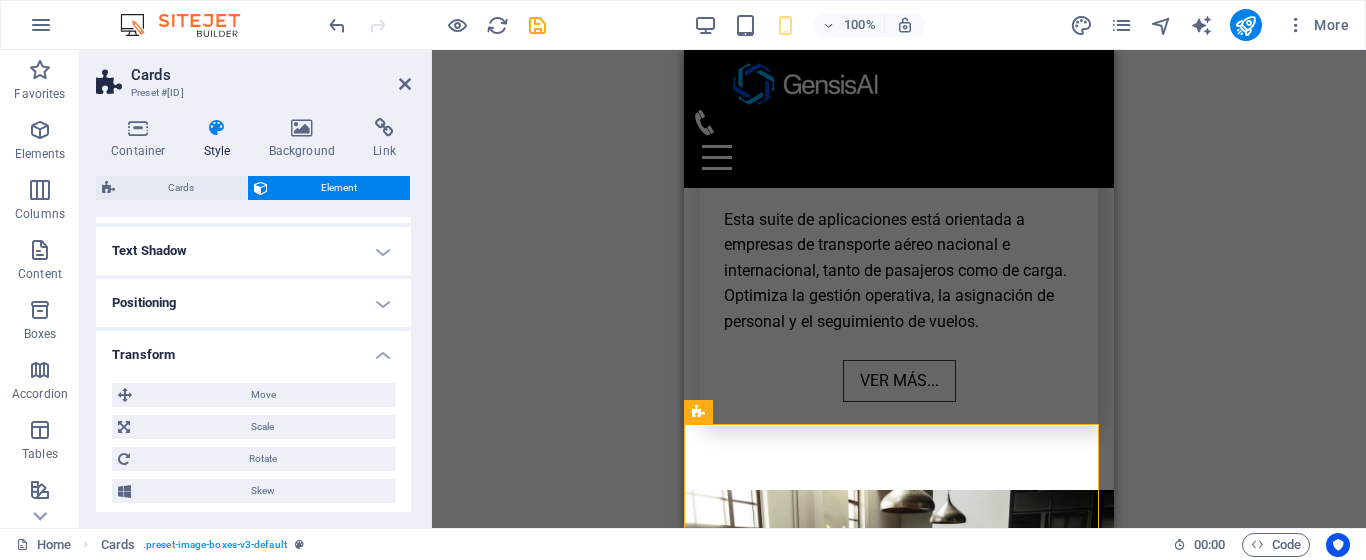 click on "Transform" at bounding box center (253, 349) 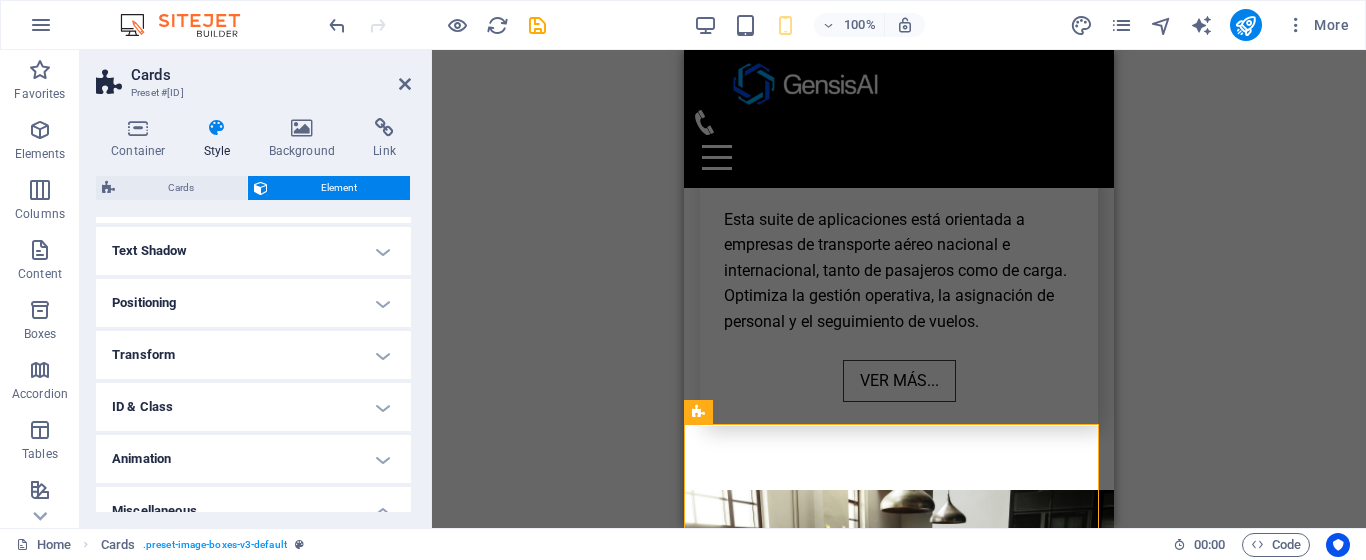 scroll, scrollTop: 345, scrollLeft: 0, axis: vertical 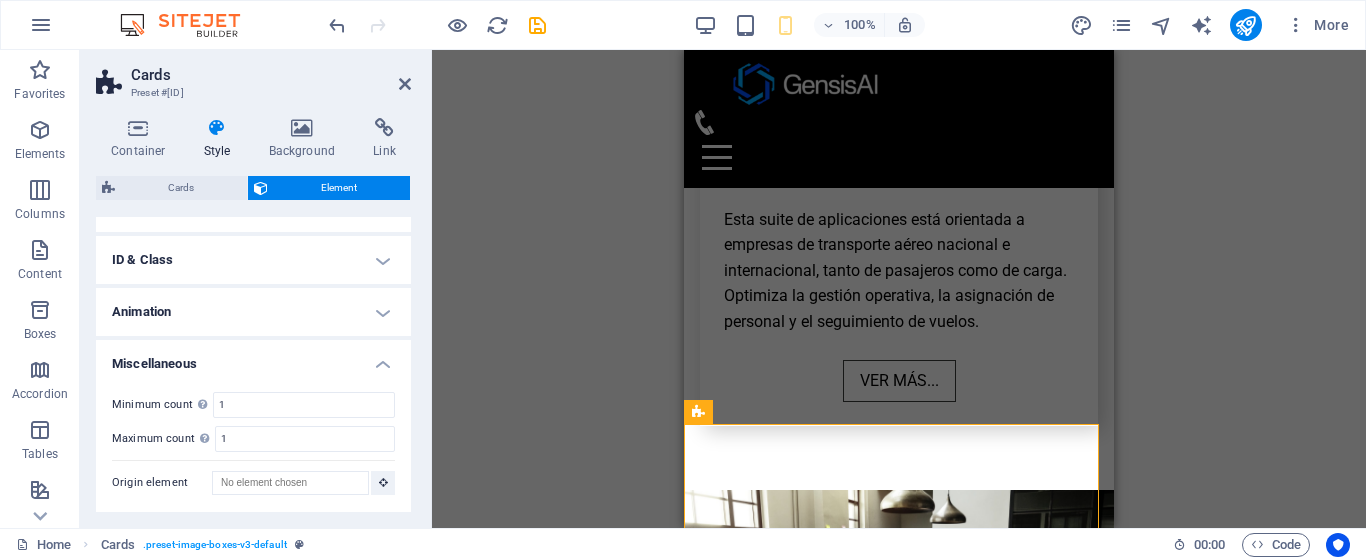 click on "Miscellaneous" at bounding box center [253, 358] 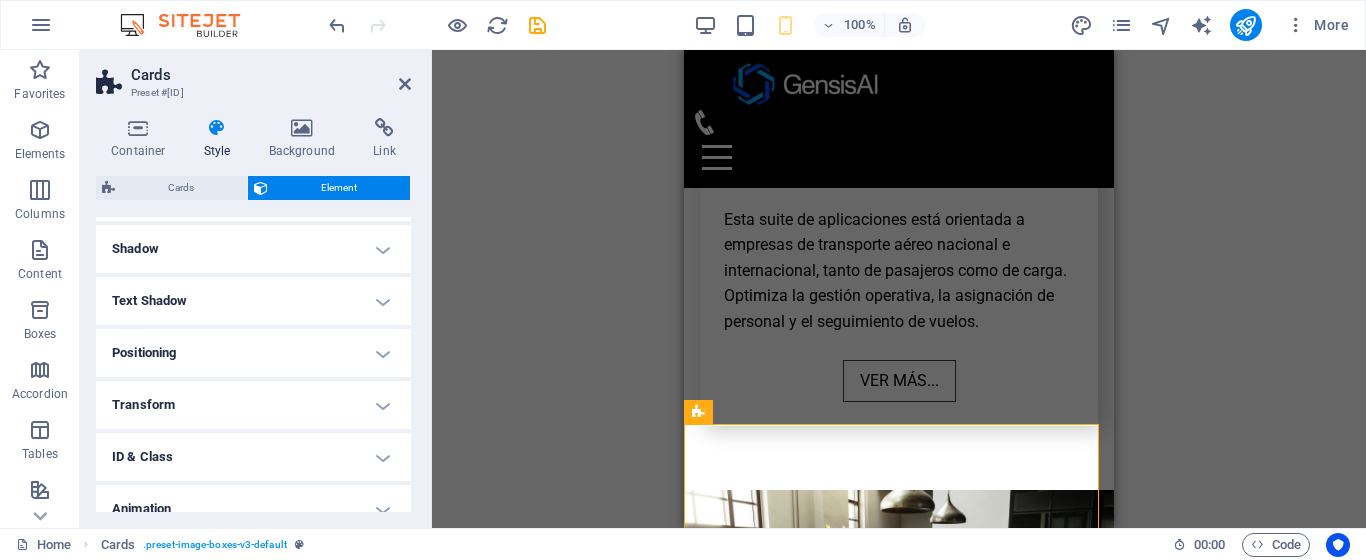 scroll, scrollTop: 0, scrollLeft: 0, axis: both 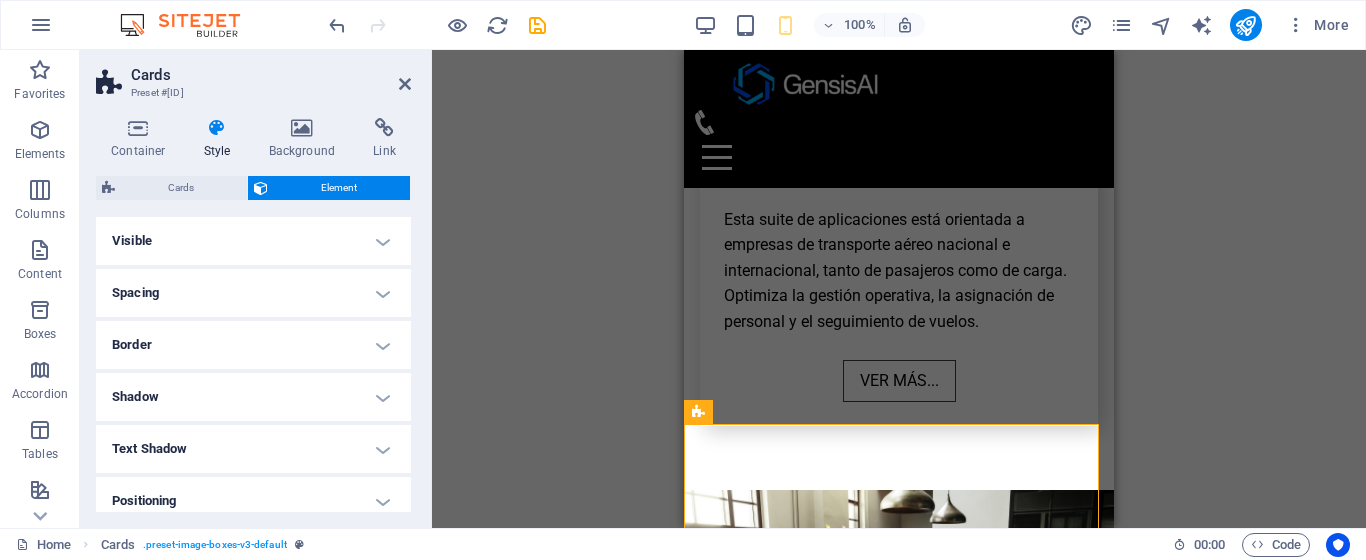 click on "Visible" at bounding box center [253, 241] 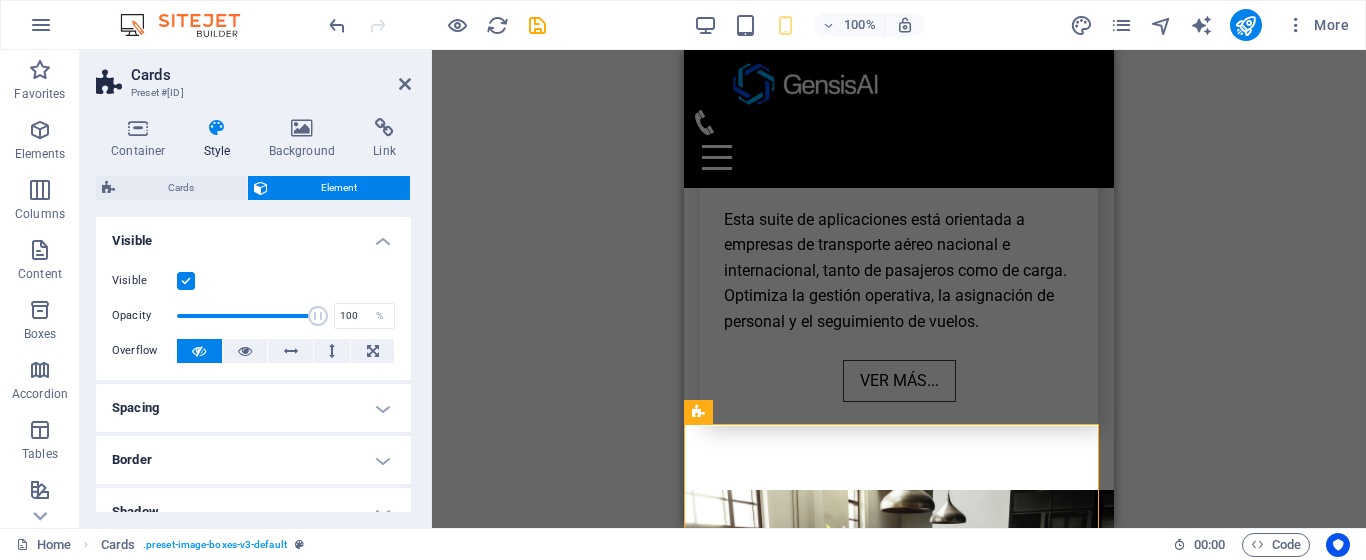 click on "Visible" at bounding box center [253, 235] 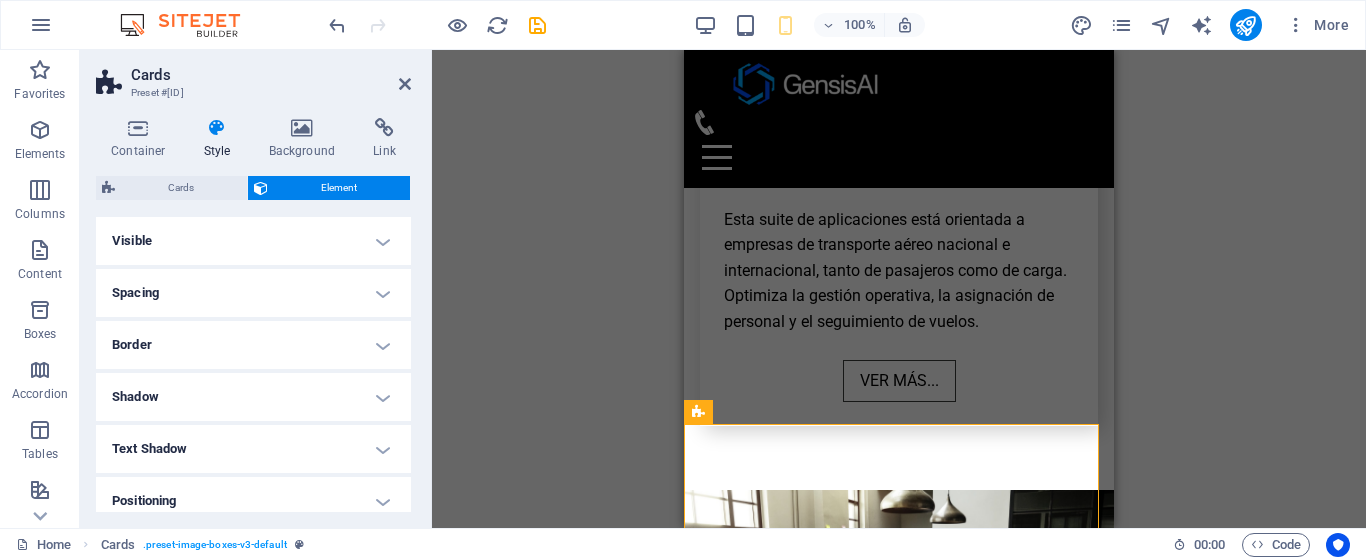 click on "Drag here to replace the existing content. Press “Ctrl” if you want to create a new element.
H1   Banner   Container   Separator   HTML   Separator   Spacer   H1   2 columns   Container   Text   Container   Separator   Container   HTML   Container   Separator   Container   H1   Separator   HTML   Separator   Boxes   Container   Container   H3   Container   Text   Separator   Container   HTML   Container   Separator   Container   H1   Separator   HTML   Separator   Container   Container   Image with text   Text   Button   Image   Image with text   Container   Image with text   Container   Container   Image with text   Image with text   Text   Cards   Container   Image   Container   H4   Text   Container   Image   Container   H4   Text   Banner   Menu Bar   Menu   Button   Container   Separator   HTML   Container   Container   Separator   Container   H1   Separator   HTML   Separator   Container   Image   Container   H4   Text   Container   Image   Container   H4   Text   Container   Container" at bounding box center (899, 289) 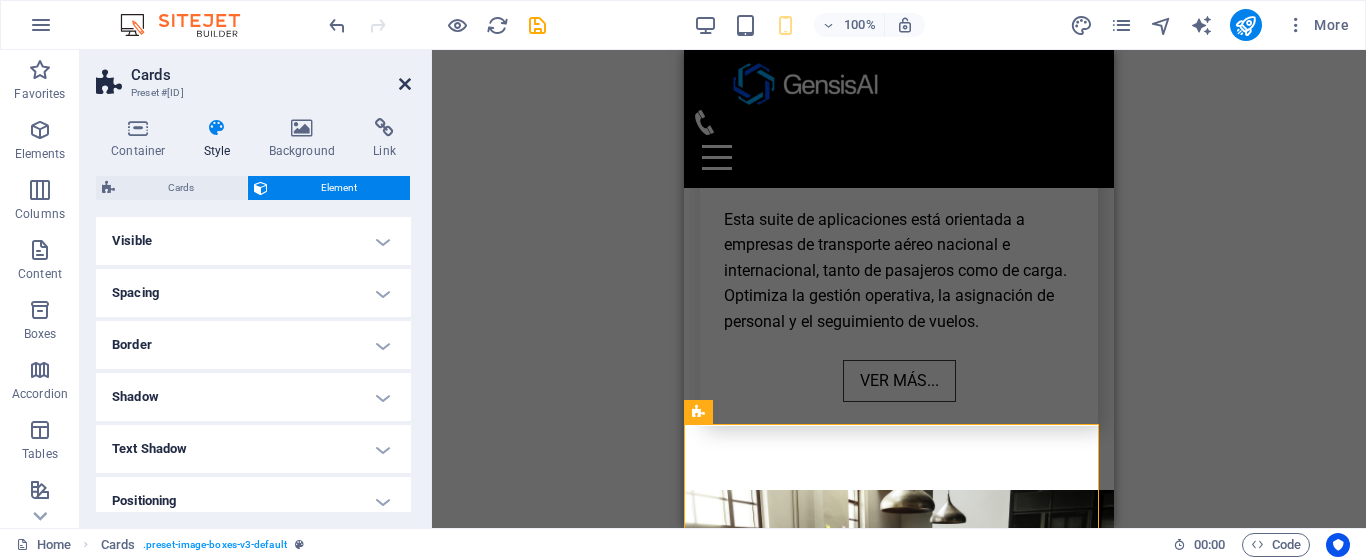 click at bounding box center (405, 84) 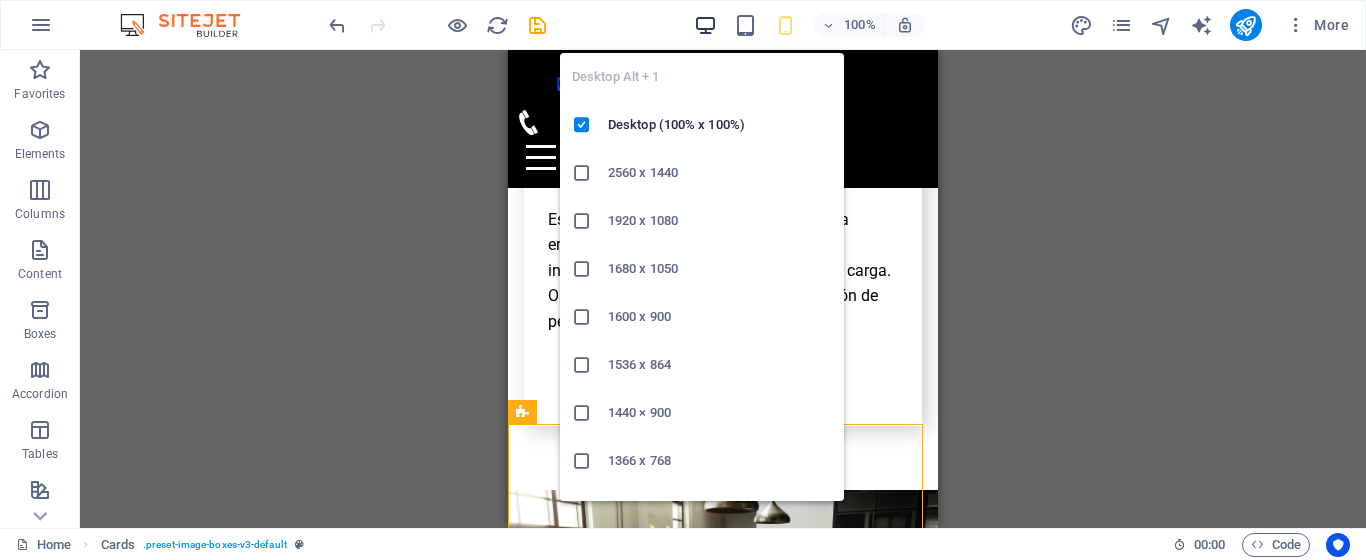click at bounding box center (705, 25) 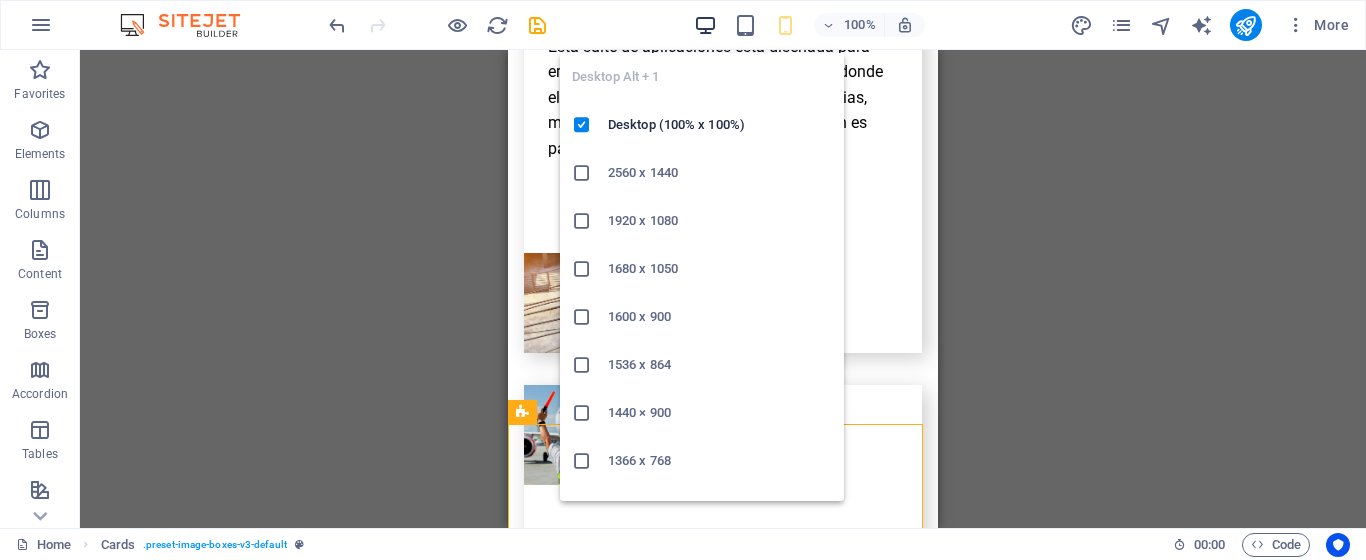 scroll, scrollTop: 4240, scrollLeft: 0, axis: vertical 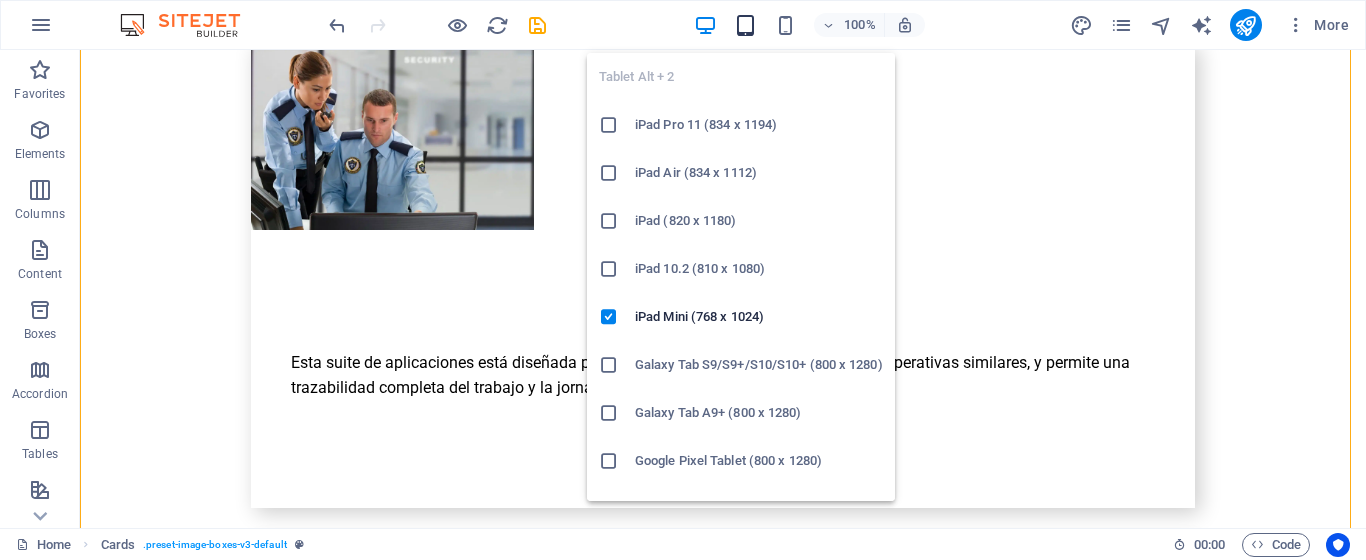 click at bounding box center (745, 25) 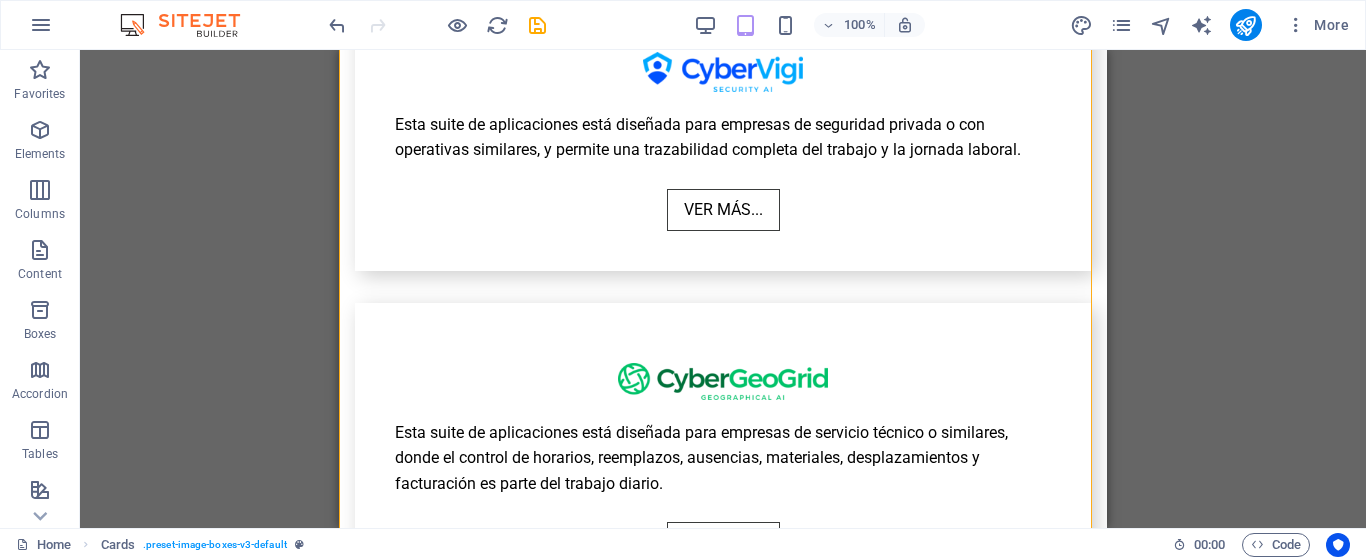 scroll, scrollTop: 4686, scrollLeft: 0, axis: vertical 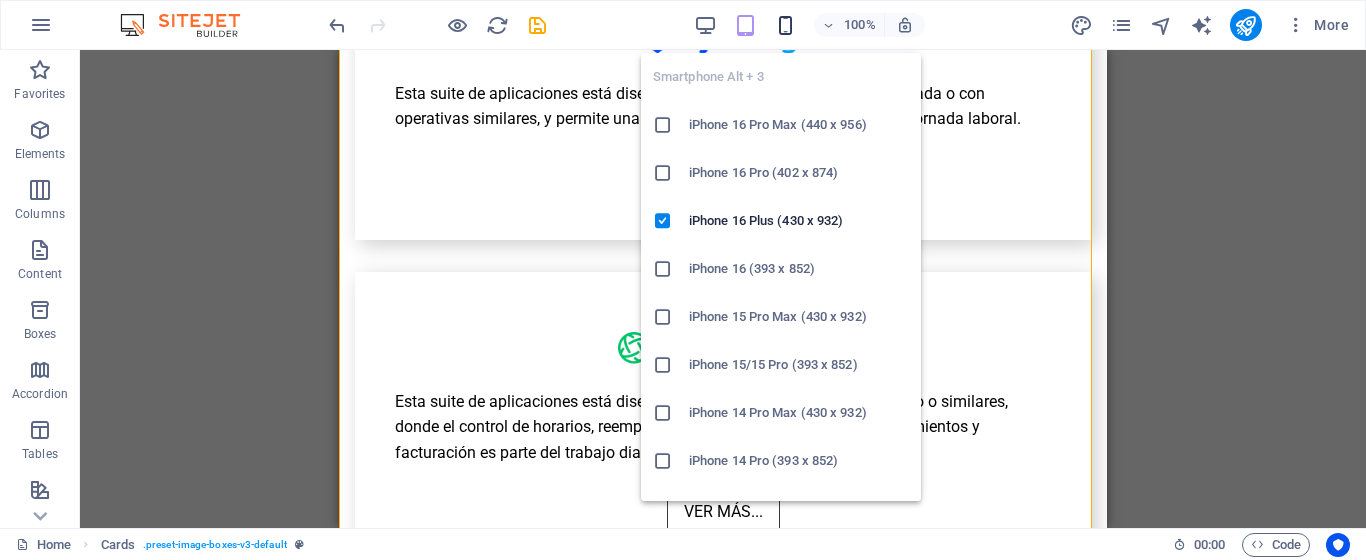 click at bounding box center [785, 25] 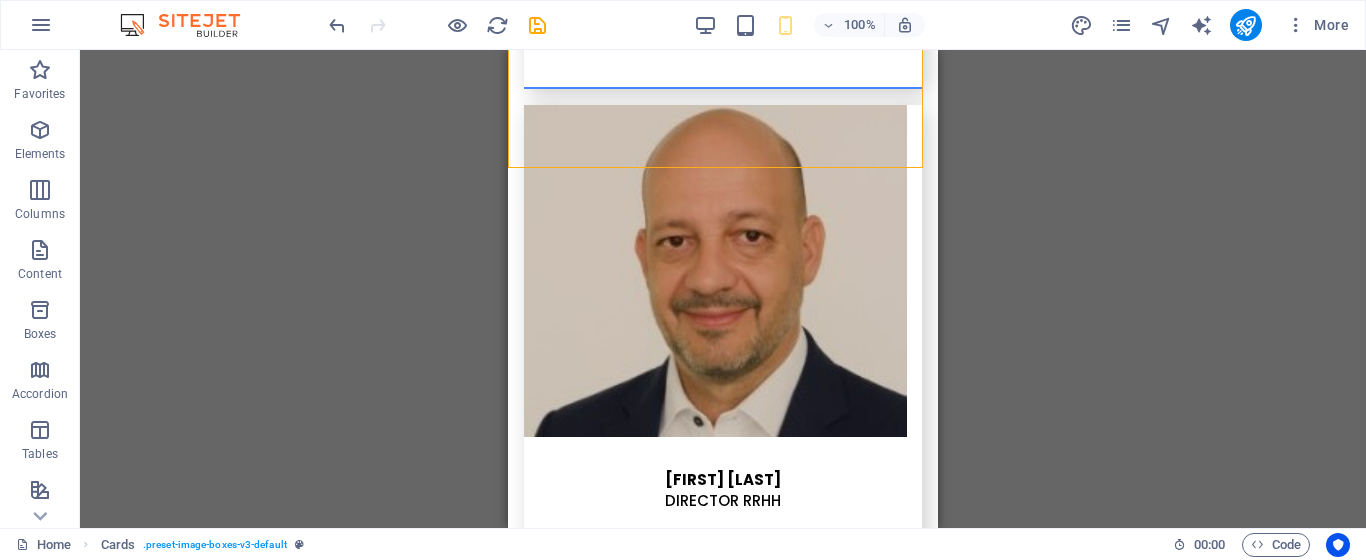 scroll, scrollTop: 5956, scrollLeft: 0, axis: vertical 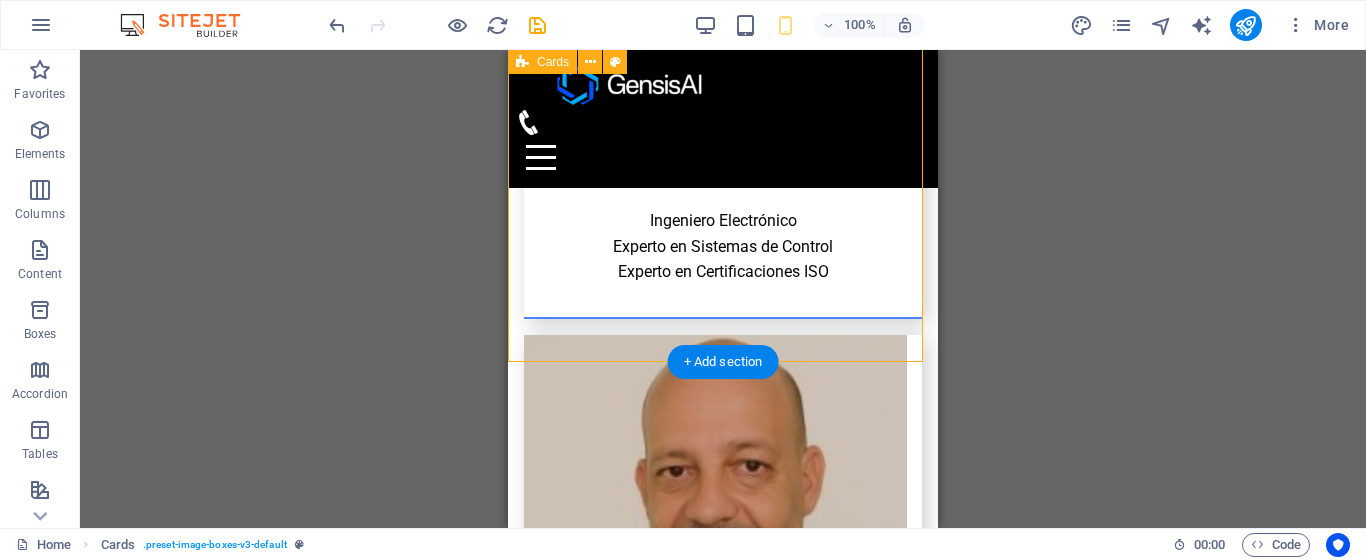 click on "[FIRST] [LAST] [TITLE] [DEGREE]
[FIRST] [LAST] [TITLE] [DEGREE]
[FIRST] [LAST] [TITLE] [DEGREE]
[FIRST] [LAST] [TITLE] [DEGREE]
[FIRST] [LAST] [TITLE] [DEGREE]
[FIRST] [LAST] [TITLE] [DEGREE]
[FIRST] [LAST] [TITLE] [DEGREE]
[FIRST] [LAST] [TITLE] [DEGREE]" at bounding box center (723, 27) 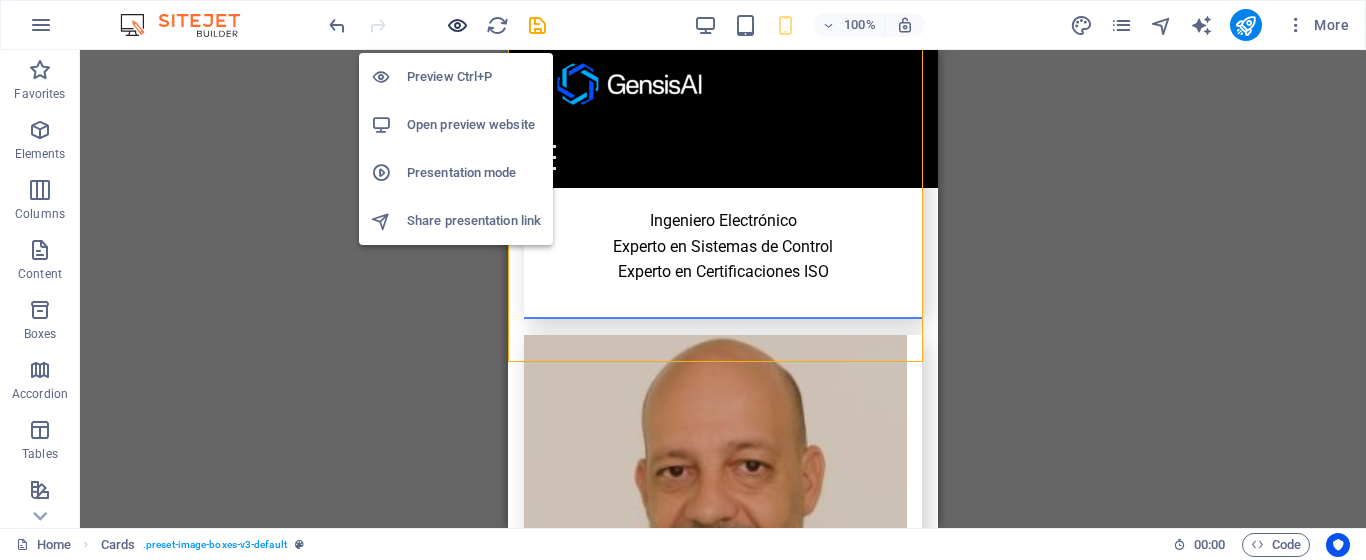 click at bounding box center [457, 25] 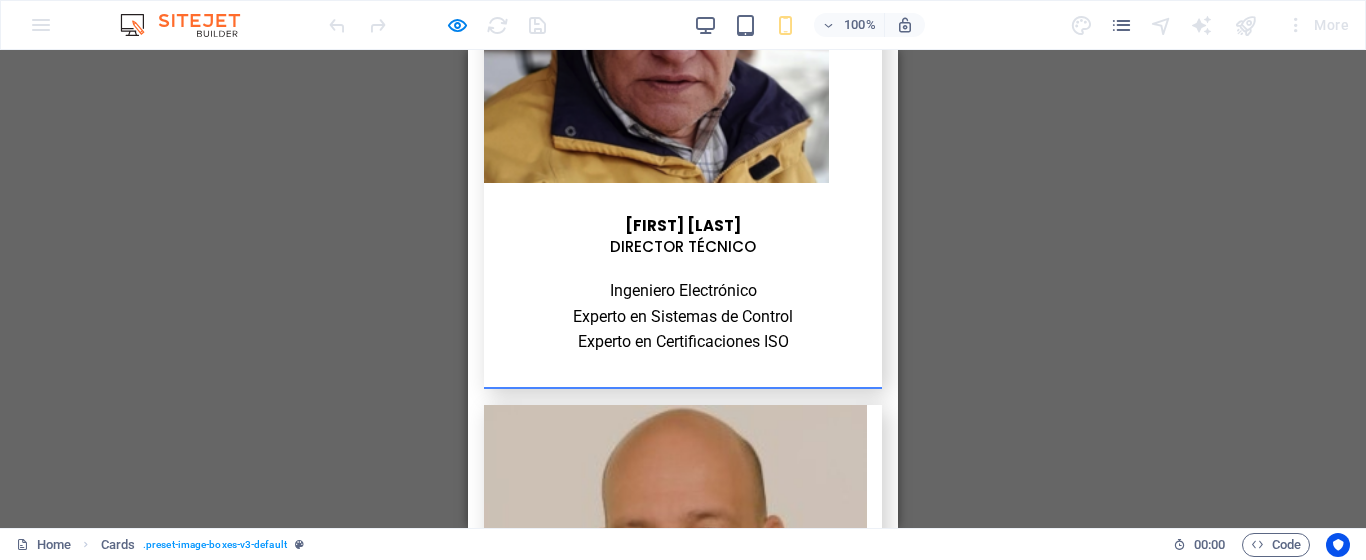 click at bounding box center (437, 25) 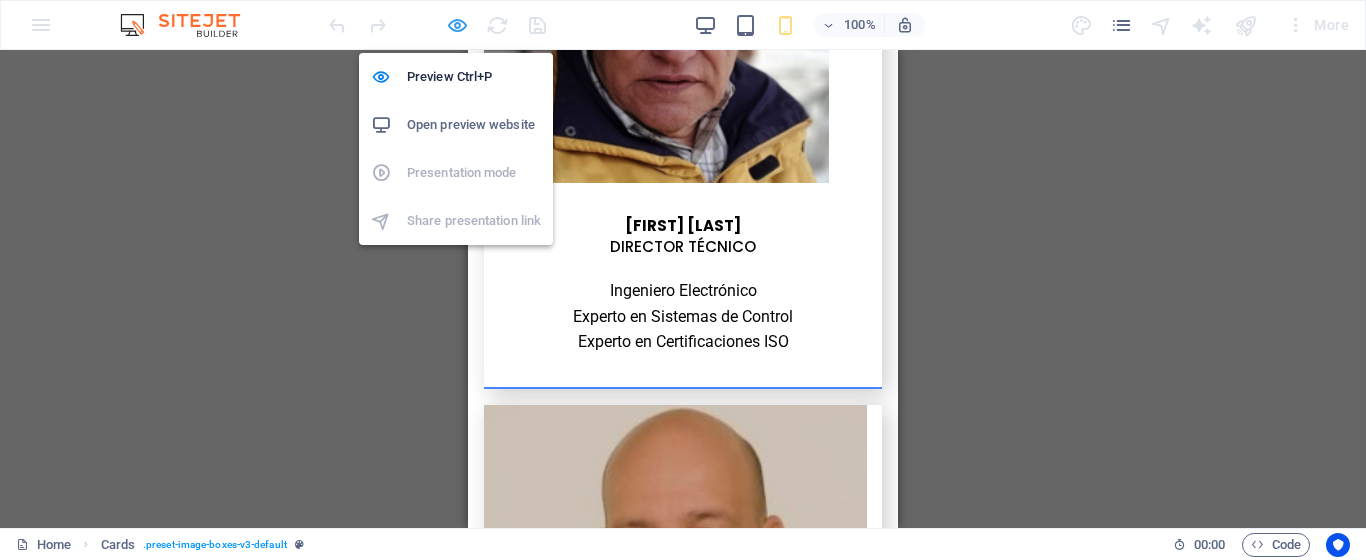 click at bounding box center [457, 25] 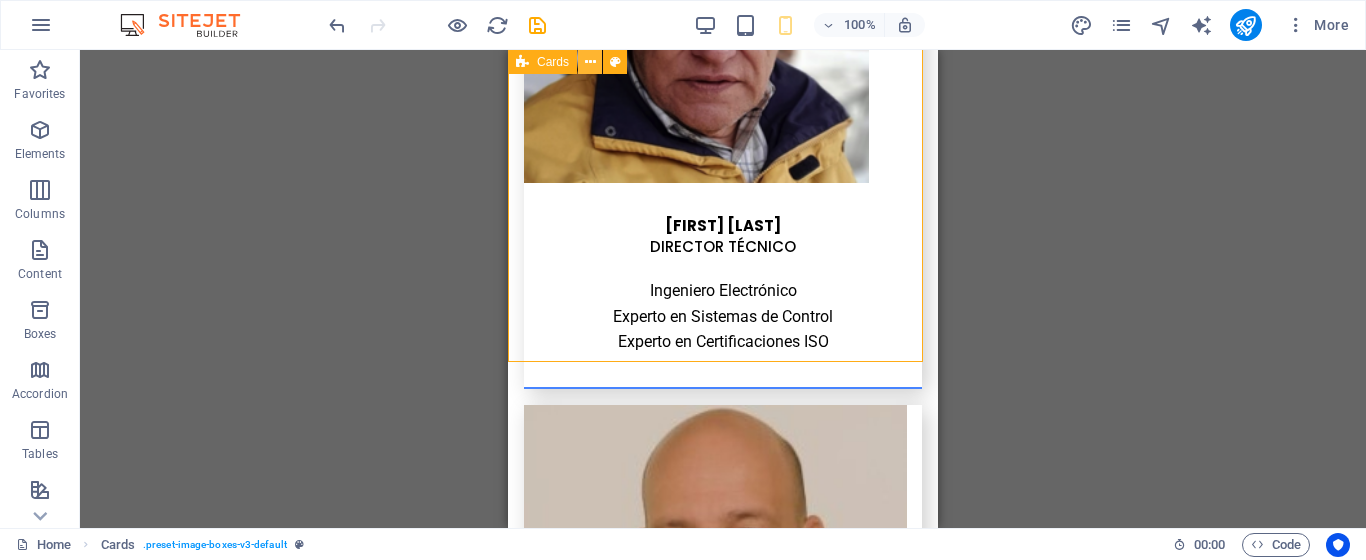 click at bounding box center (590, 62) 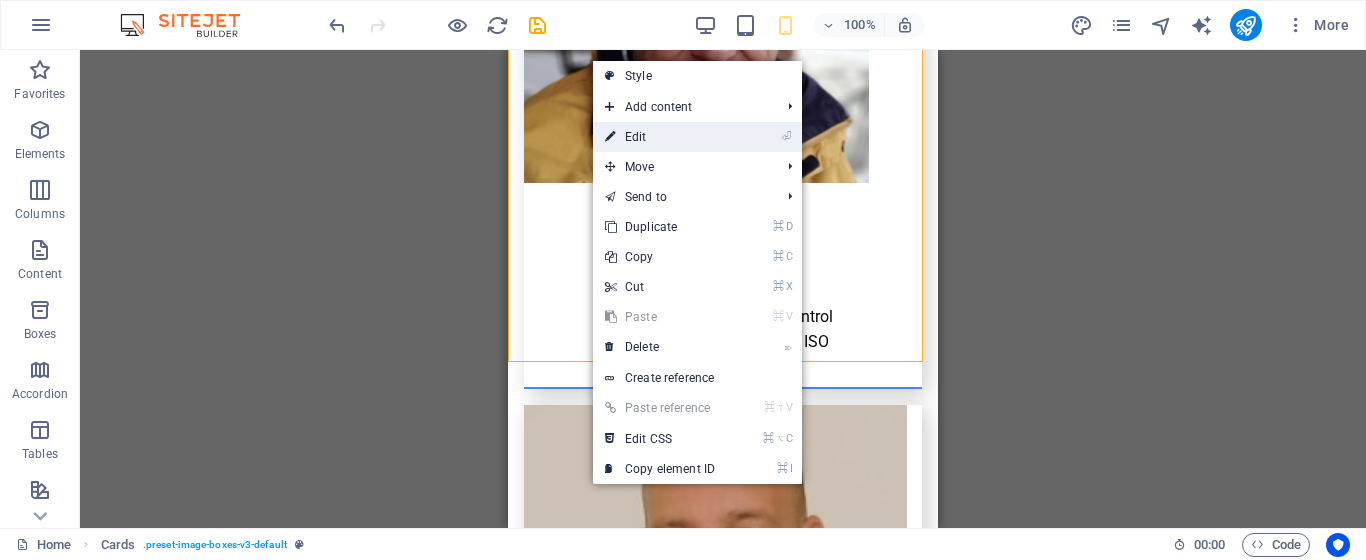 click on "⏎  Edit" at bounding box center [660, 137] 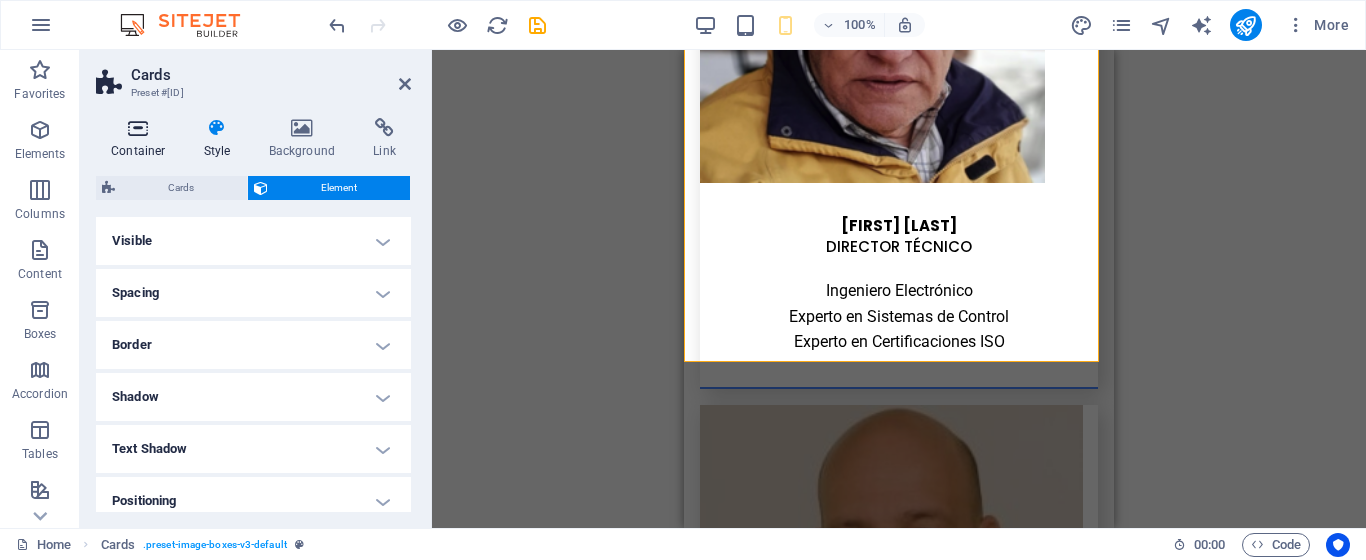 click at bounding box center (138, 128) 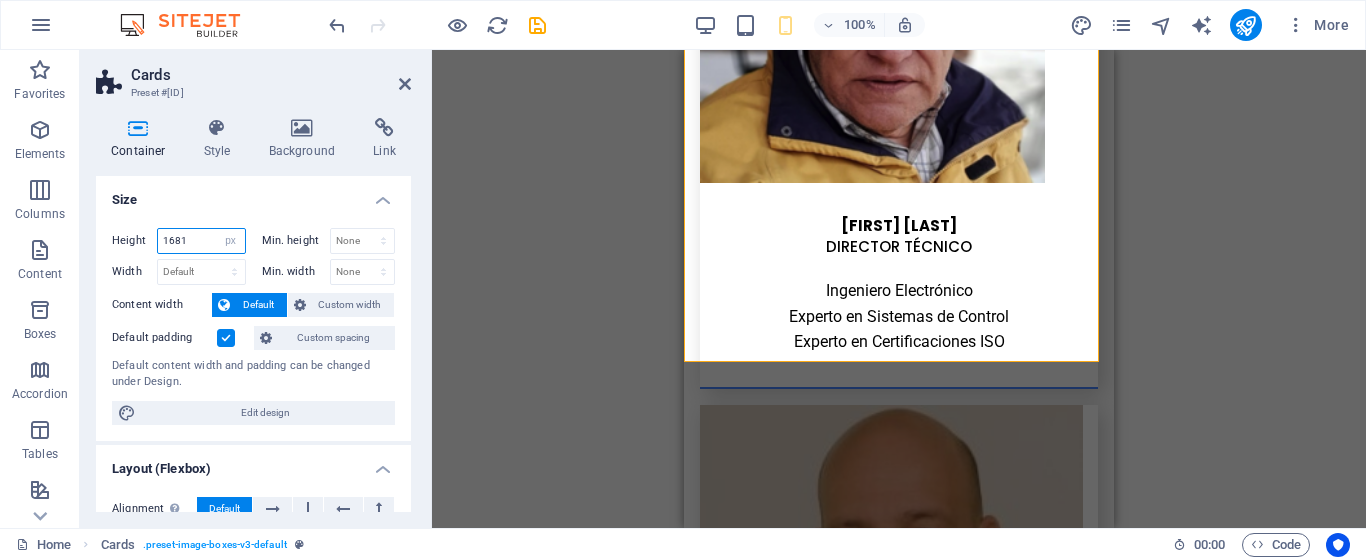 click on "1681" at bounding box center (201, 241) 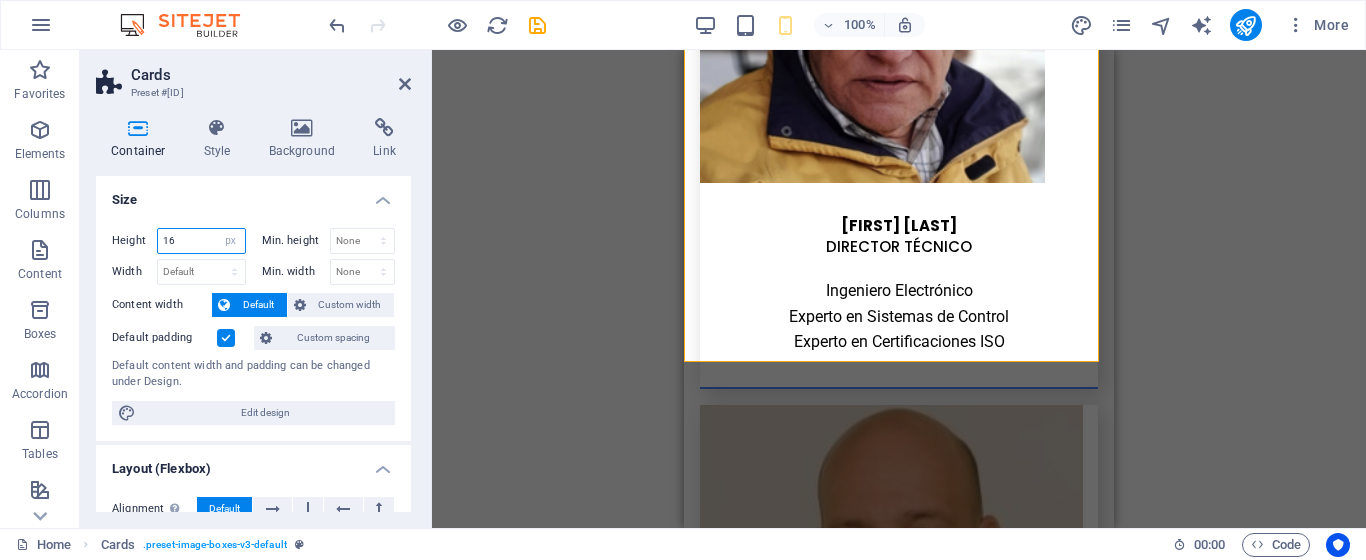 type on "1" 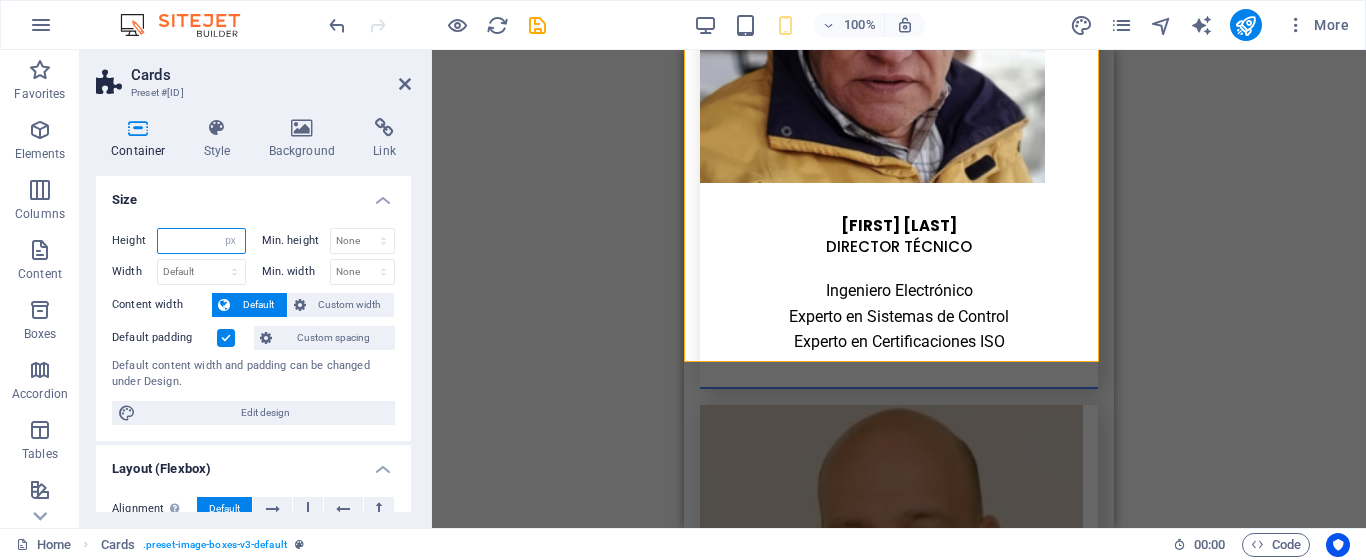 type 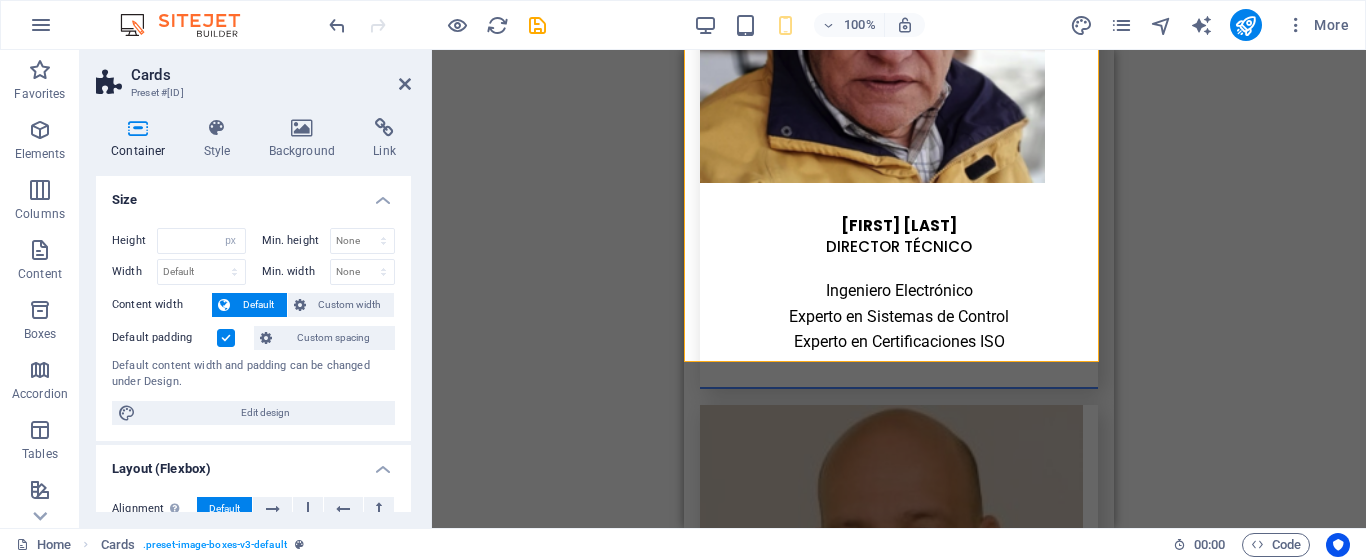 click on "Content width" at bounding box center (162, 305) 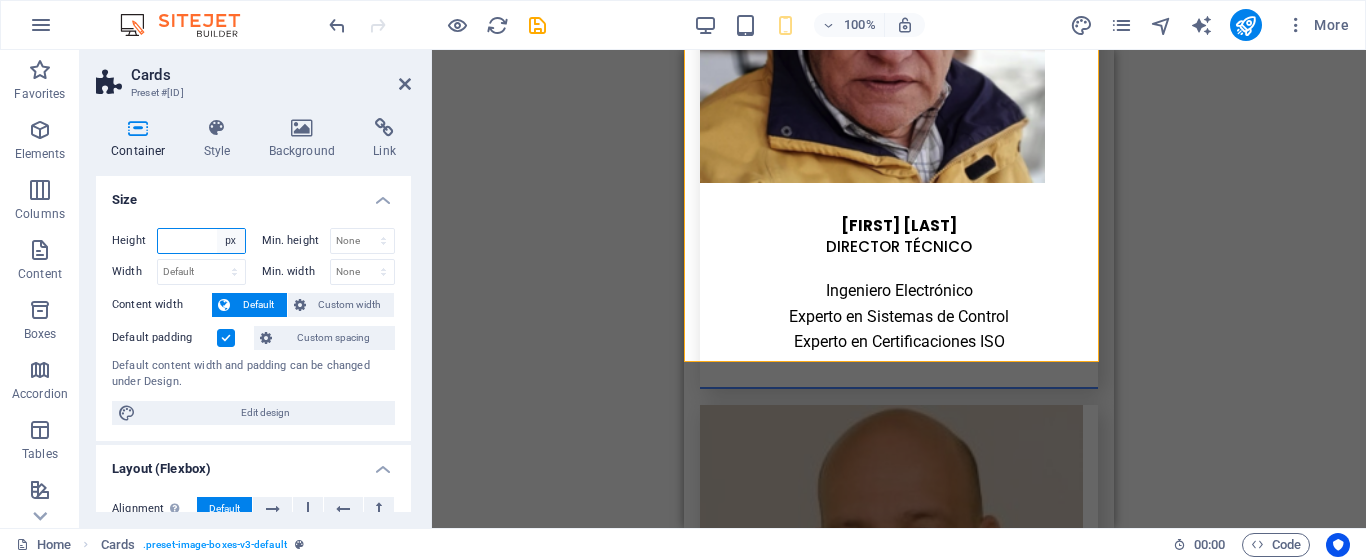 click on "Default px rem % vh vw" at bounding box center [231, 241] 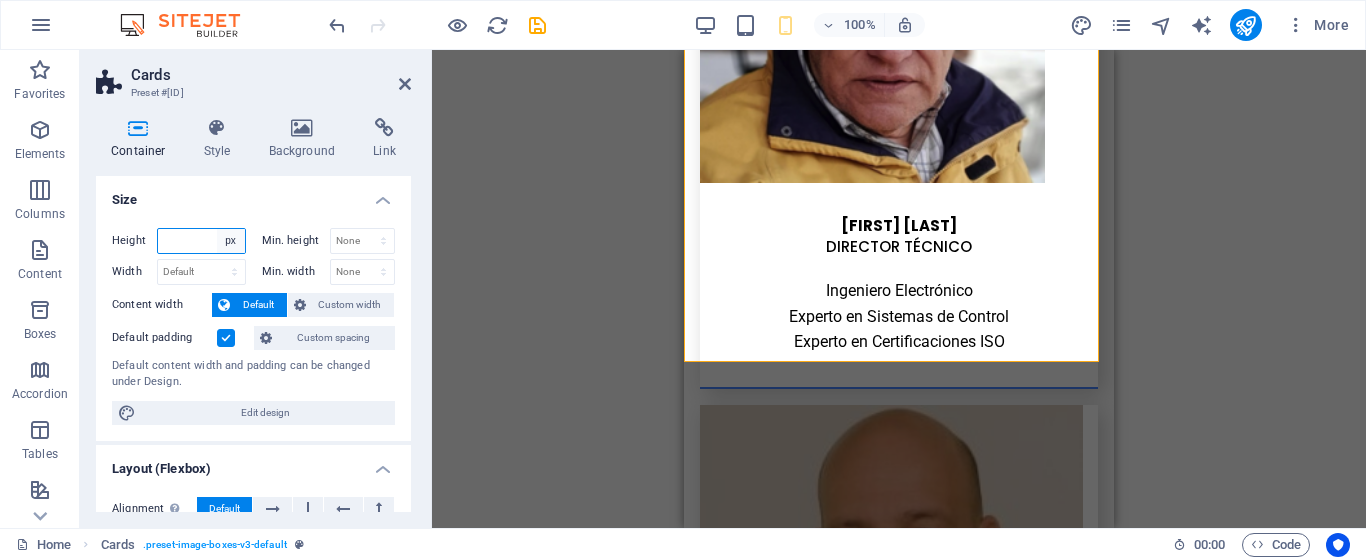 select on "default" 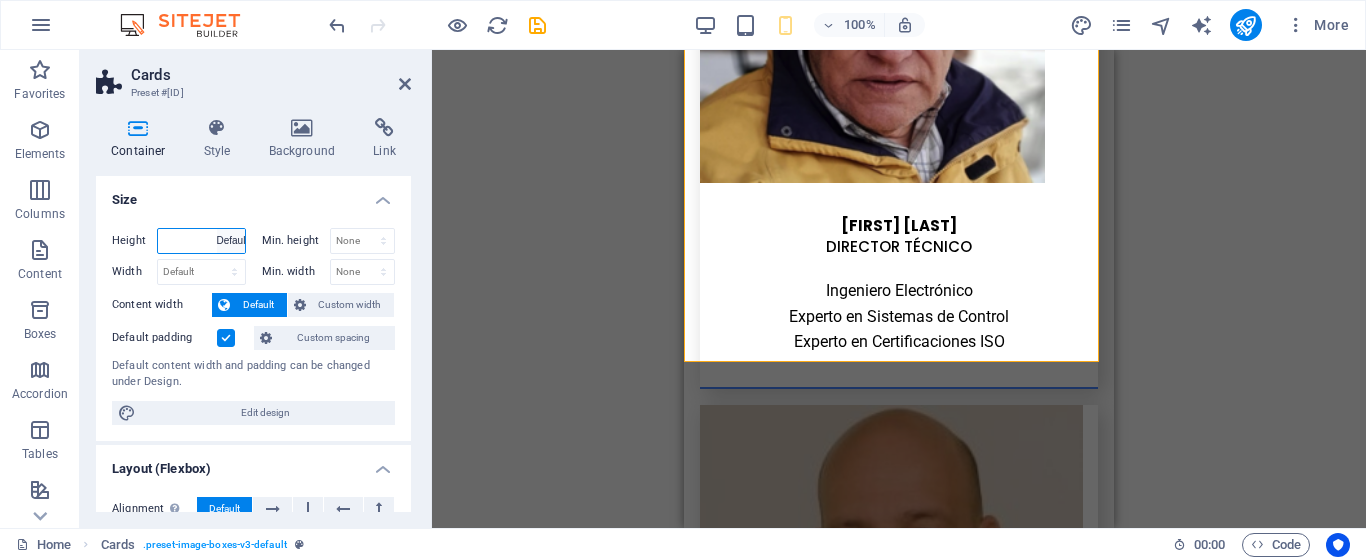 type on "1681" 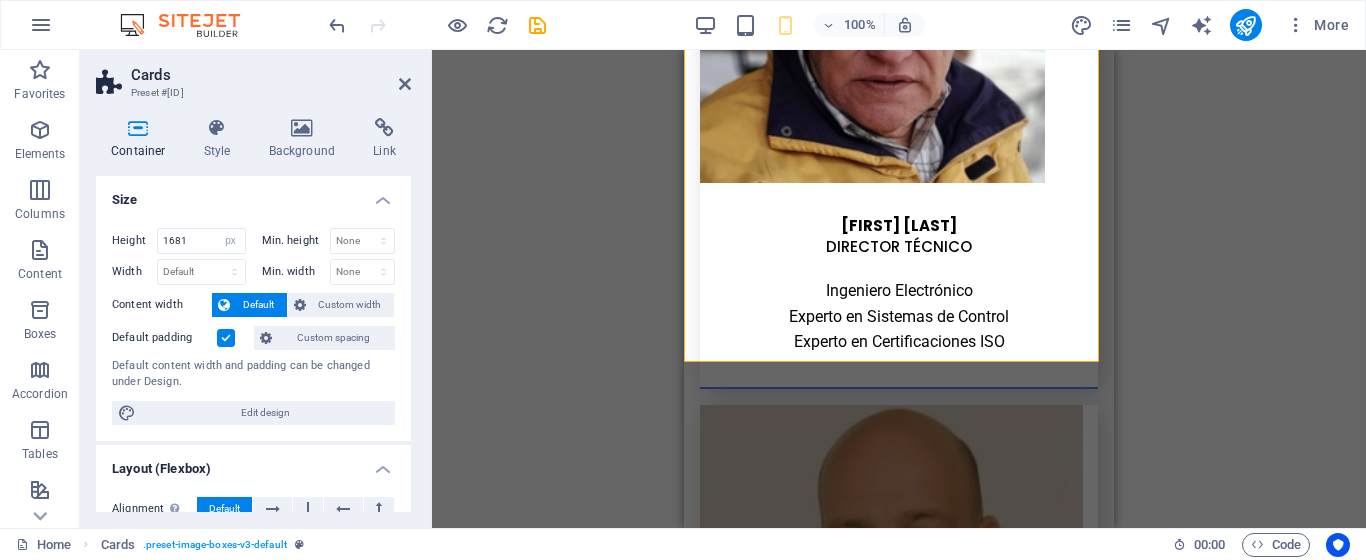 click on "Drag here to replace the existing content. Press “Ctrl” if you want to create a new element.
H1   Banner   Container   Separator   HTML   Separator   Spacer   H1   2 columns   Container   Text   Container   Separator   Container   HTML   Container   Separator   Container   H1   Separator   HTML   Separator   Boxes   Container   Container   H3   Container   Text   Separator   Container   HTML   Container   Separator   Container   H1   Separator   HTML   Separator   Container   Container   Image with text   Text   Button   Image   Image with text   Container   Image with text   Container   Container   Image with text   Image with text   Text   Cards   Container   Image   Container   H4   Text   Container   Image   Container   H4   Text   Menu Bar   Menu   Button   Container   Separator   HTML   Container   Container   Separator   Container   H1   Separator   HTML   Separator   Container   Image   Container   H4   Text   Container   Image   Container   H4   Text   Container   Container" at bounding box center [899, 289] 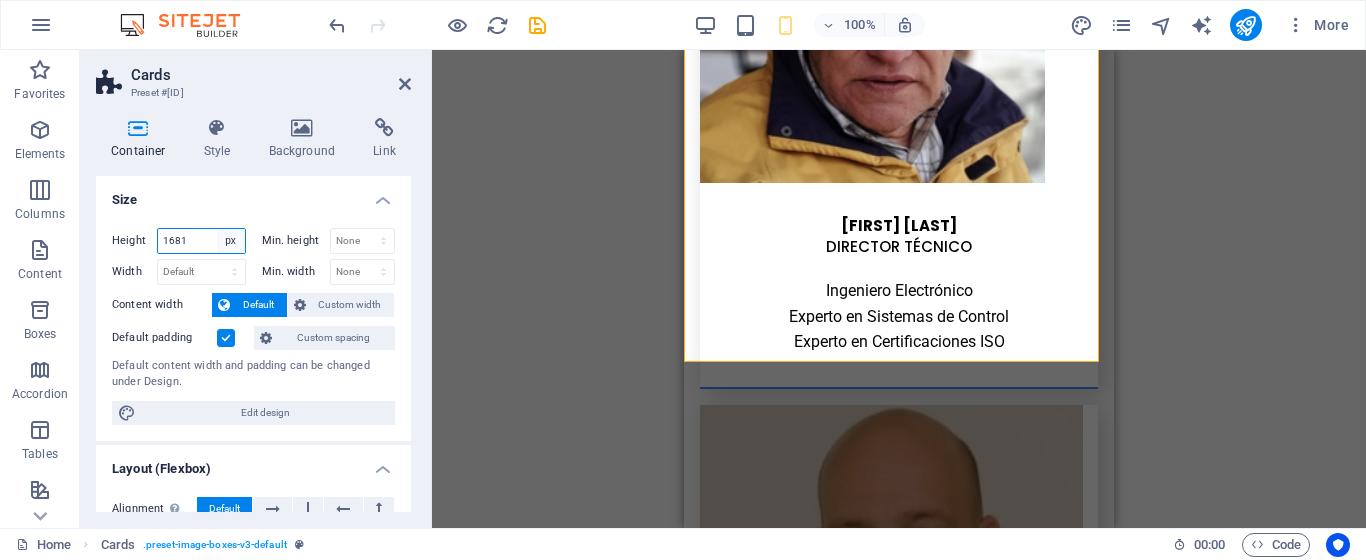click on "Default px rem % vh vw" at bounding box center (231, 241) 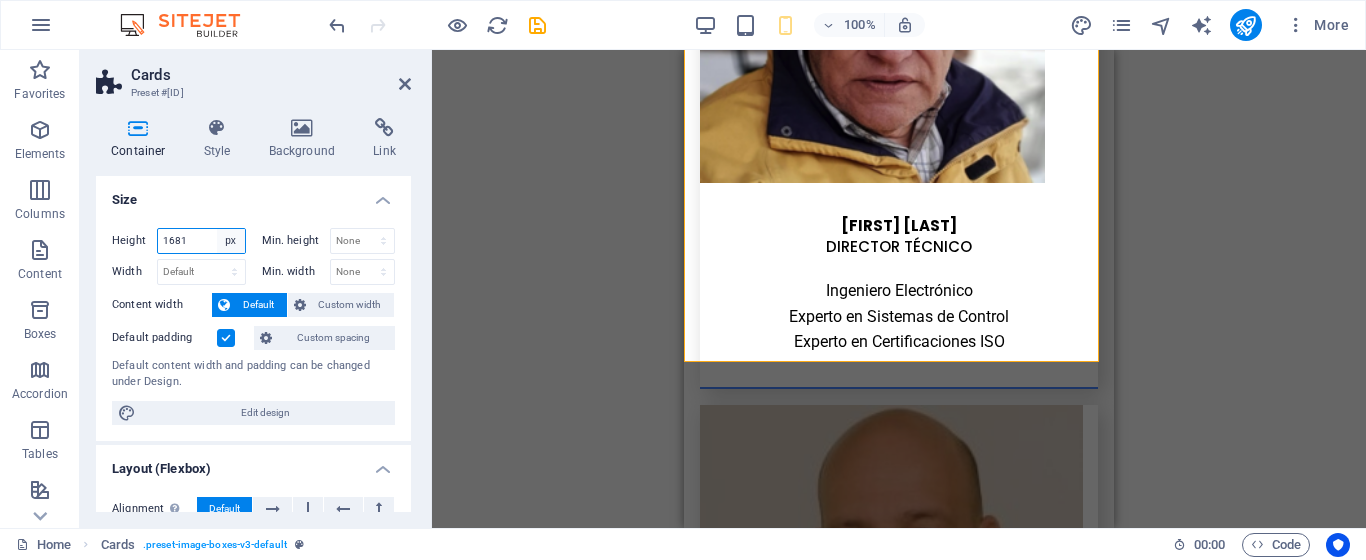 select on "default" 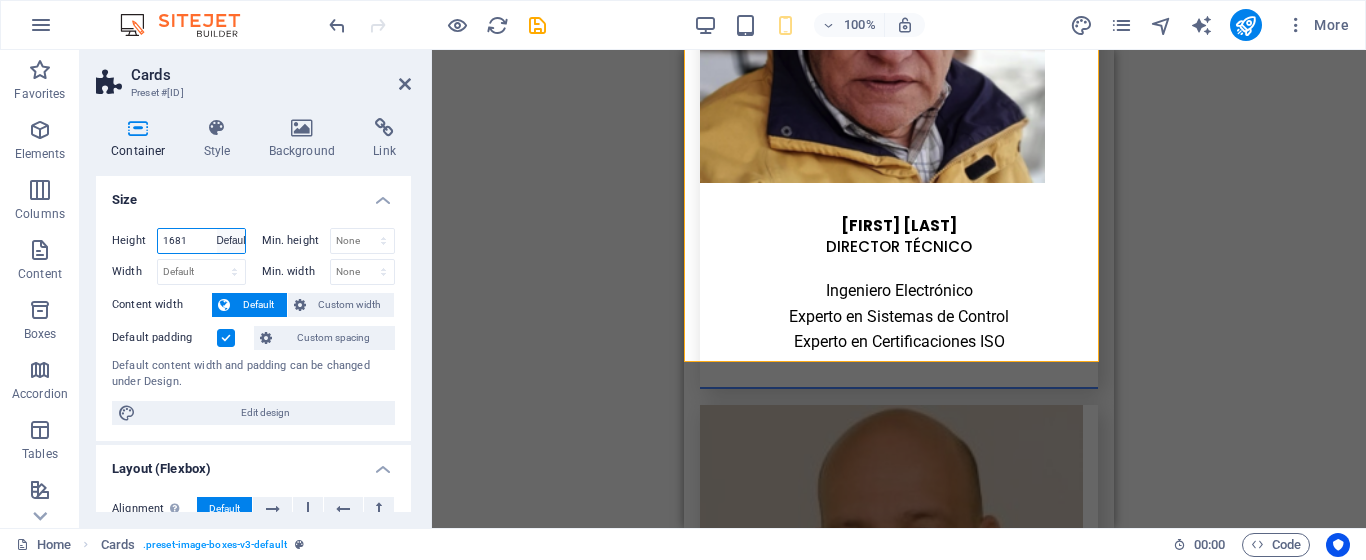 type on "1681" 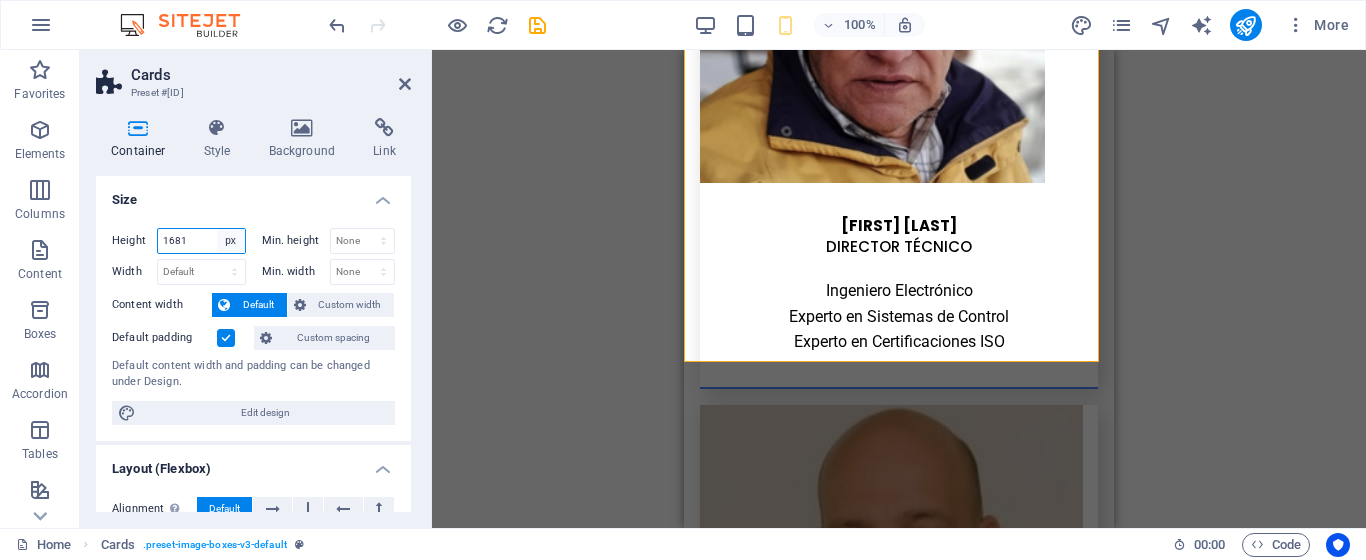 click on "Default px rem % vh vw" at bounding box center [231, 241] 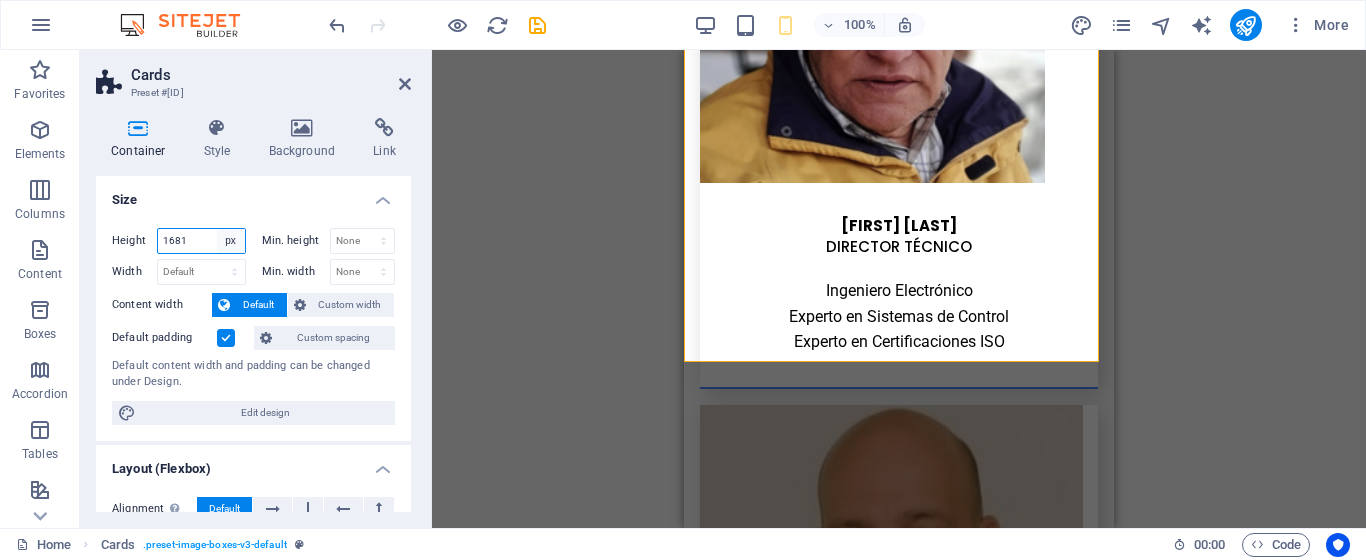 select on "default" 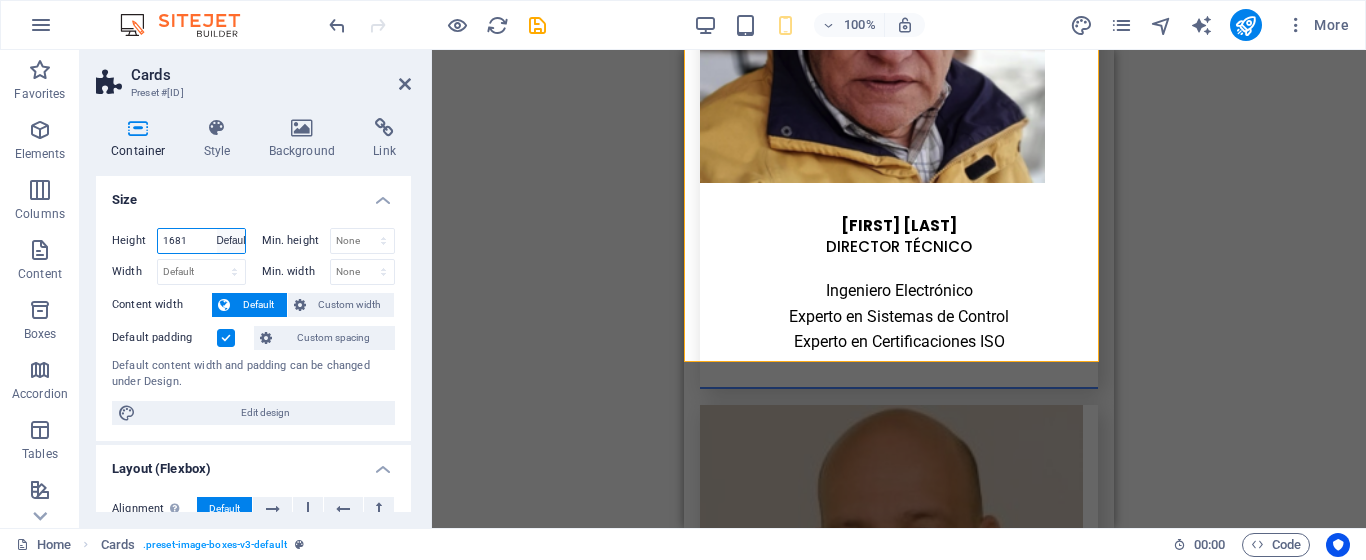 type on "1681" 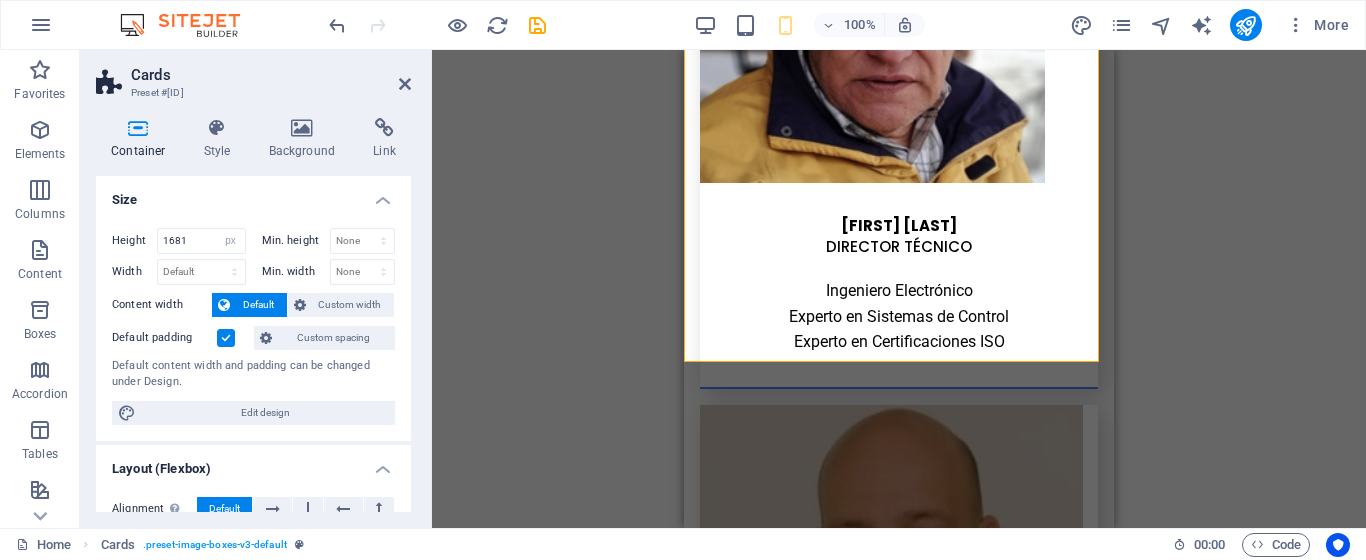 click on "Size" at bounding box center (253, 194) 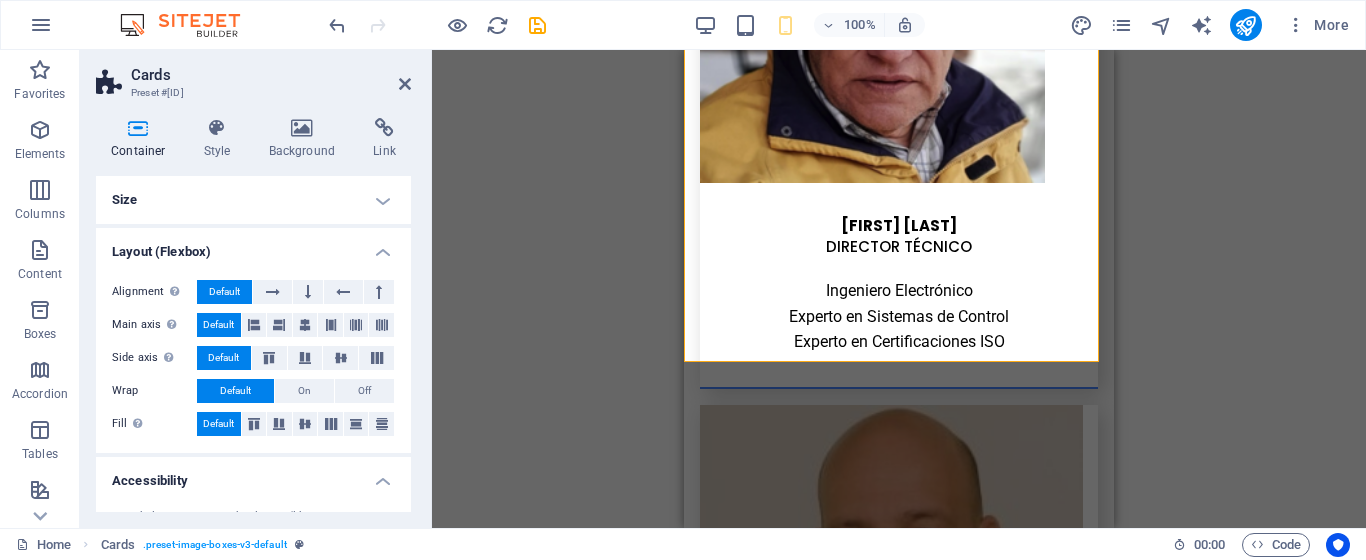 click on "Layout (Flexbox)" at bounding box center (253, 246) 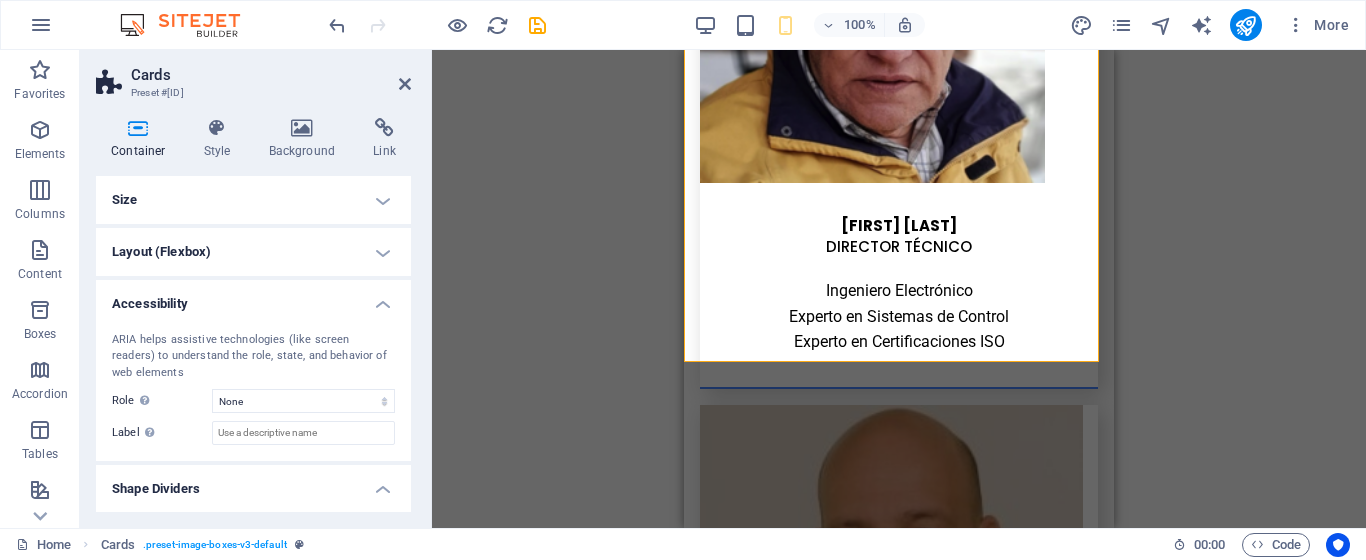 click on "Size" at bounding box center [253, 200] 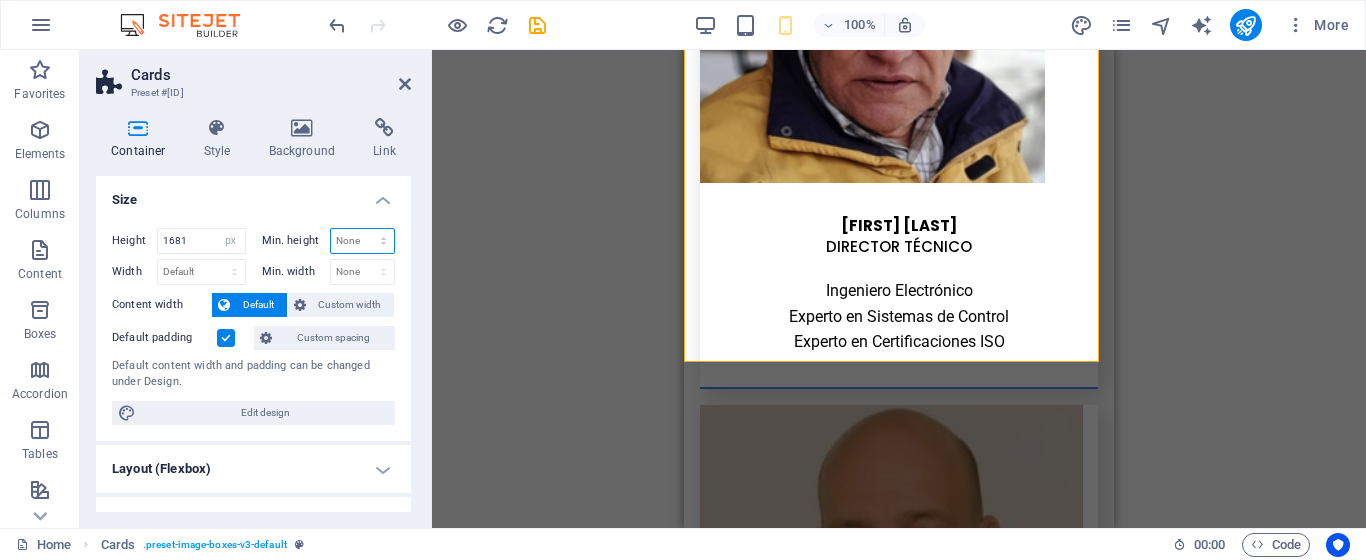 click on "None px rem % vh vw" at bounding box center (363, 241) 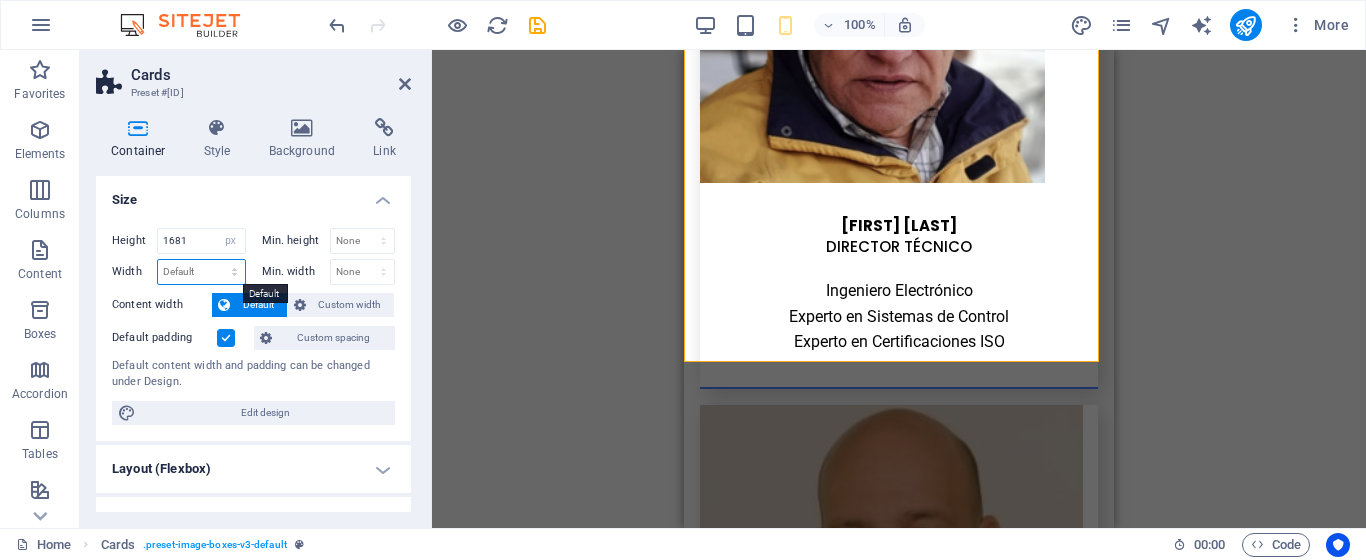 click on "Default px rem % em vh vw" at bounding box center [201, 272] 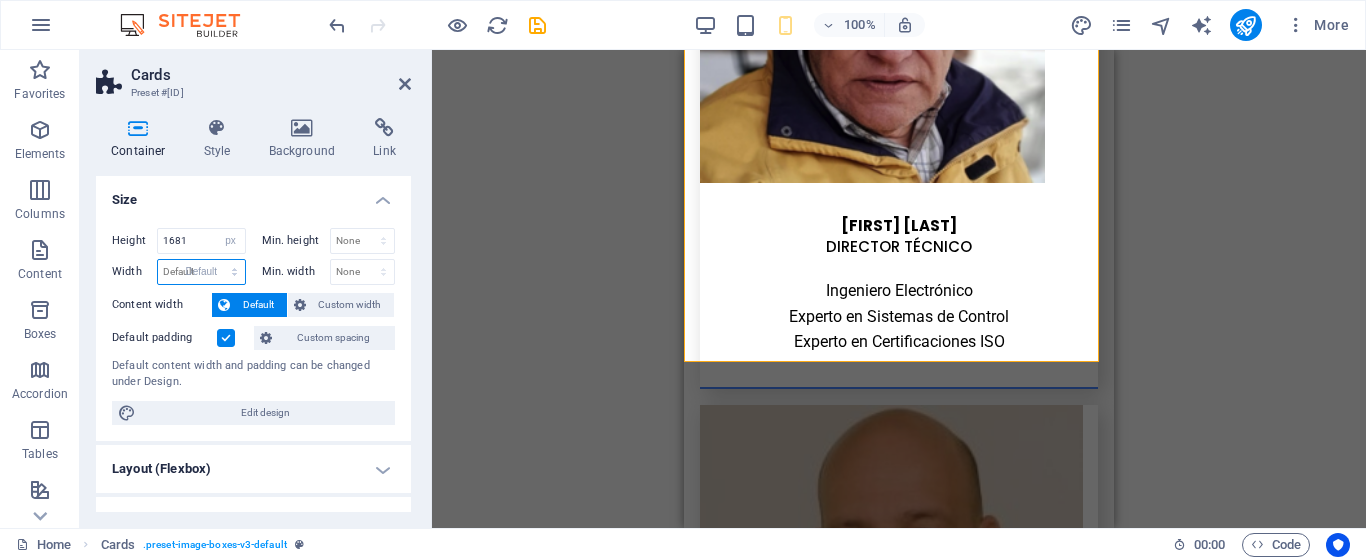 select on "DISABLED_OPTION_VALUE" 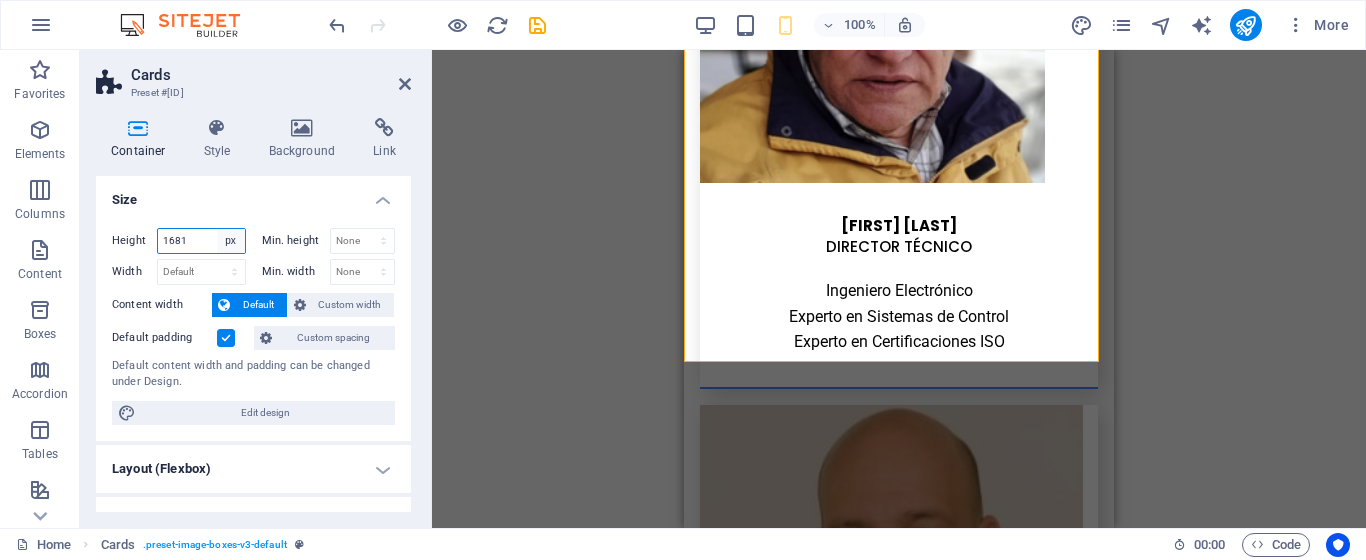 click on "Default px rem % vh vw" at bounding box center [231, 241] 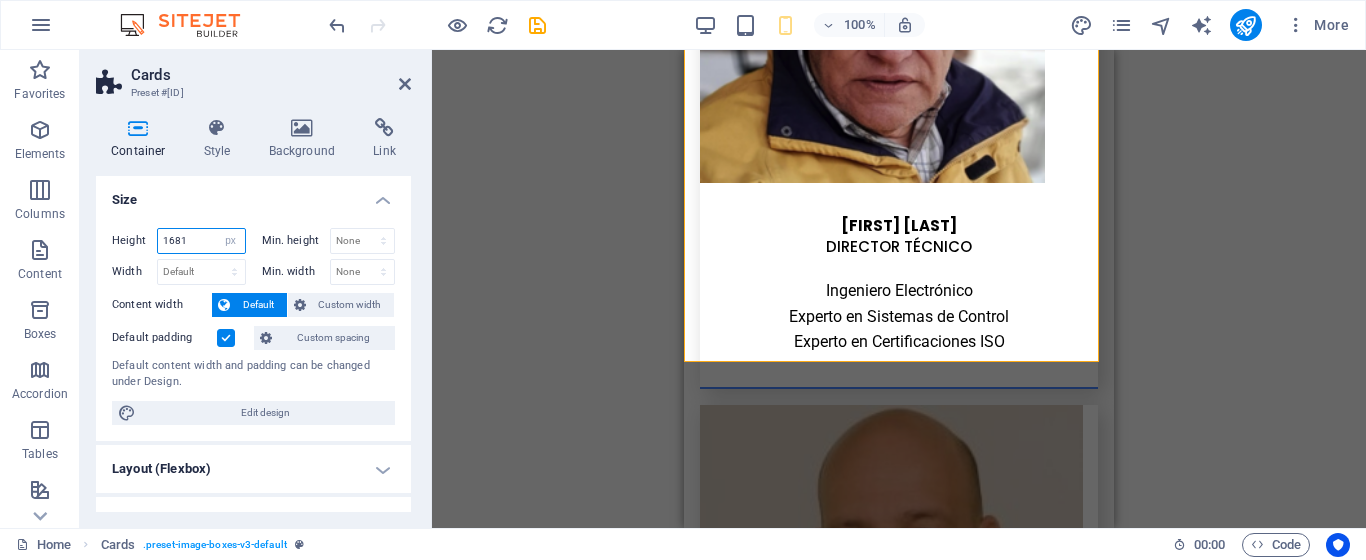 click on "1681" at bounding box center (201, 241) 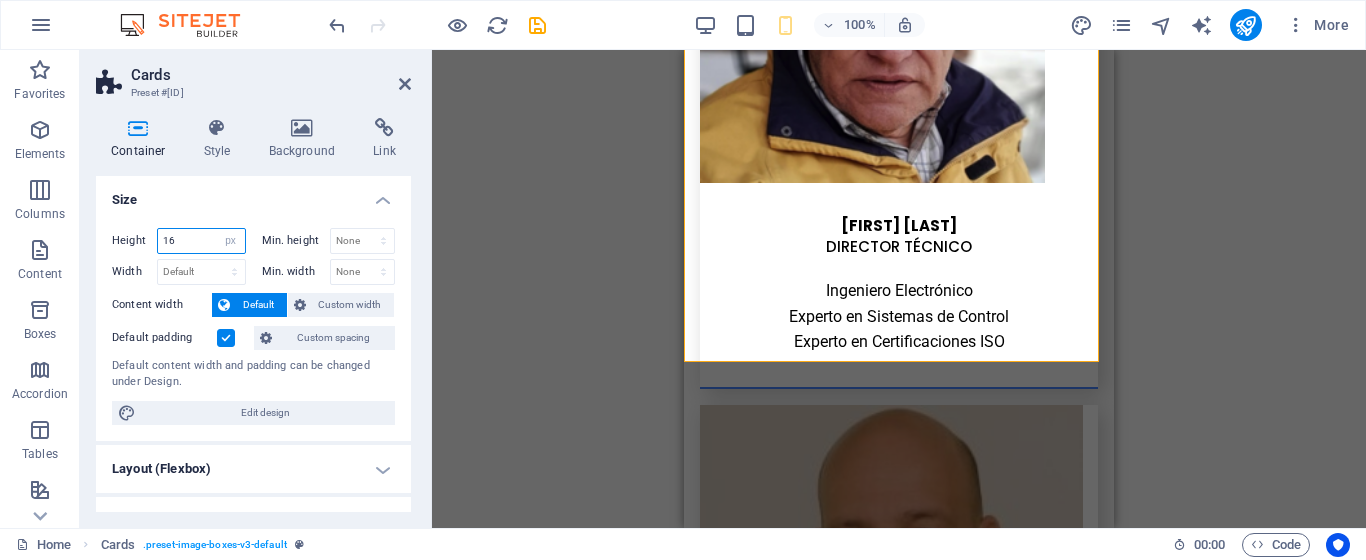 type on "1" 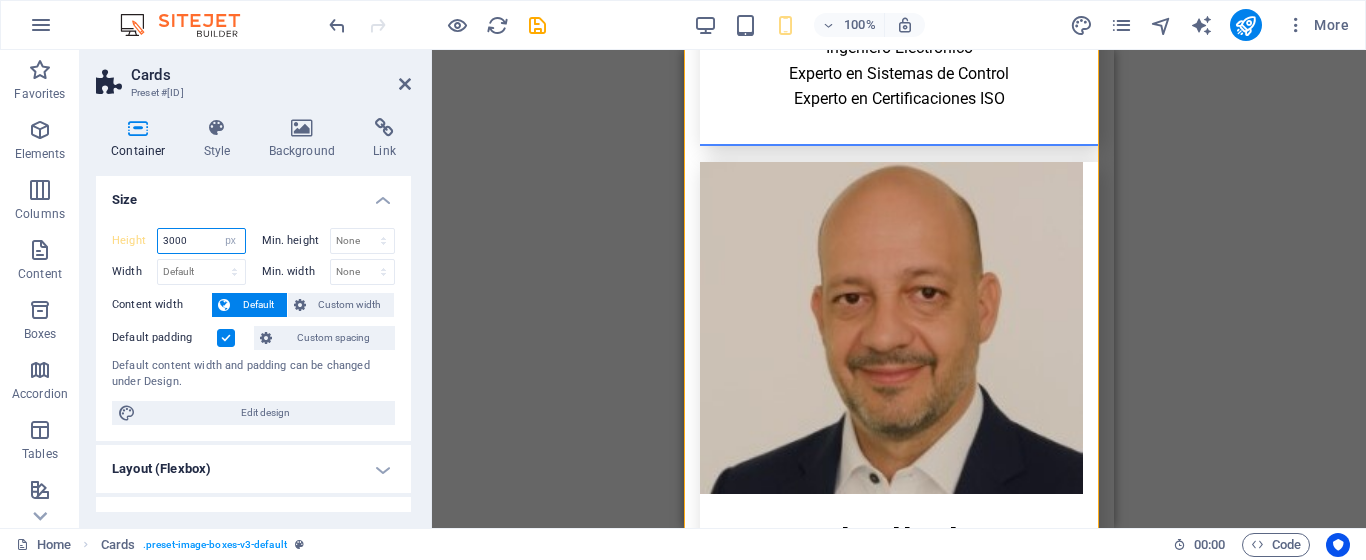 scroll, scrollTop: 6240, scrollLeft: 0, axis: vertical 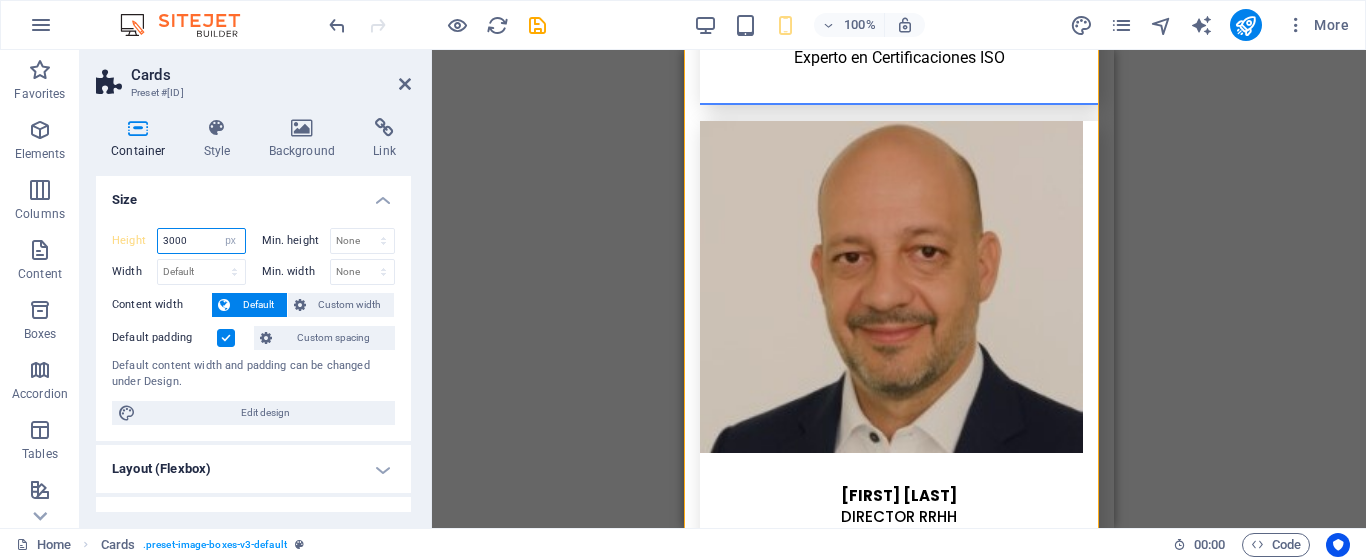 click on "3000" at bounding box center [201, 241] 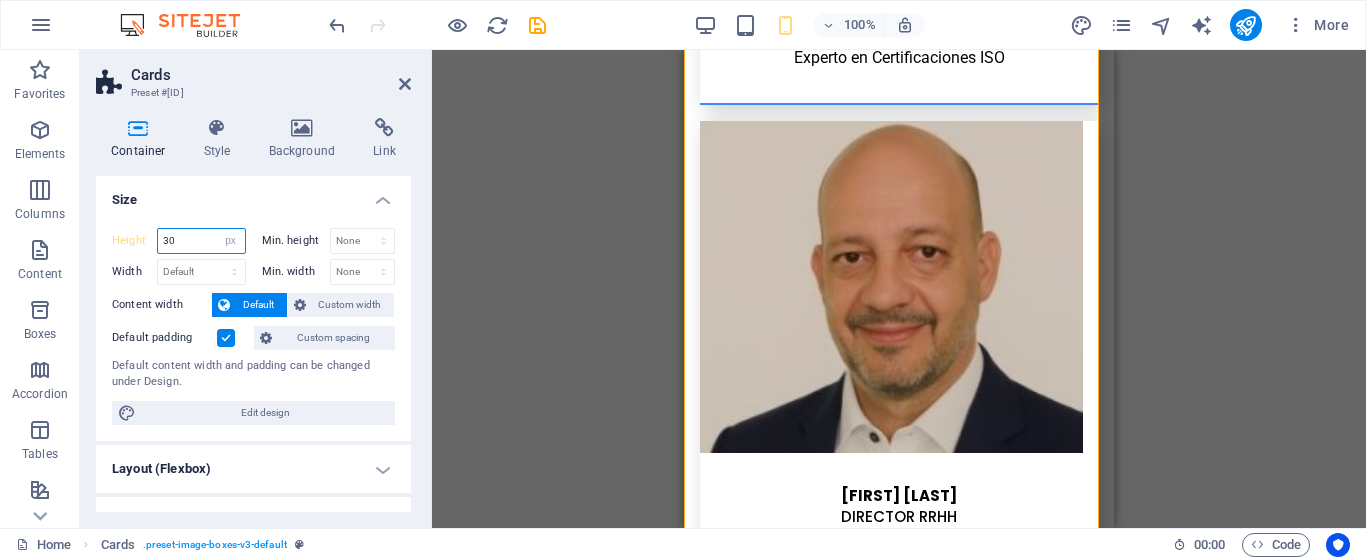 type on "3" 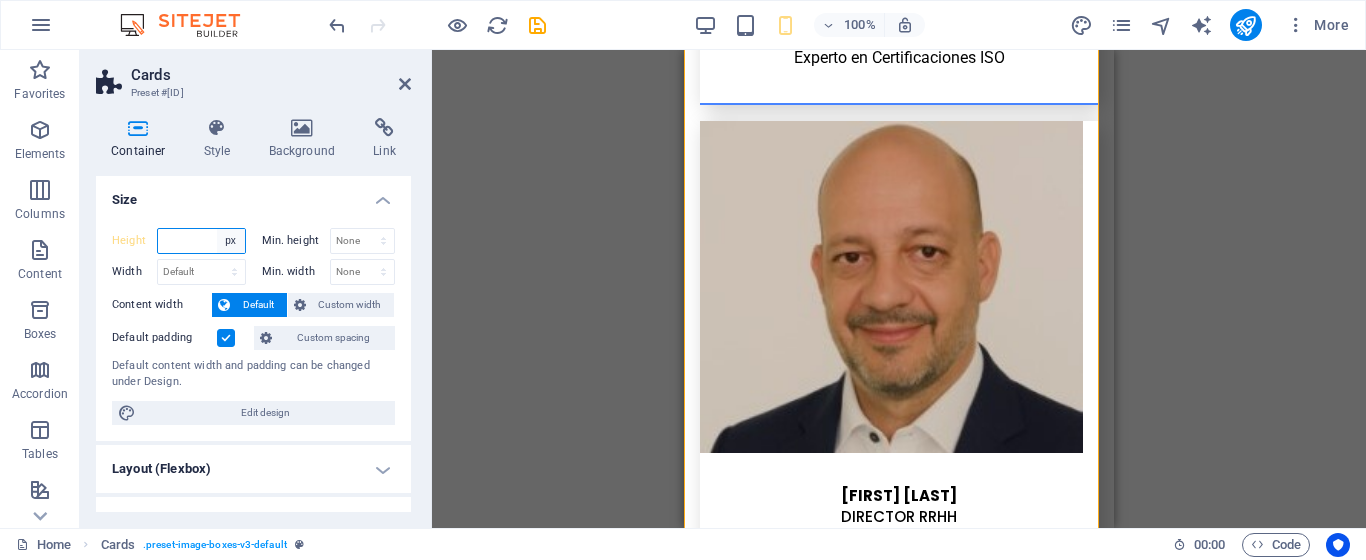 type 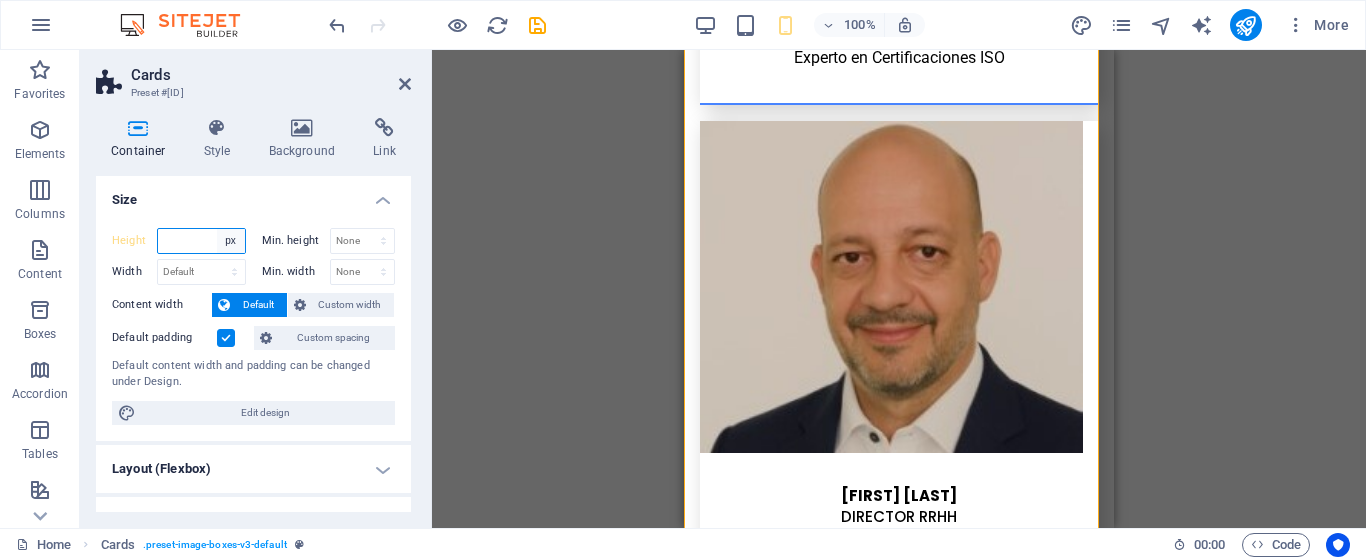 click on "Default px rem % vh vw" at bounding box center (231, 241) 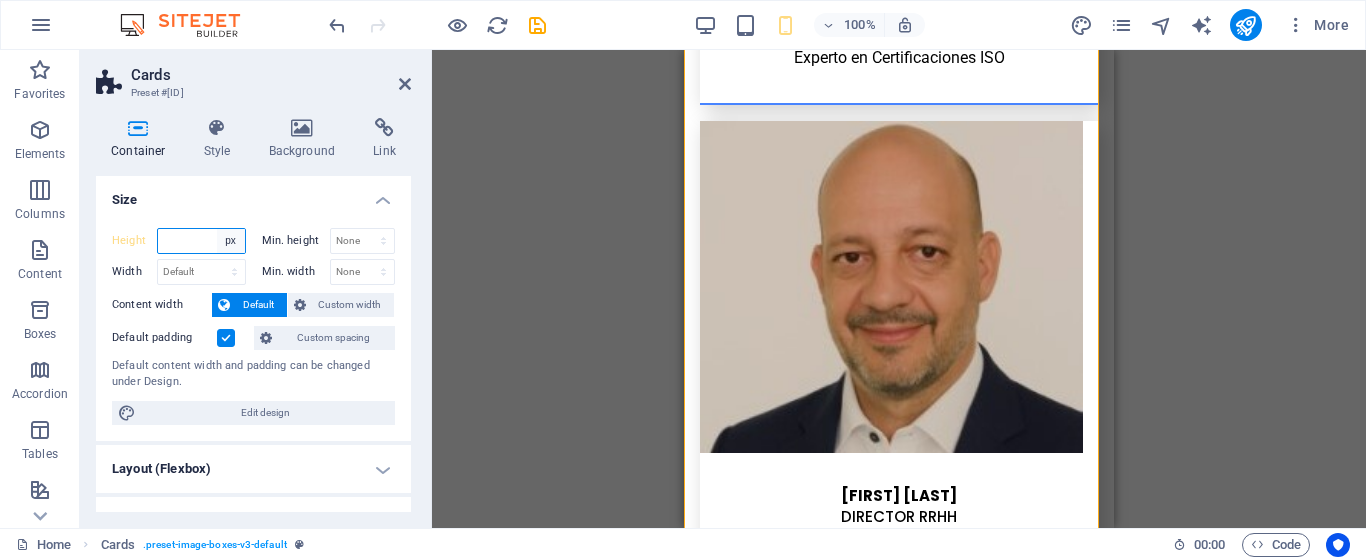 select on "default" 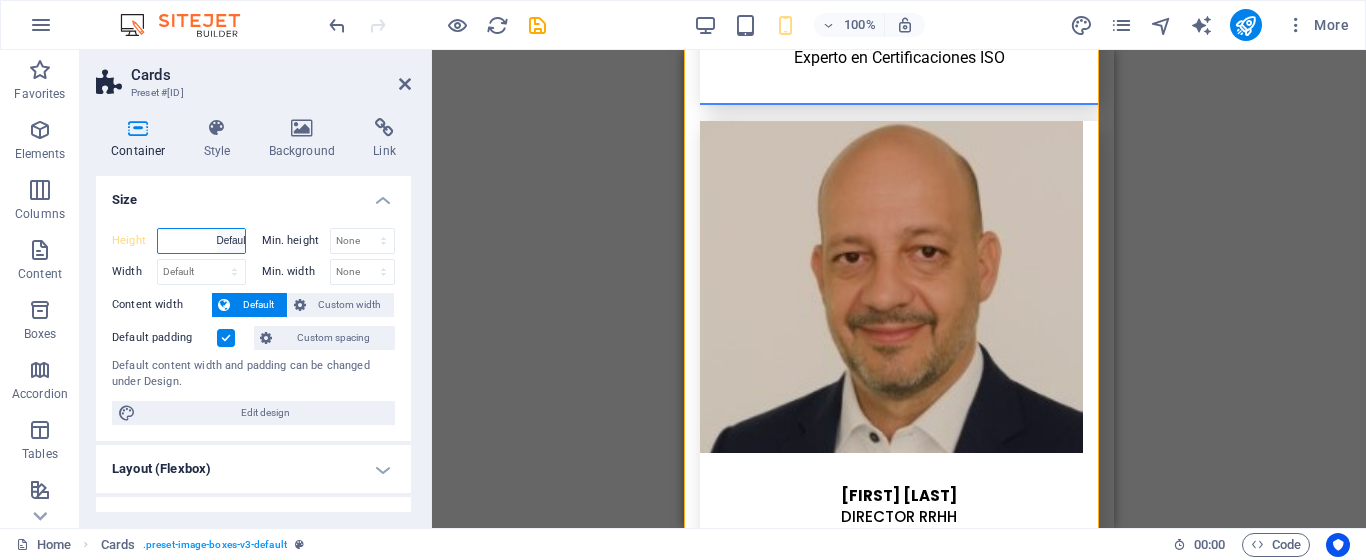 type on "3000" 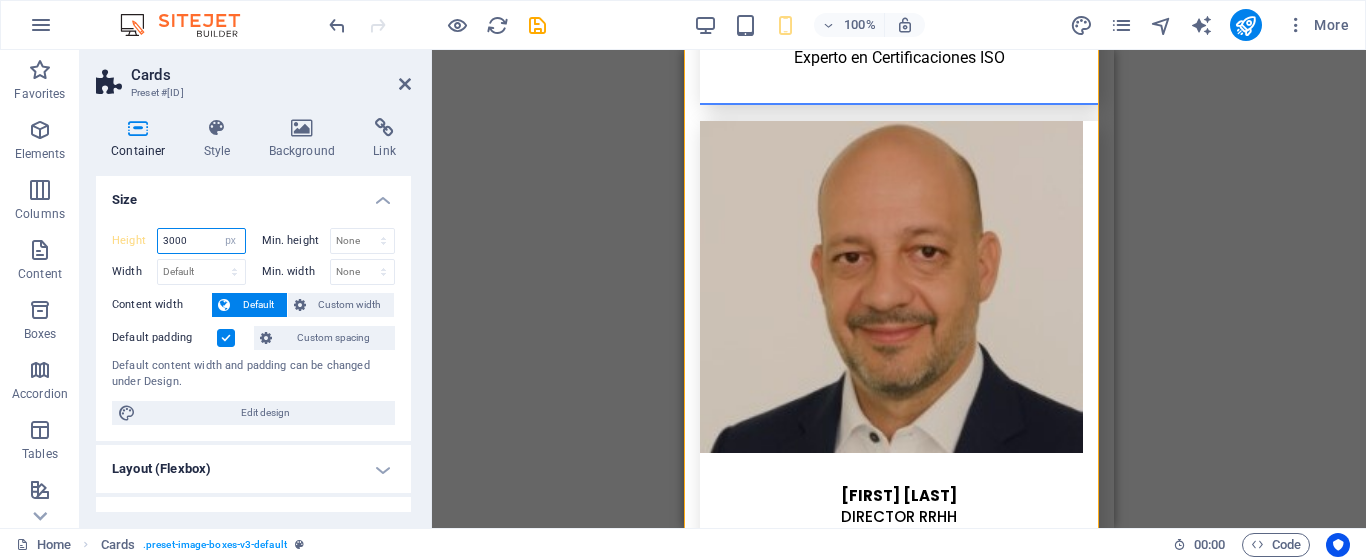 click on "3000" at bounding box center [201, 241] 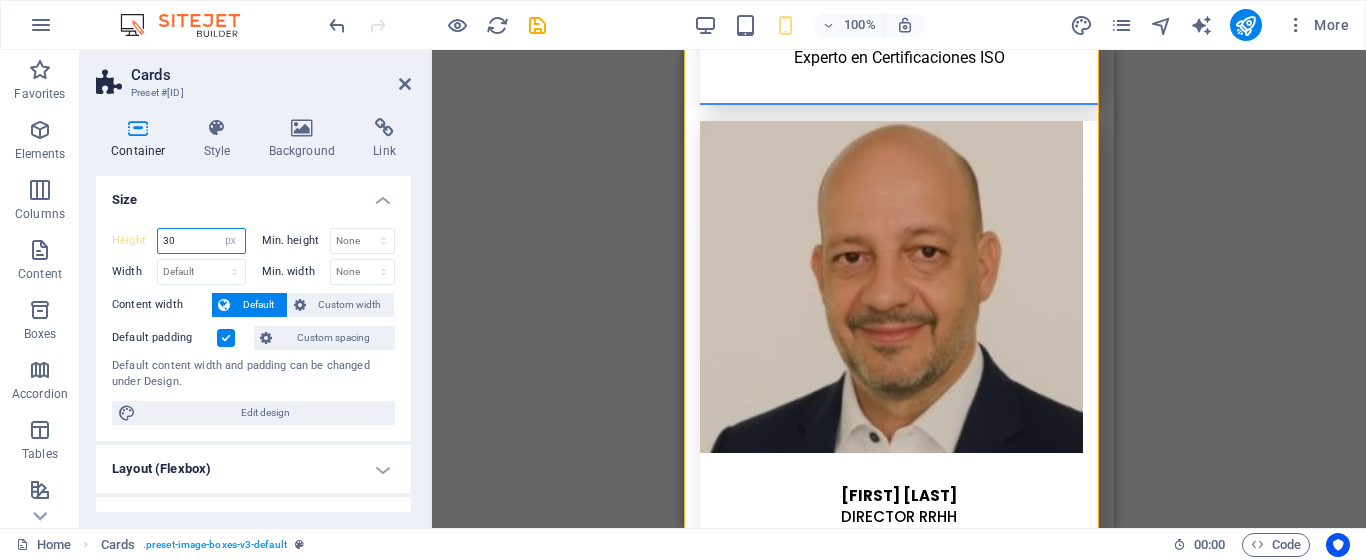 type on "3" 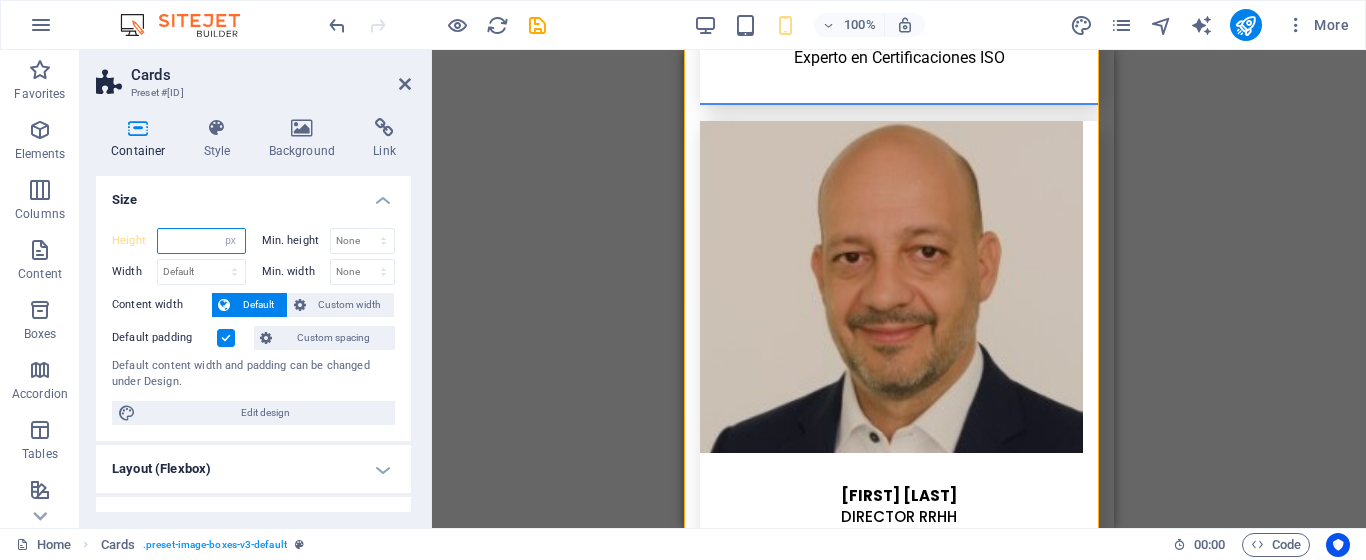 type 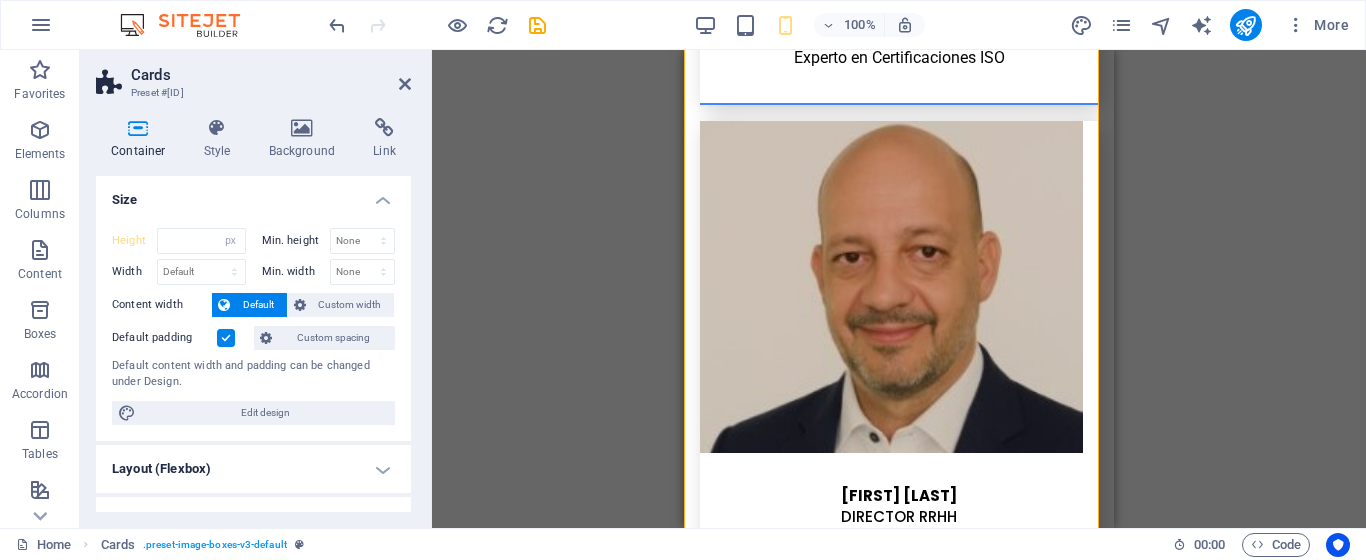 click on "Height Default px rem % vh vw Min. height None px rem % vh vw Width Default px rem % em vh vw Min. width None px rem % vh vw Content width Default Custom width Width Default px rem % em vh vw Min. width None px rem % vh vw Default padding Custom spacing Default content width and padding can be changed under Design. Edit design" at bounding box center (253, 326) 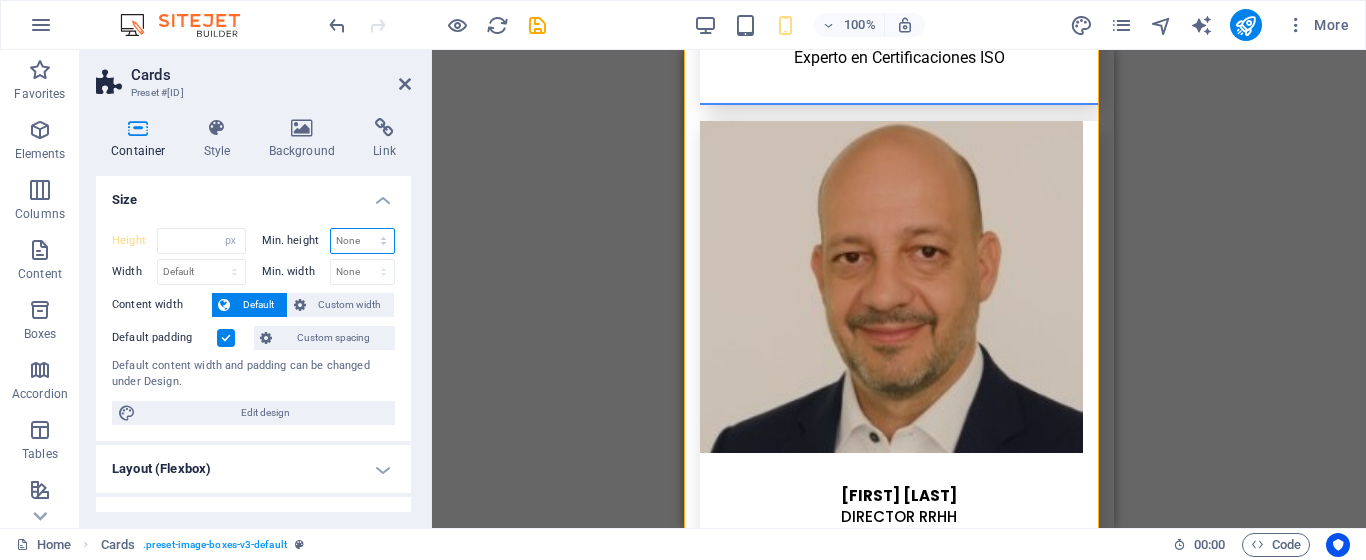 click on "None px rem % vh vw" at bounding box center (363, 241) 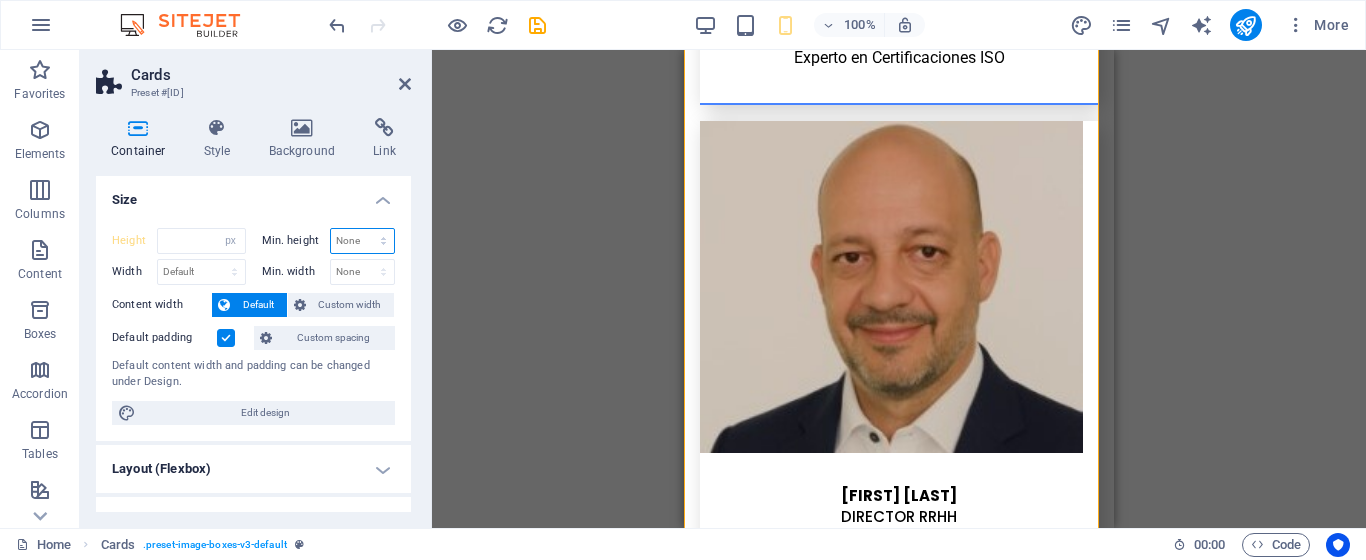 select on "DISABLED_OPTION_VALUE" 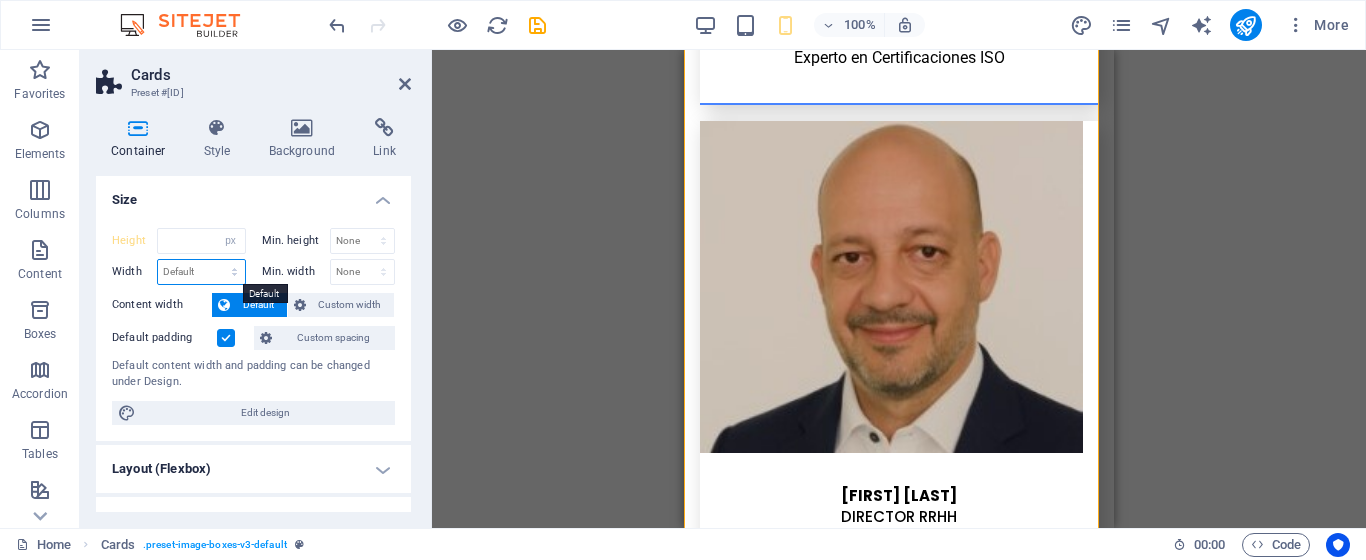 click on "Default px rem % em vh vw" at bounding box center (201, 272) 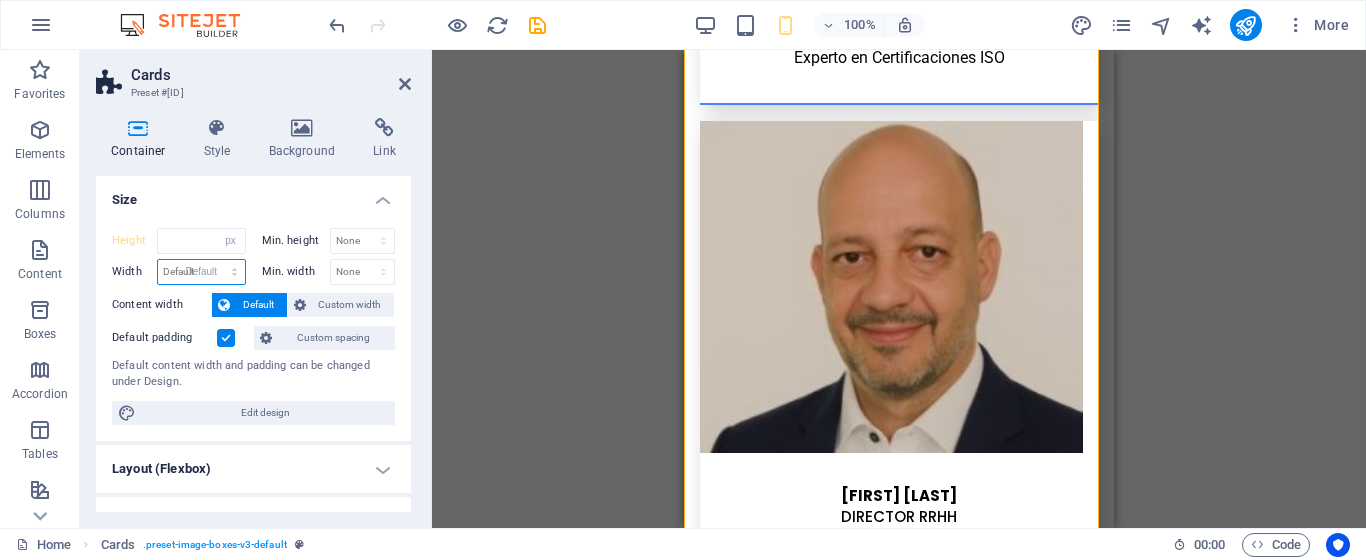 select on "DISABLED_OPTION_VALUE" 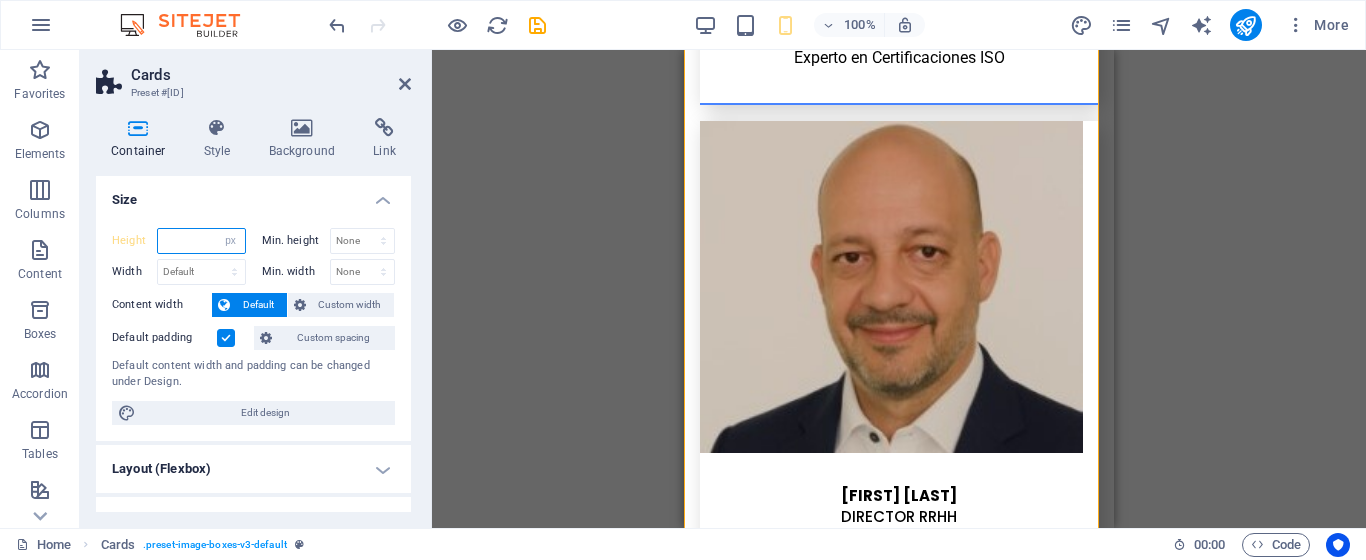 click at bounding box center [201, 241] 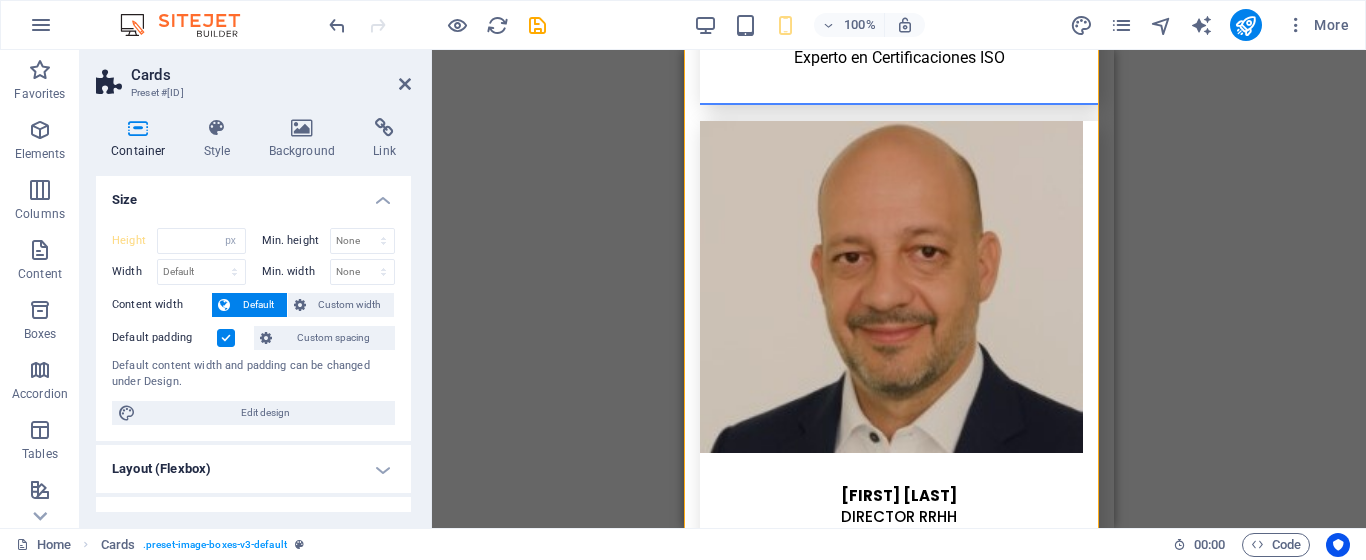 click on "Size" at bounding box center (253, 194) 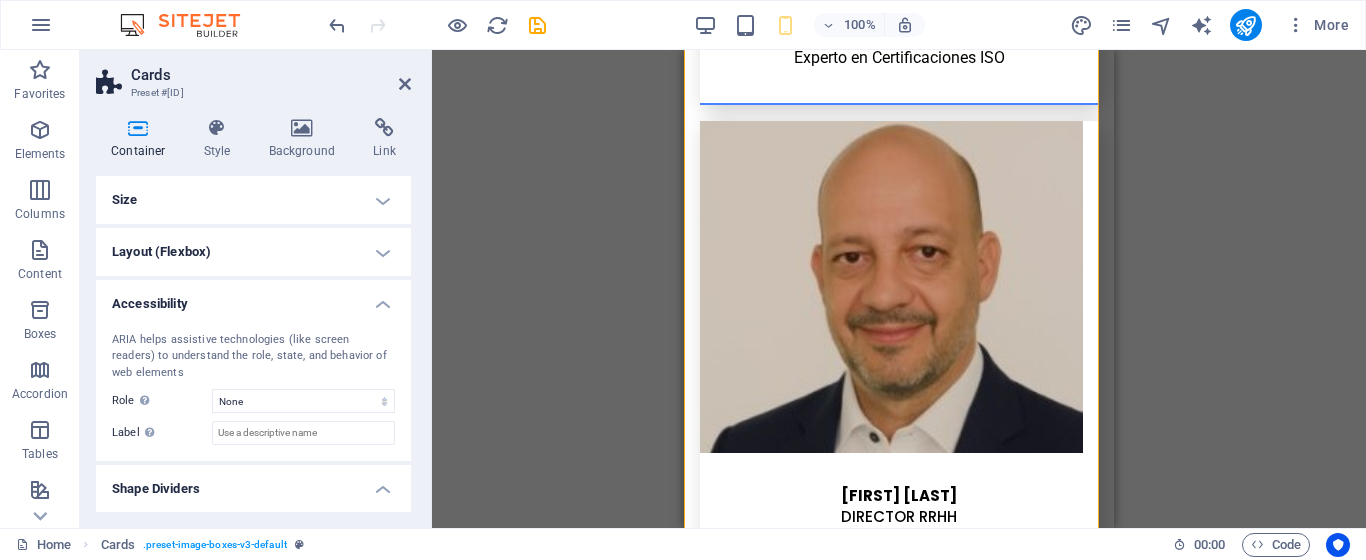 click on "Size" at bounding box center [253, 200] 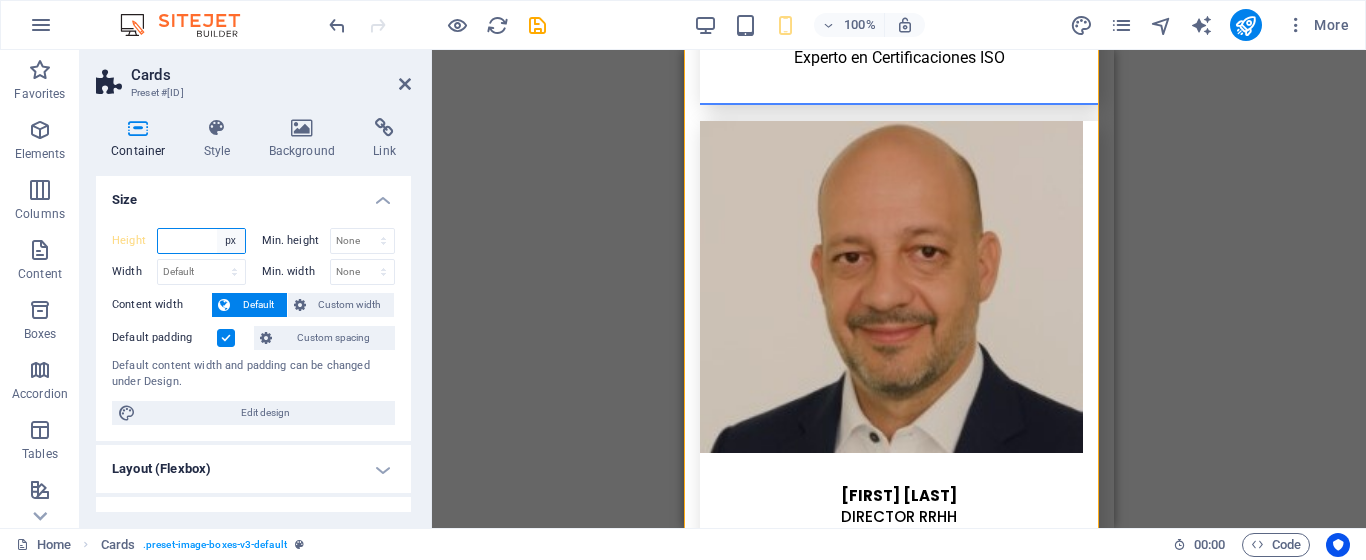 click on "Default px rem % vh vw" at bounding box center [231, 241] 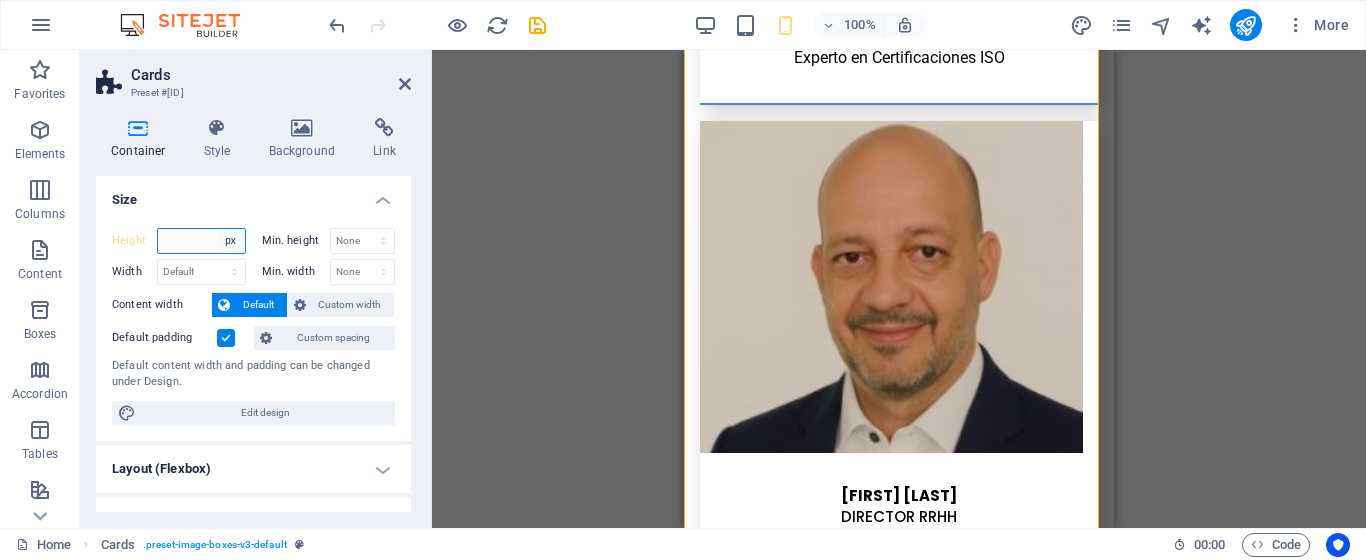 select on "vh" 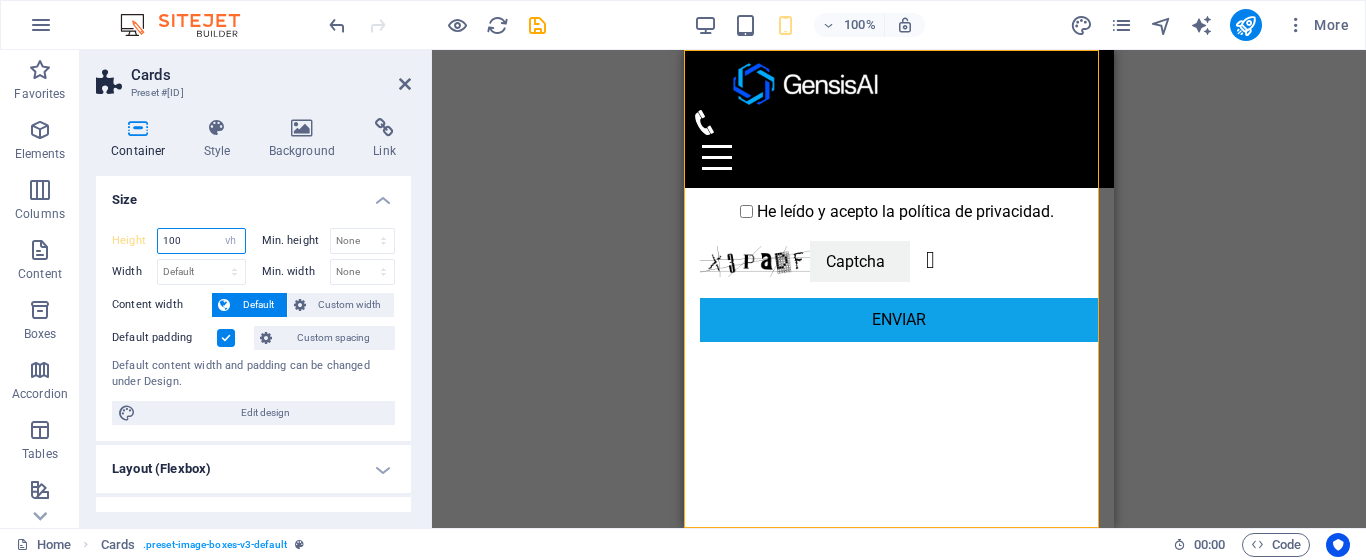 scroll, scrollTop: 4587, scrollLeft: 0, axis: vertical 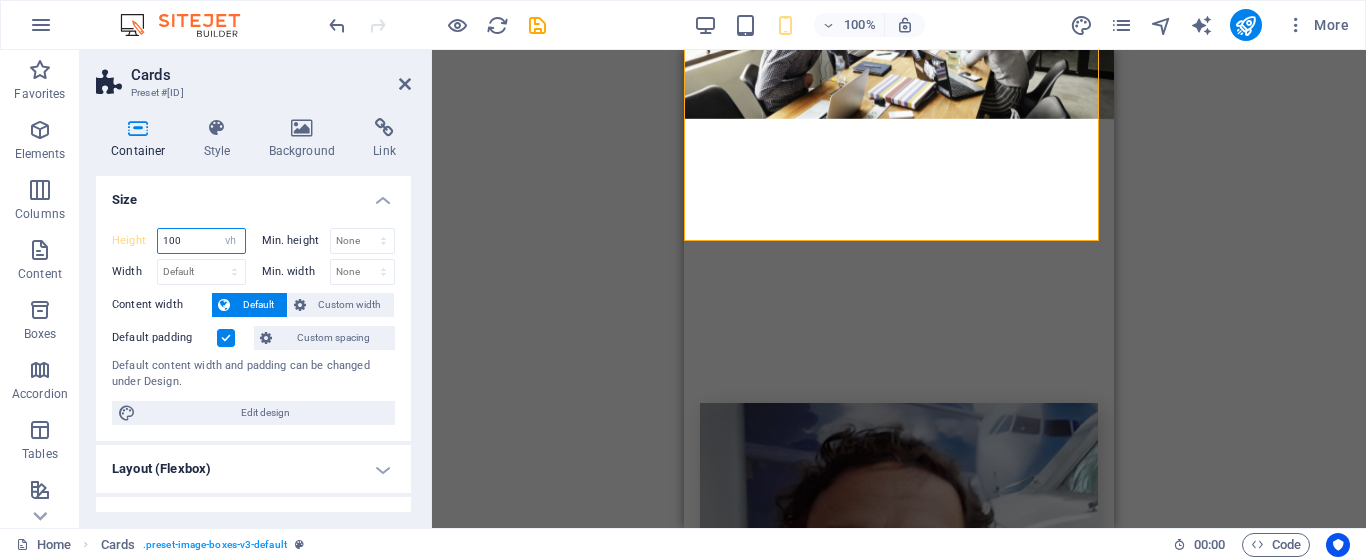 click on "100" at bounding box center (201, 241) 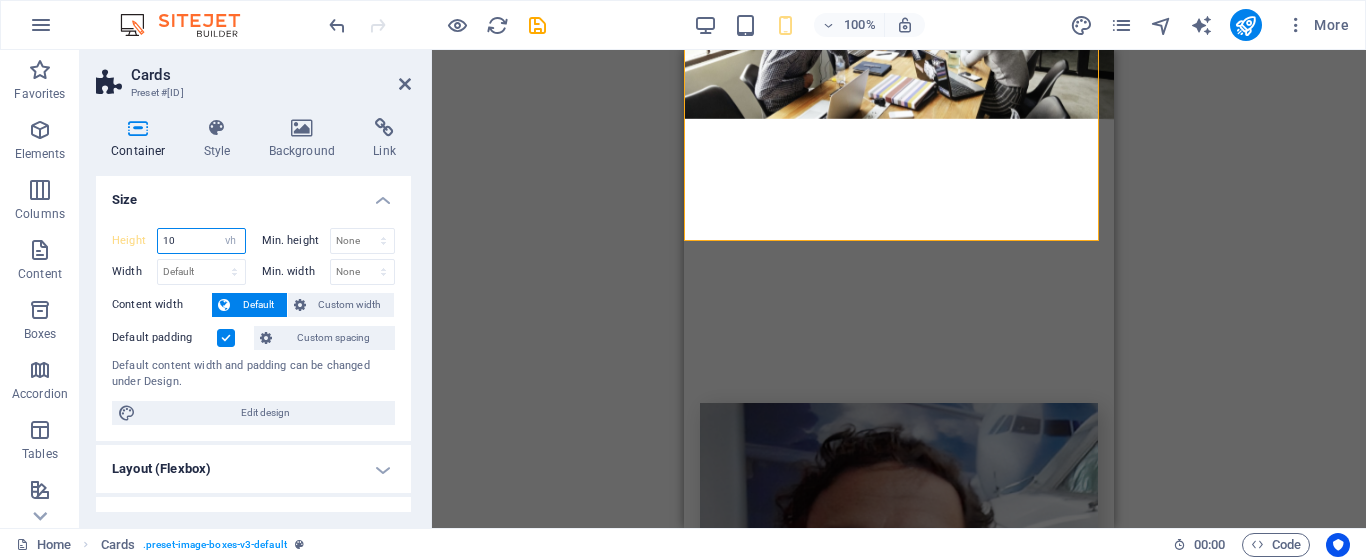 type on "1" 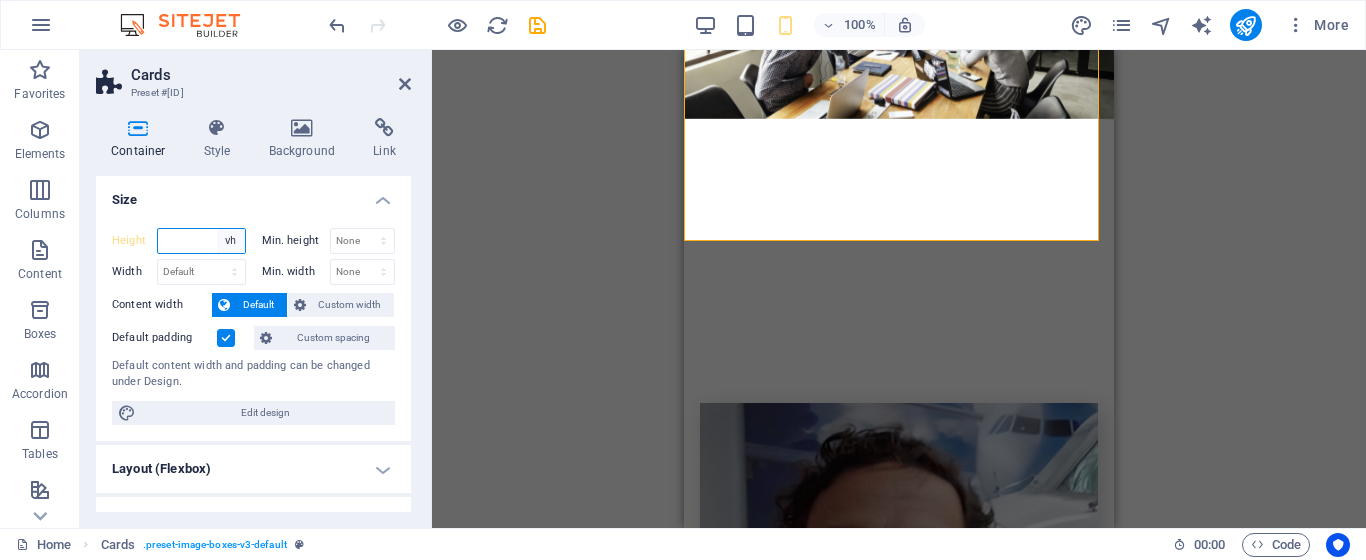 type 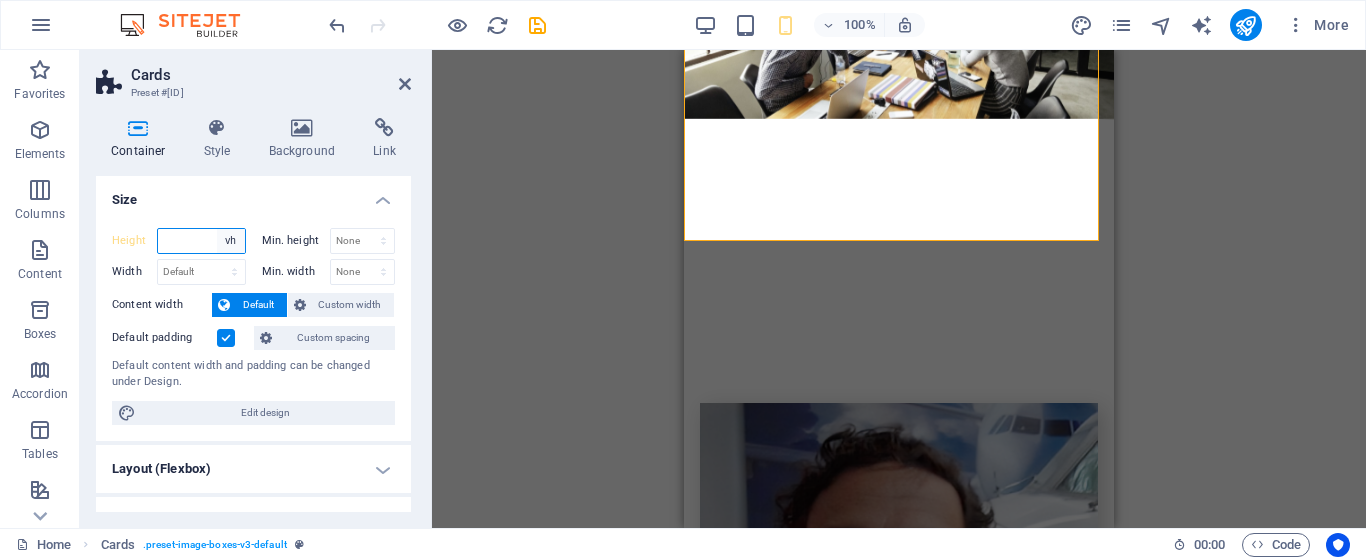 click on "Default px rem % vh vw" at bounding box center (231, 241) 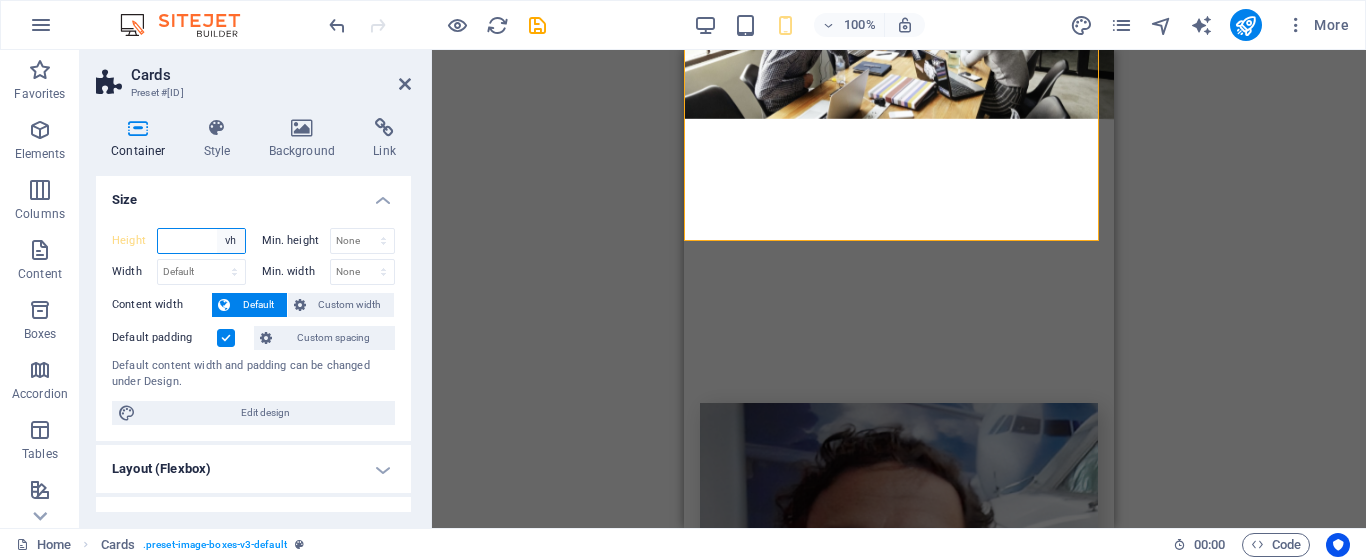 select on "%" 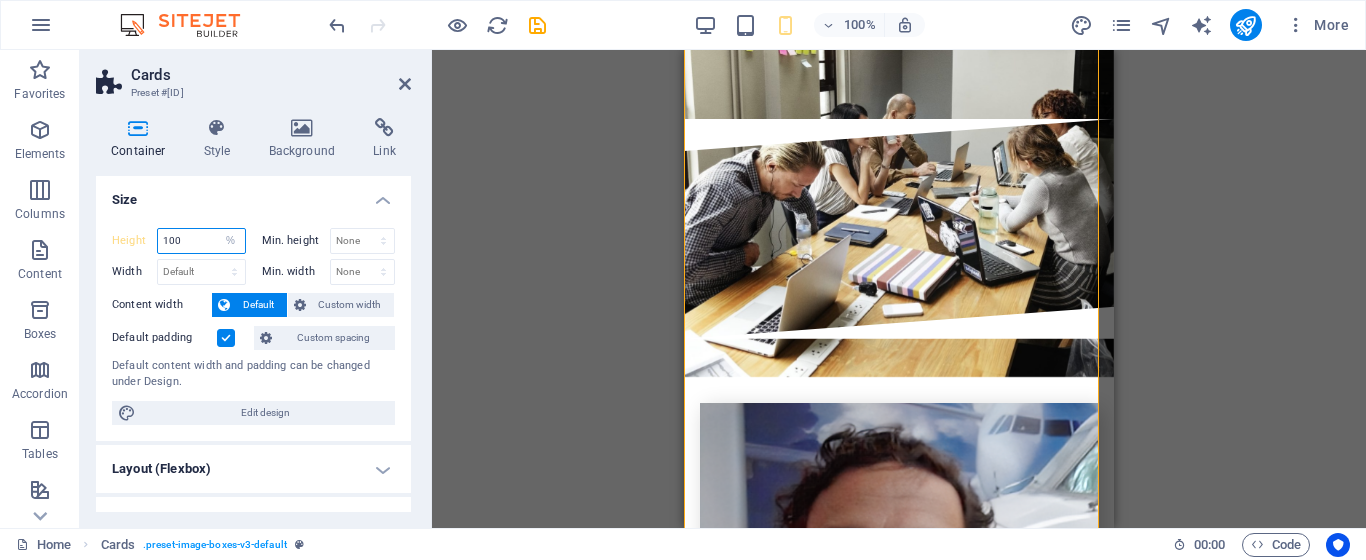 type on "100" 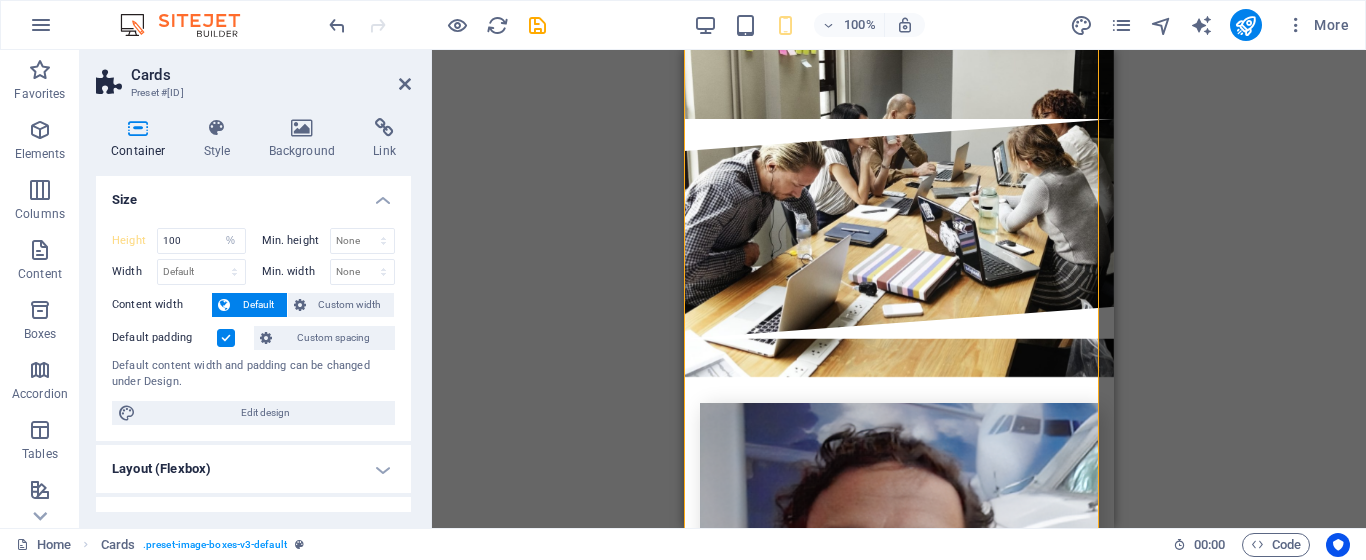 click on "Min. height" at bounding box center [296, 240] 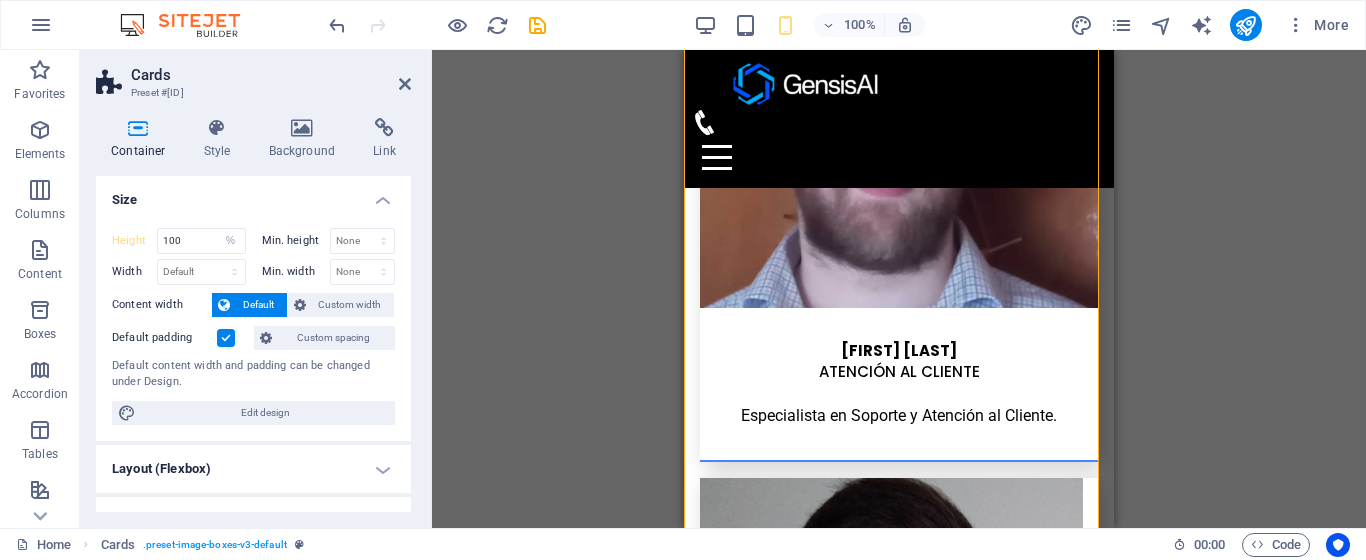scroll, scrollTop: 7358, scrollLeft: 0, axis: vertical 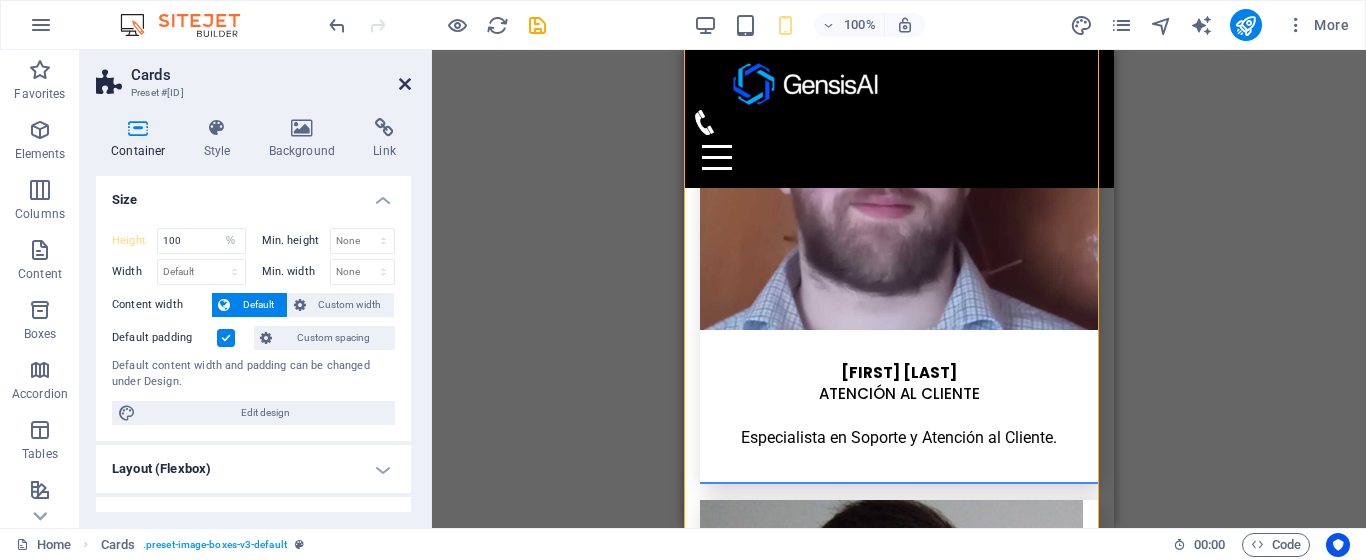 click at bounding box center [405, 84] 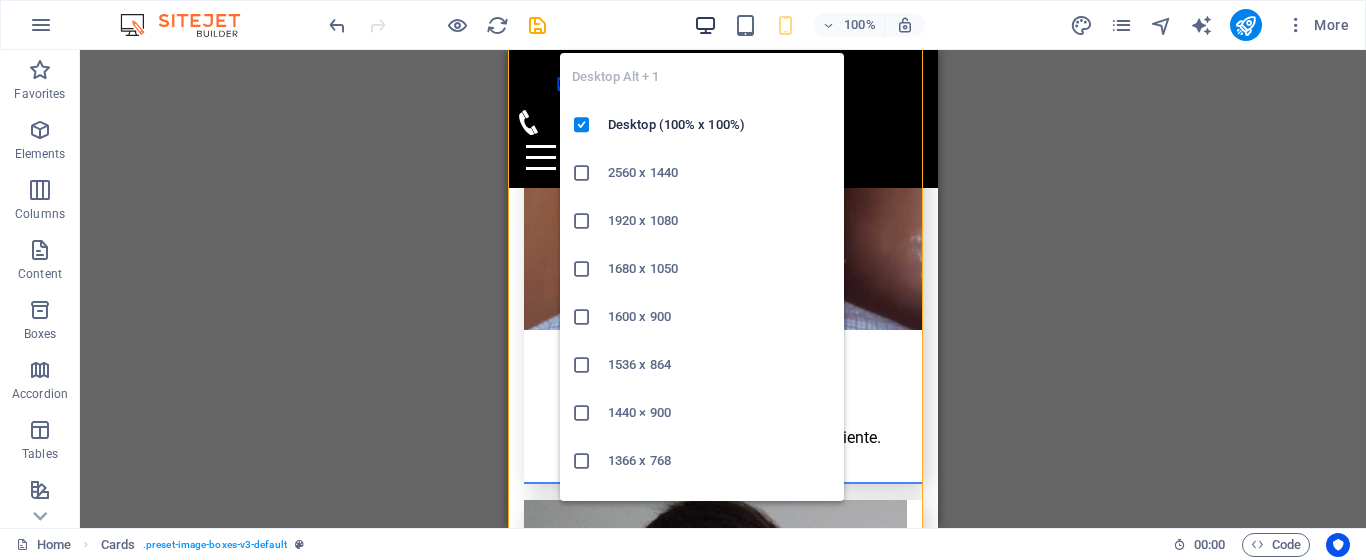 click at bounding box center (705, 25) 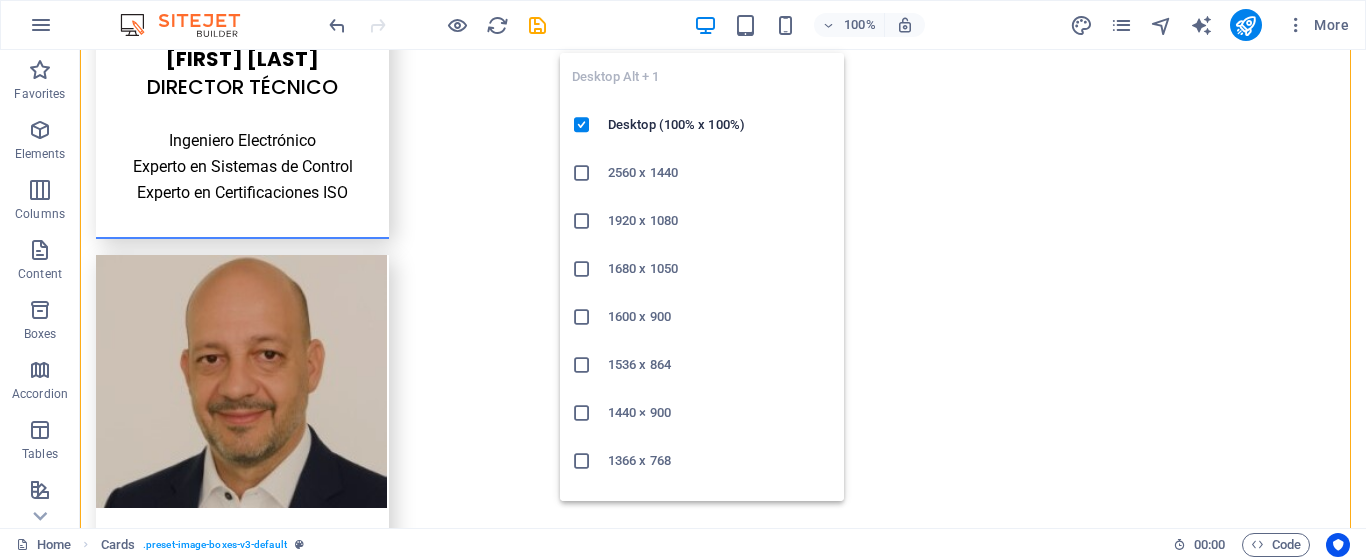 scroll, scrollTop: 4320, scrollLeft: 0, axis: vertical 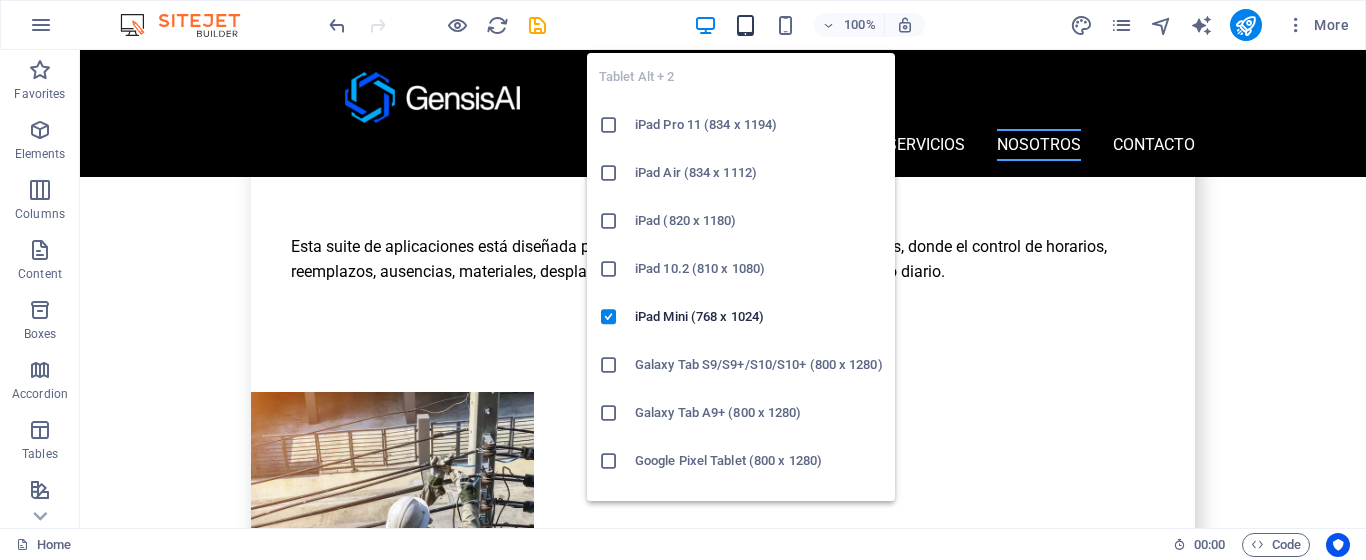 click at bounding box center (745, 25) 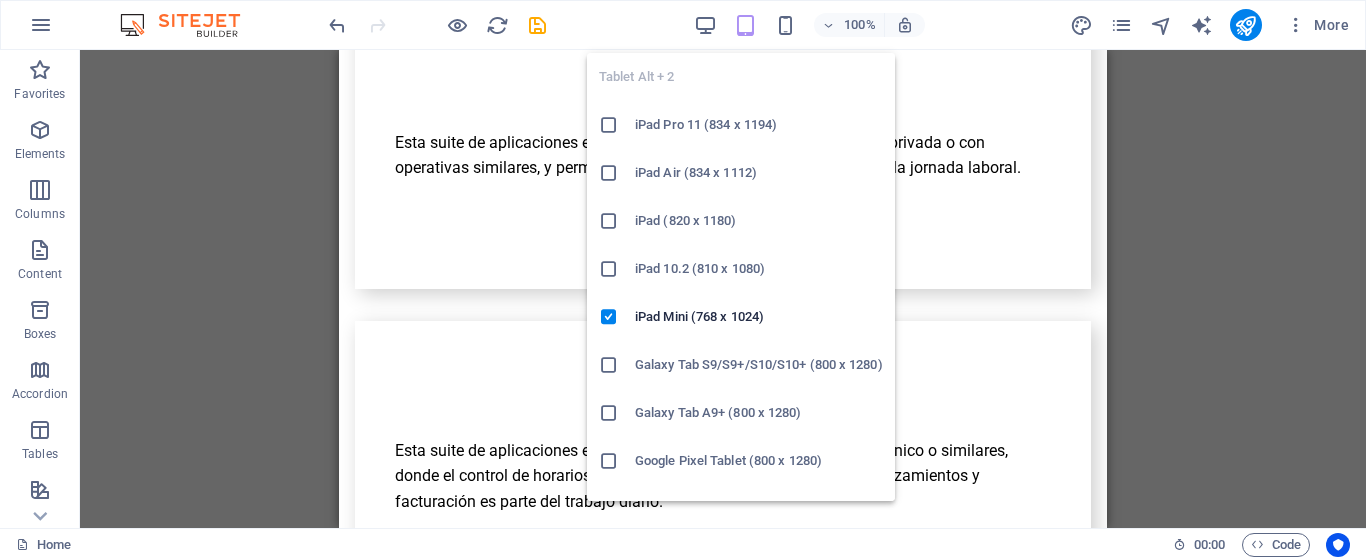 scroll, scrollTop: 4820, scrollLeft: 0, axis: vertical 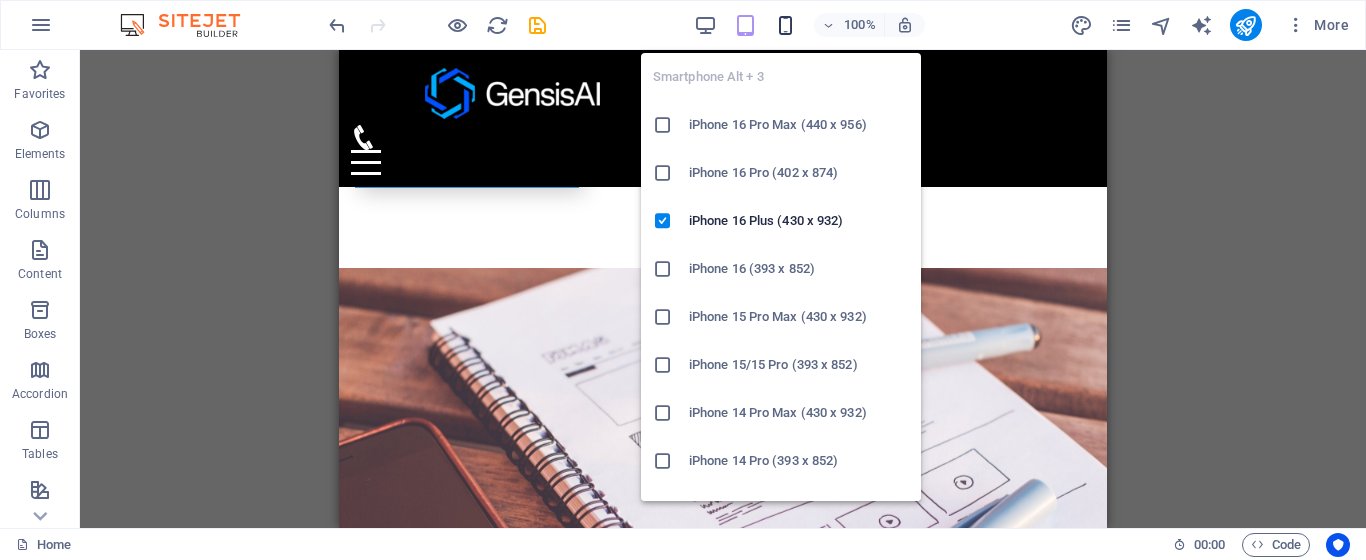 click at bounding box center [785, 25] 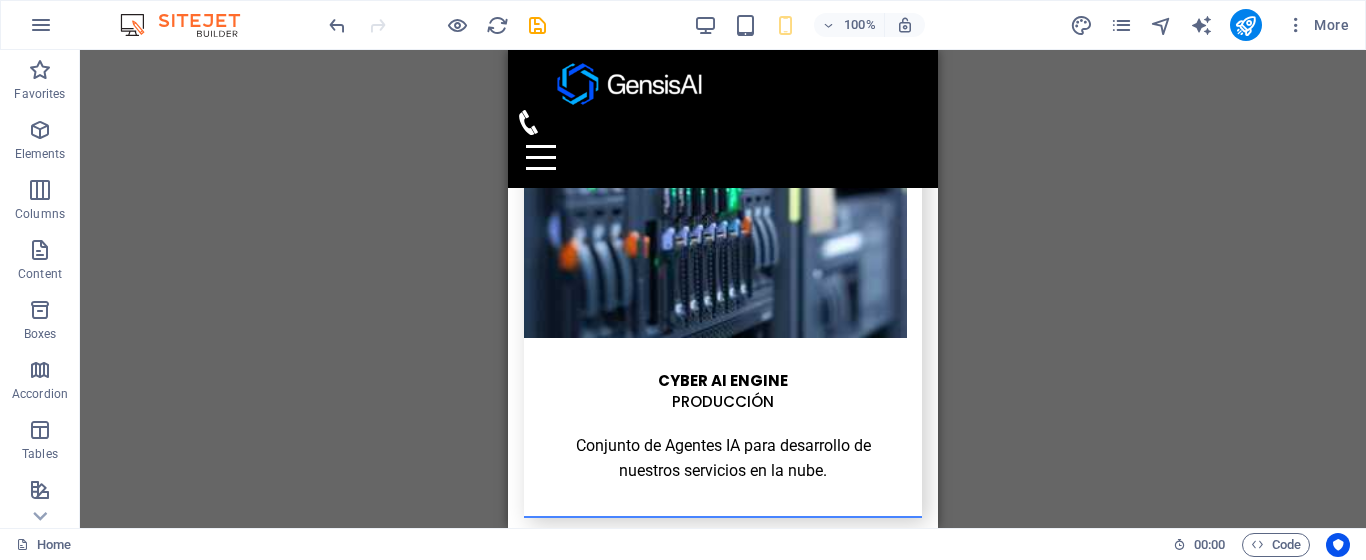 scroll, scrollTop: 8375, scrollLeft: 0, axis: vertical 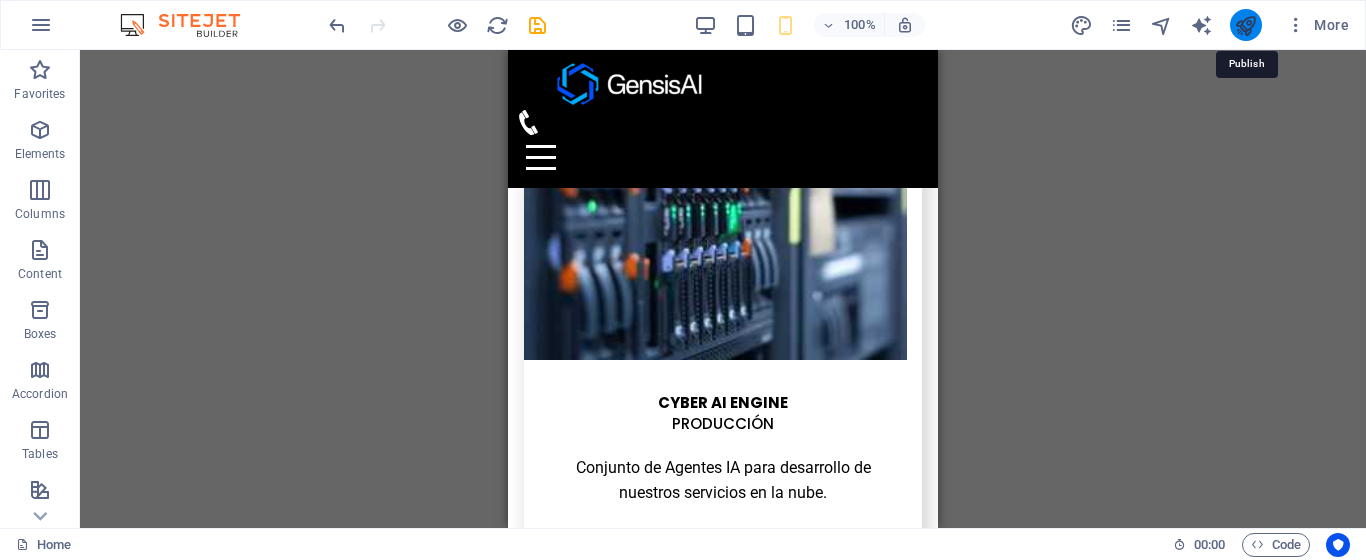 click at bounding box center (1245, 25) 